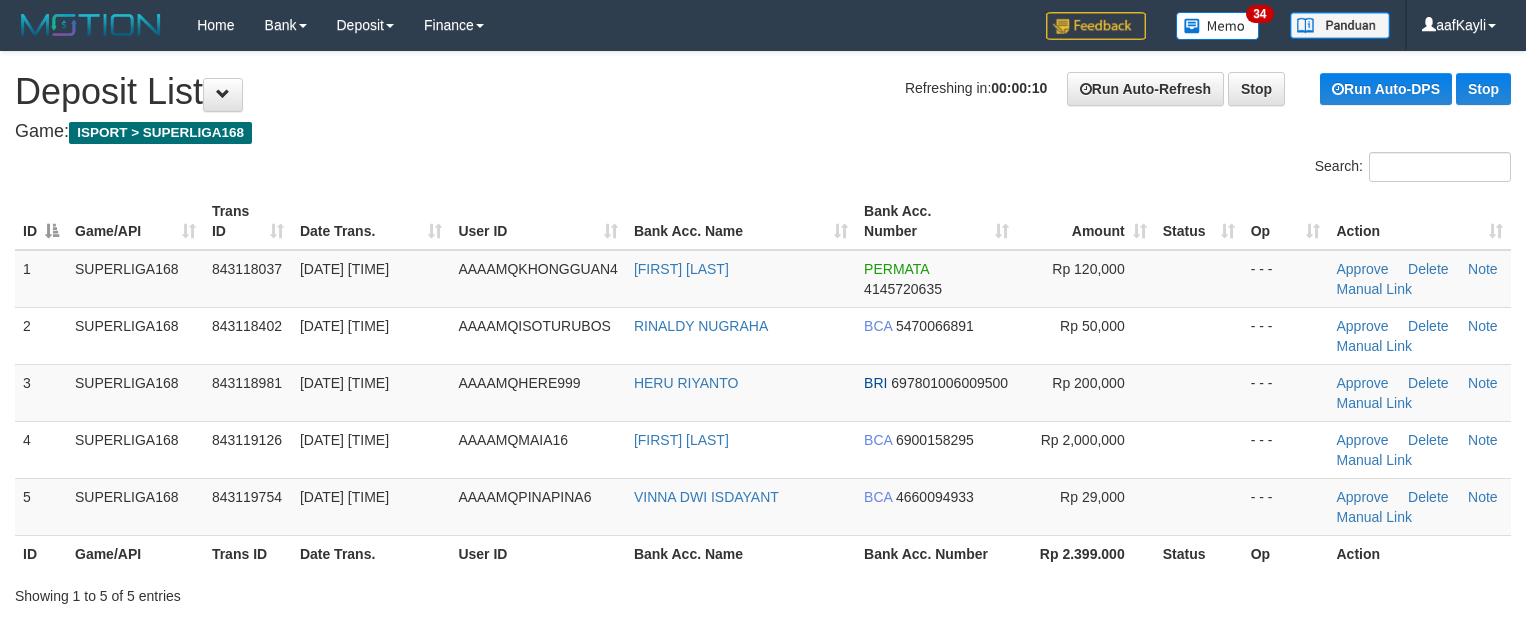 scroll, scrollTop: 0, scrollLeft: 0, axis: both 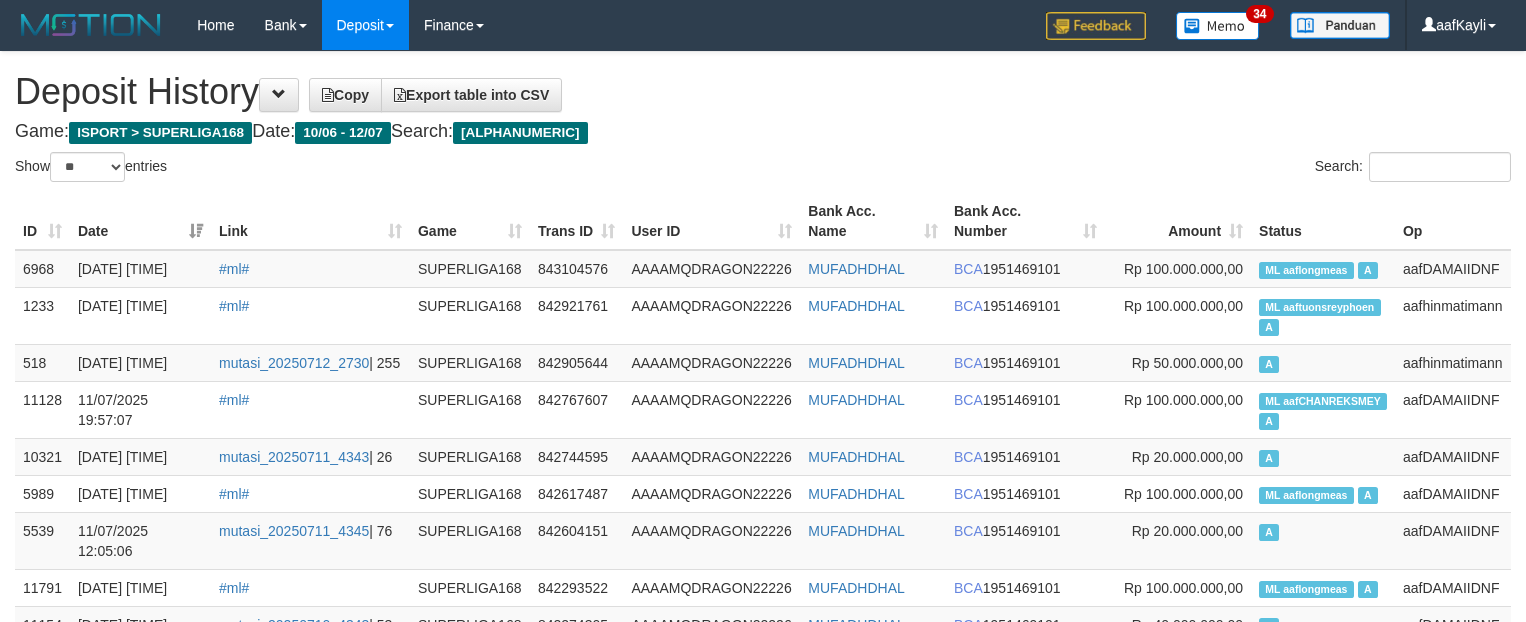 select on "**" 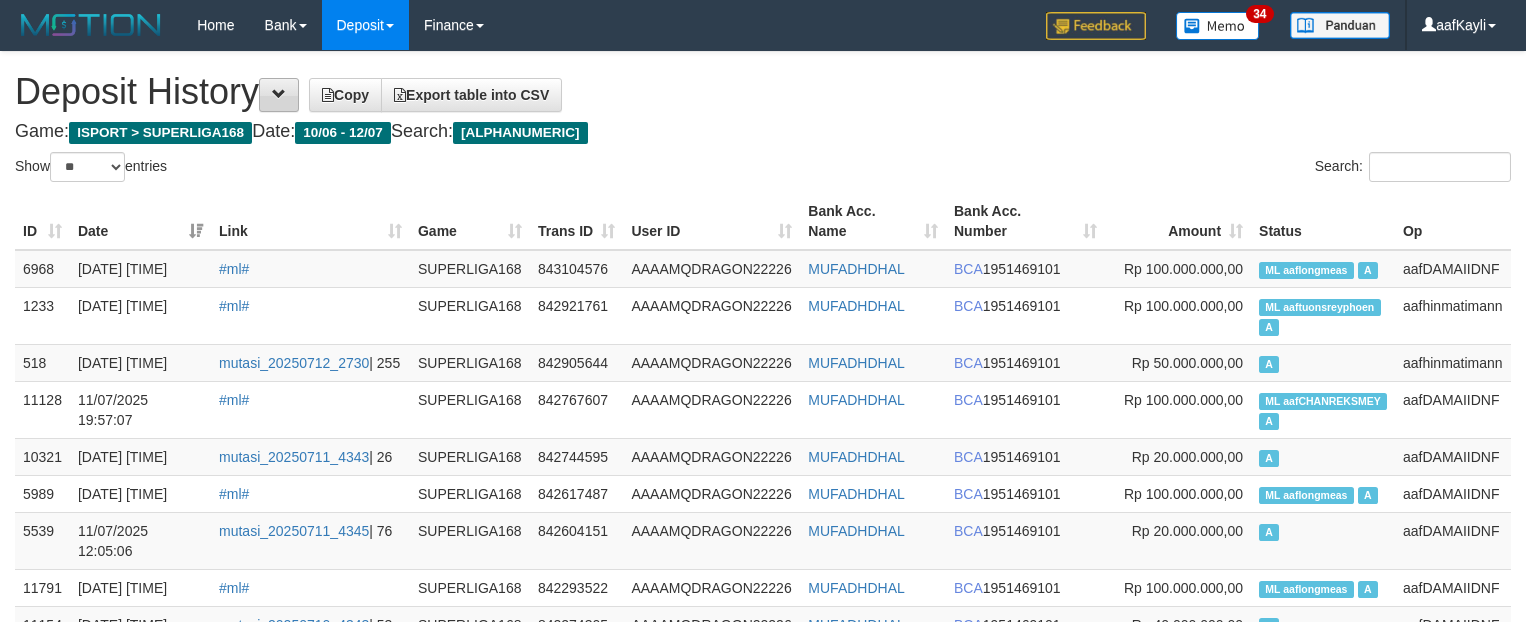 scroll, scrollTop: 0, scrollLeft: 0, axis: both 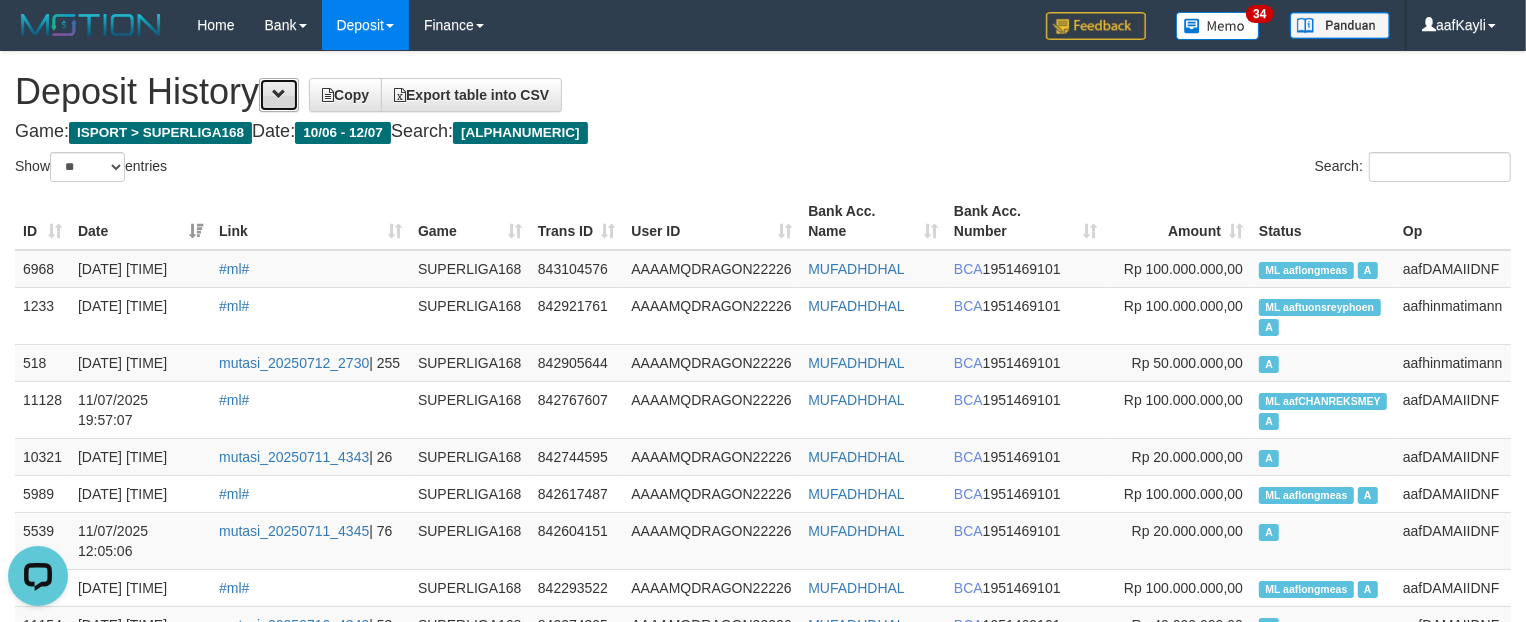 click at bounding box center [279, 95] 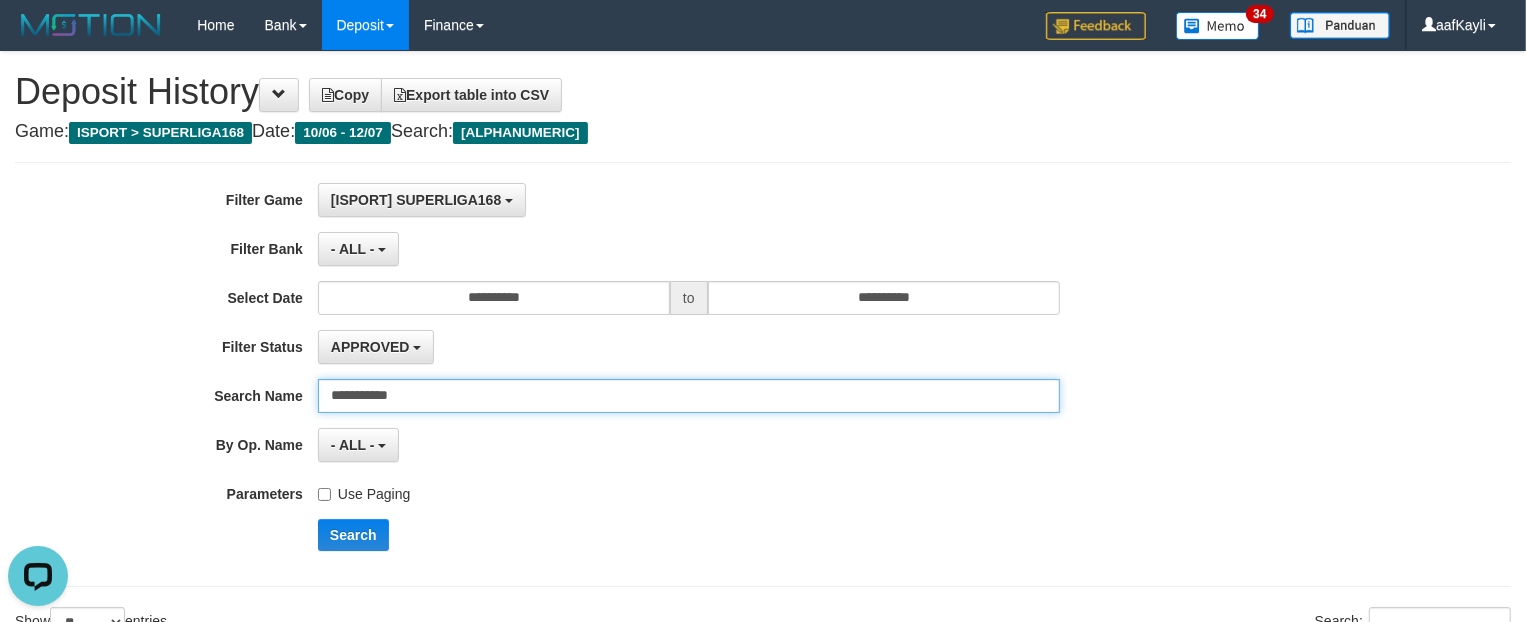 drag, startPoint x: 420, startPoint y: 411, endPoint x: 10, endPoint y: 415, distance: 410.0195 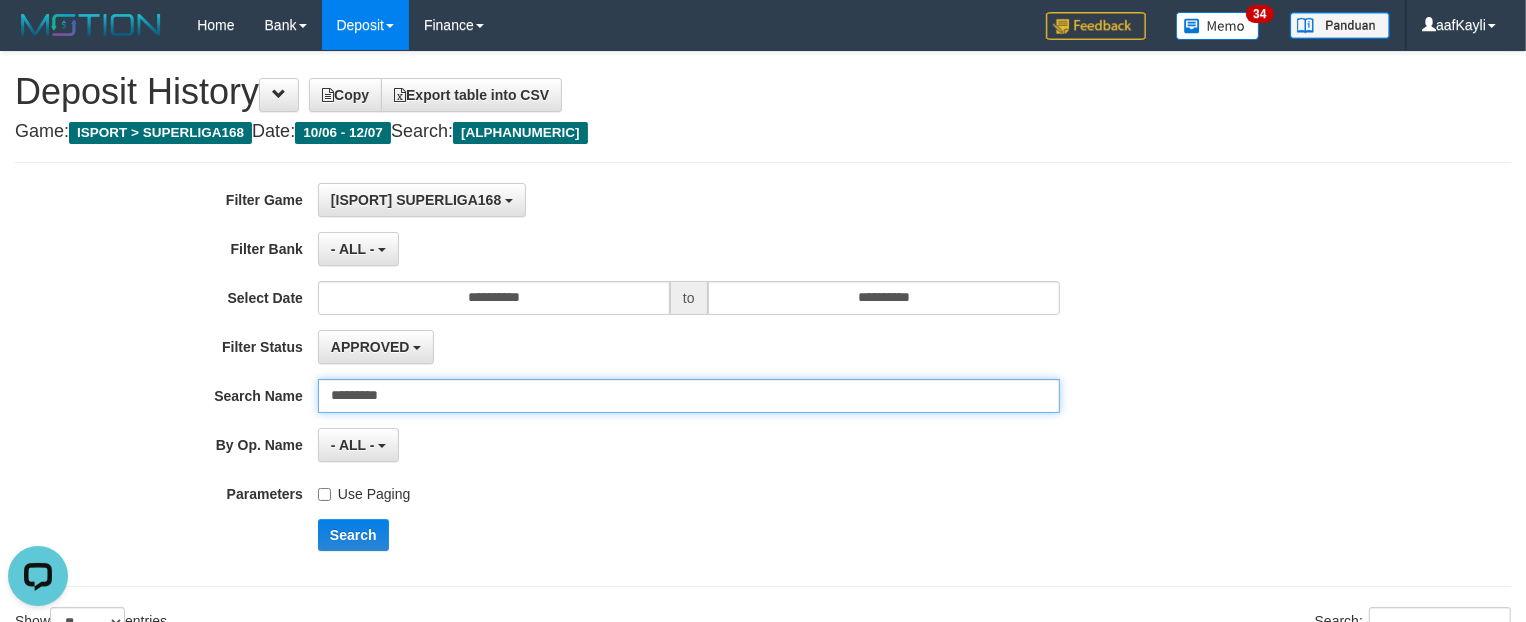 type on "*********" 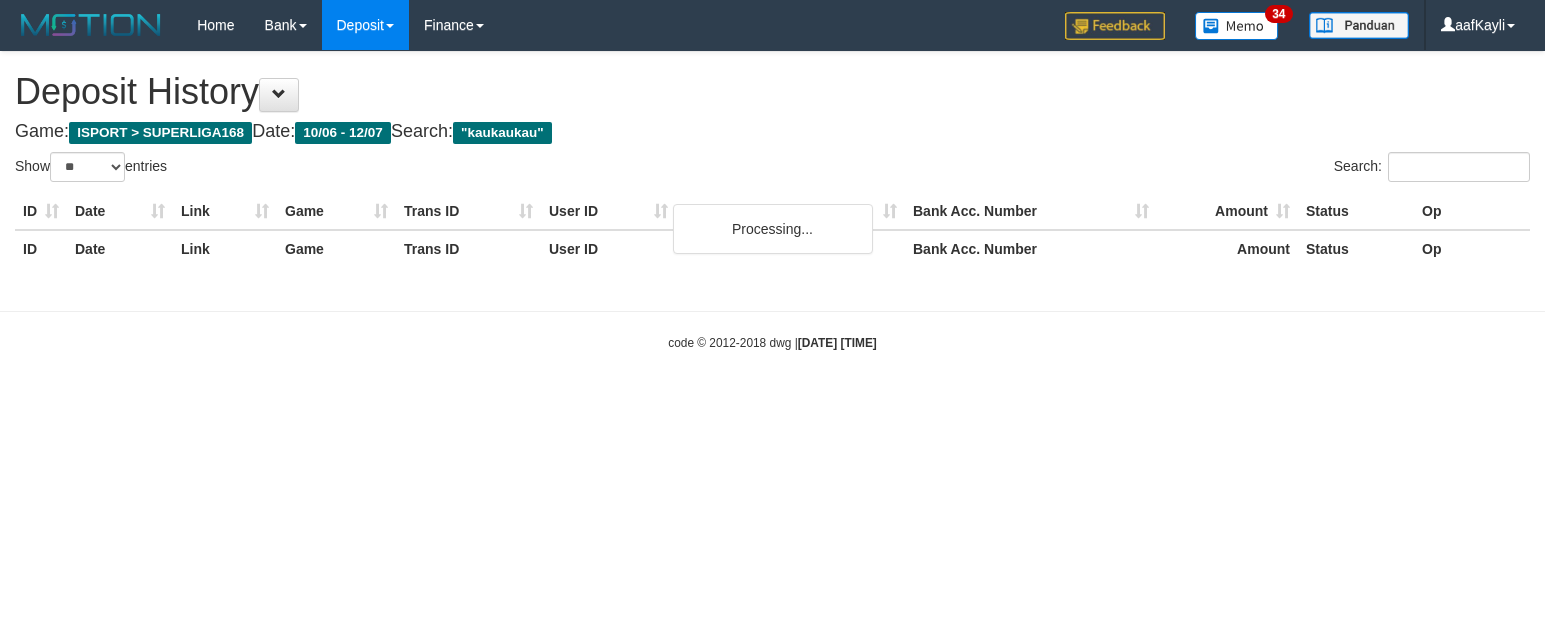 select on "**" 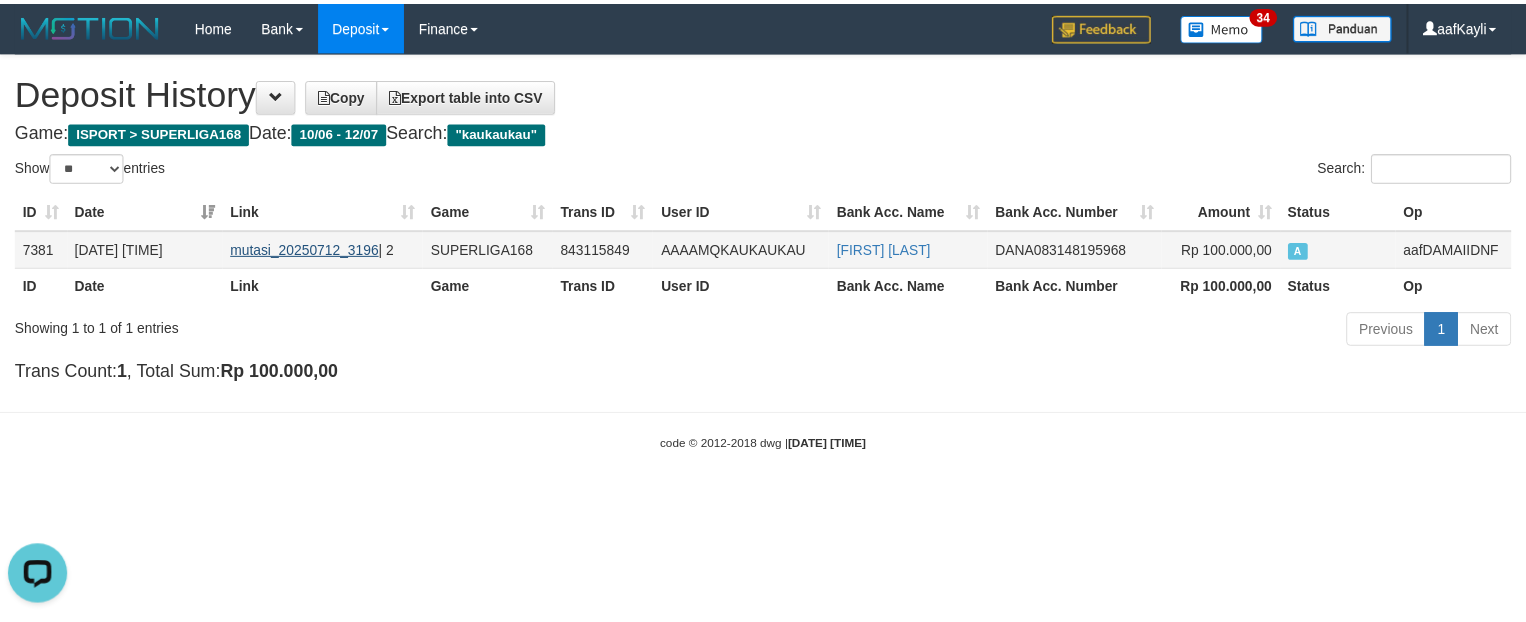 scroll, scrollTop: 0, scrollLeft: 0, axis: both 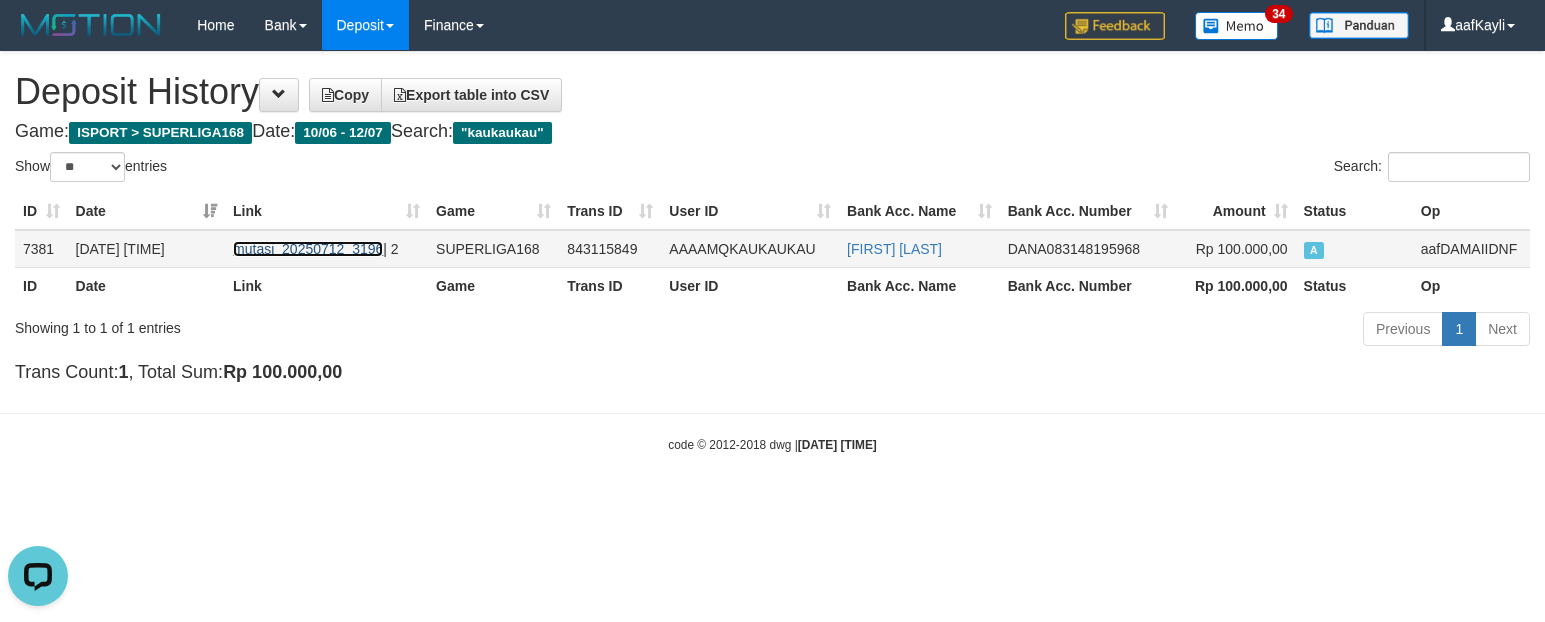 click on "mutasi_20250712_3196" at bounding box center [308, 249] 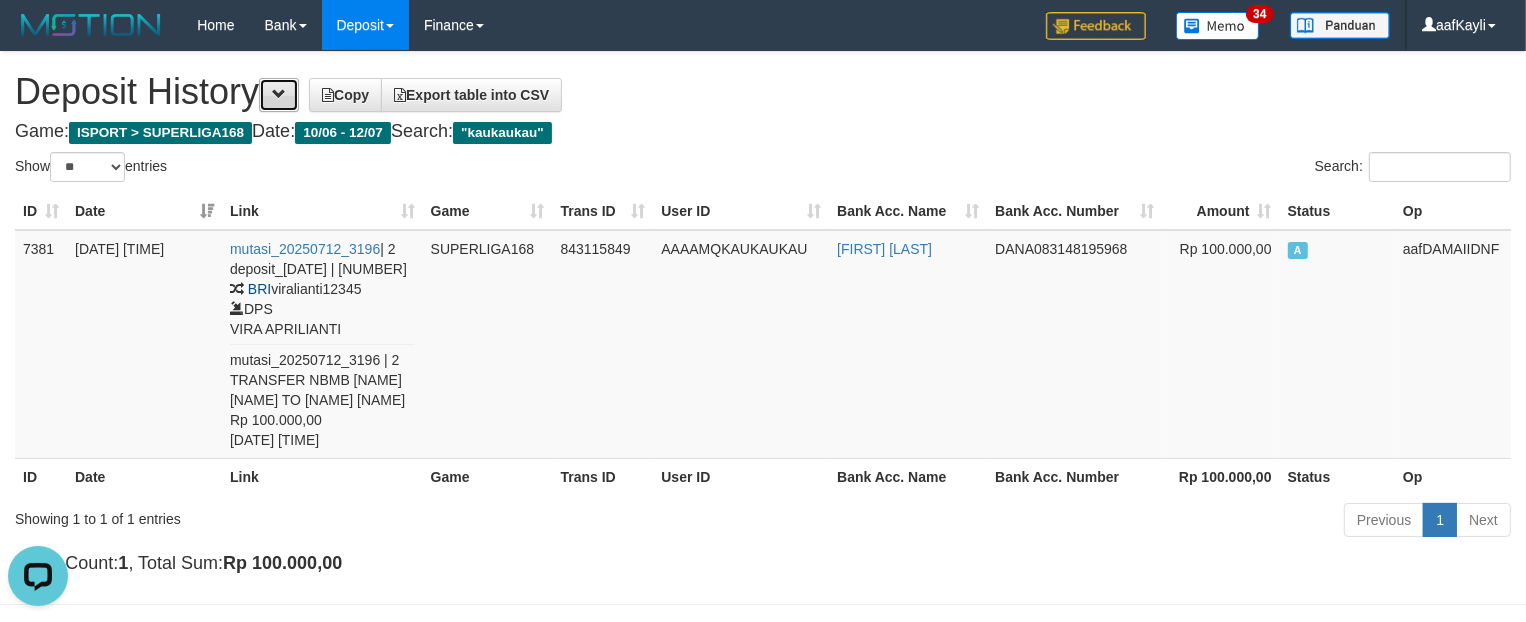 click at bounding box center (279, 94) 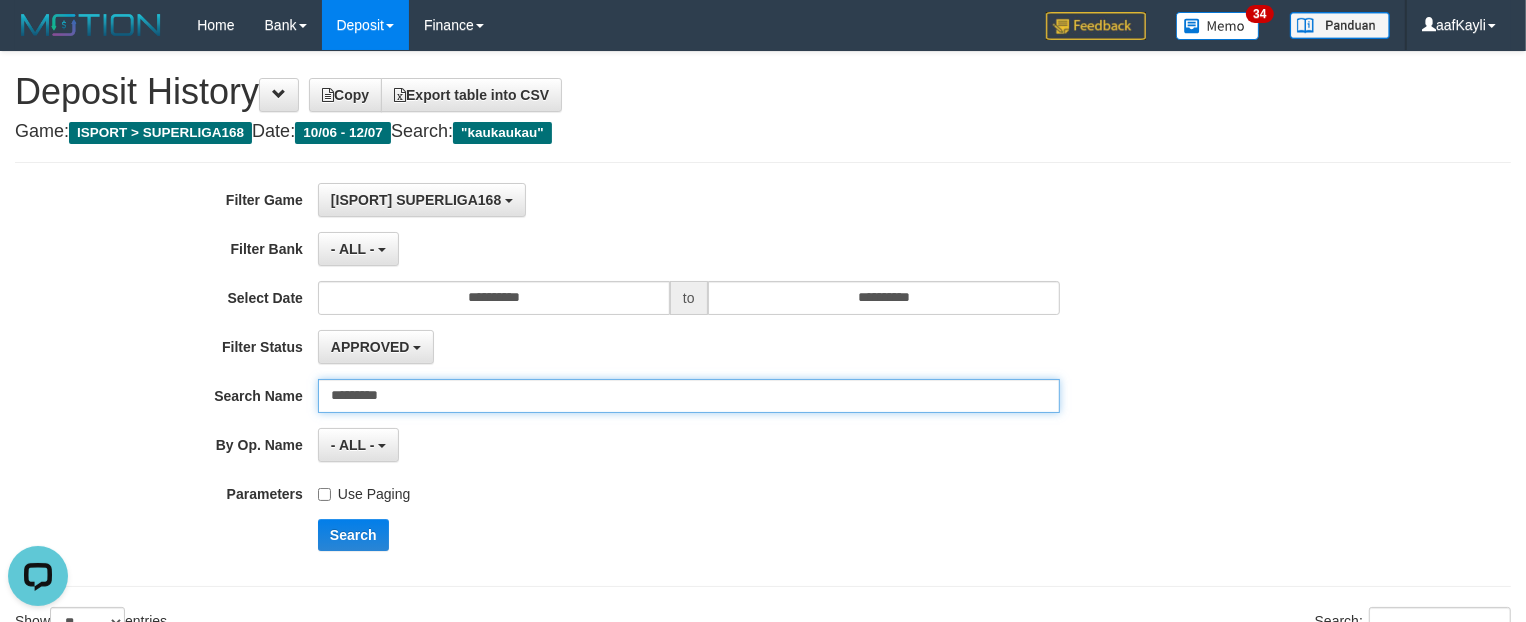 drag, startPoint x: 453, startPoint y: 398, endPoint x: -4, endPoint y: 447, distance: 459.61942 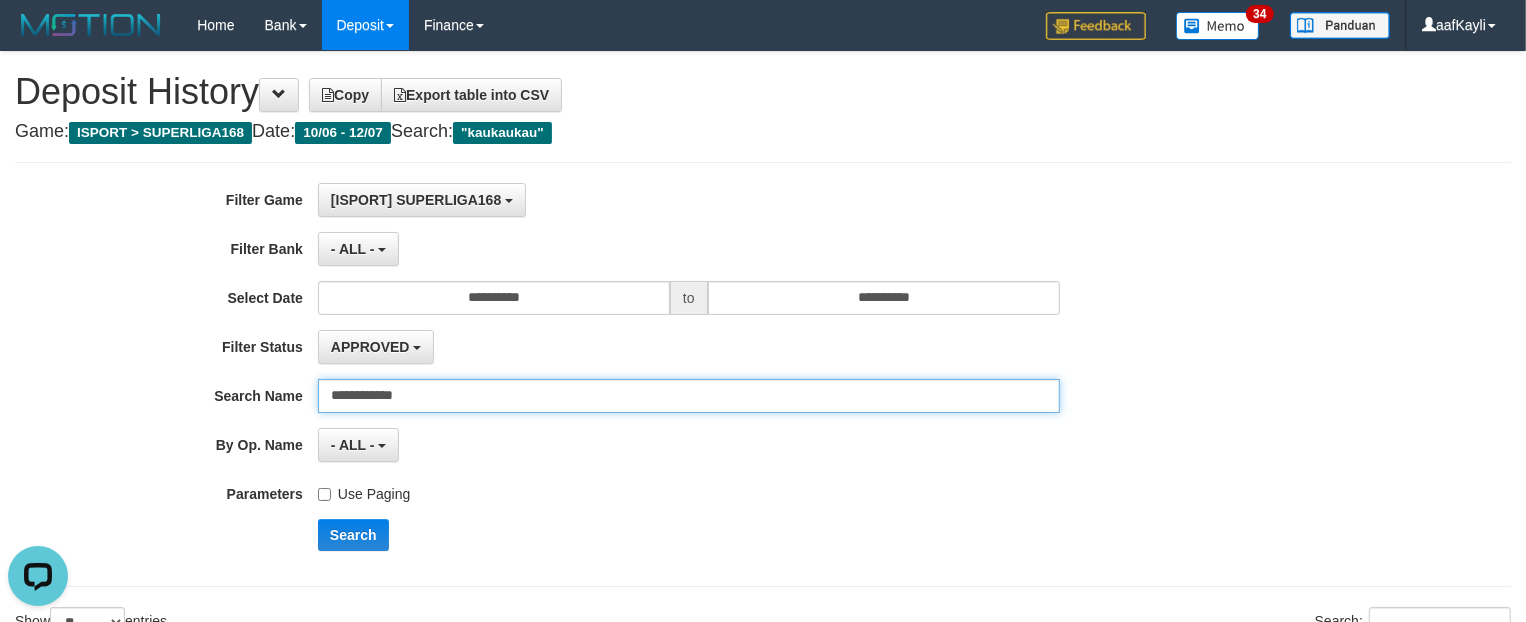 type on "**********" 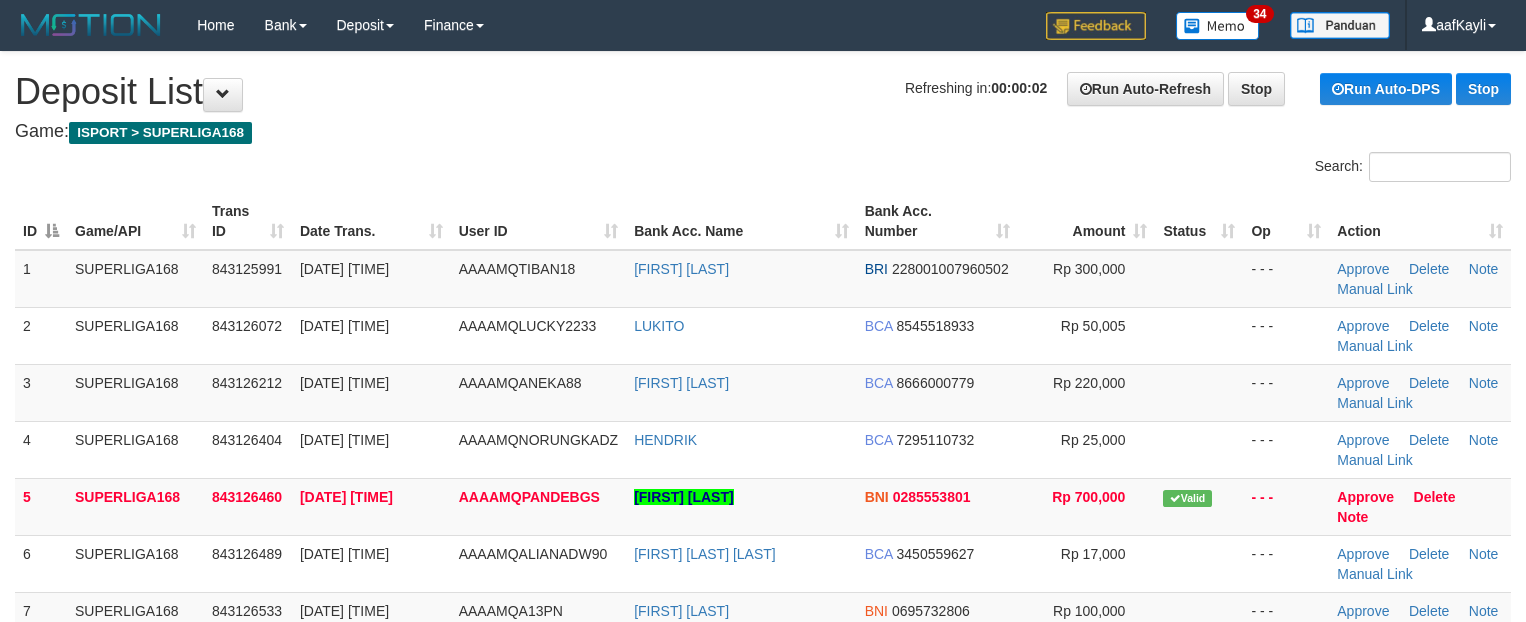 scroll, scrollTop: 0, scrollLeft: 0, axis: both 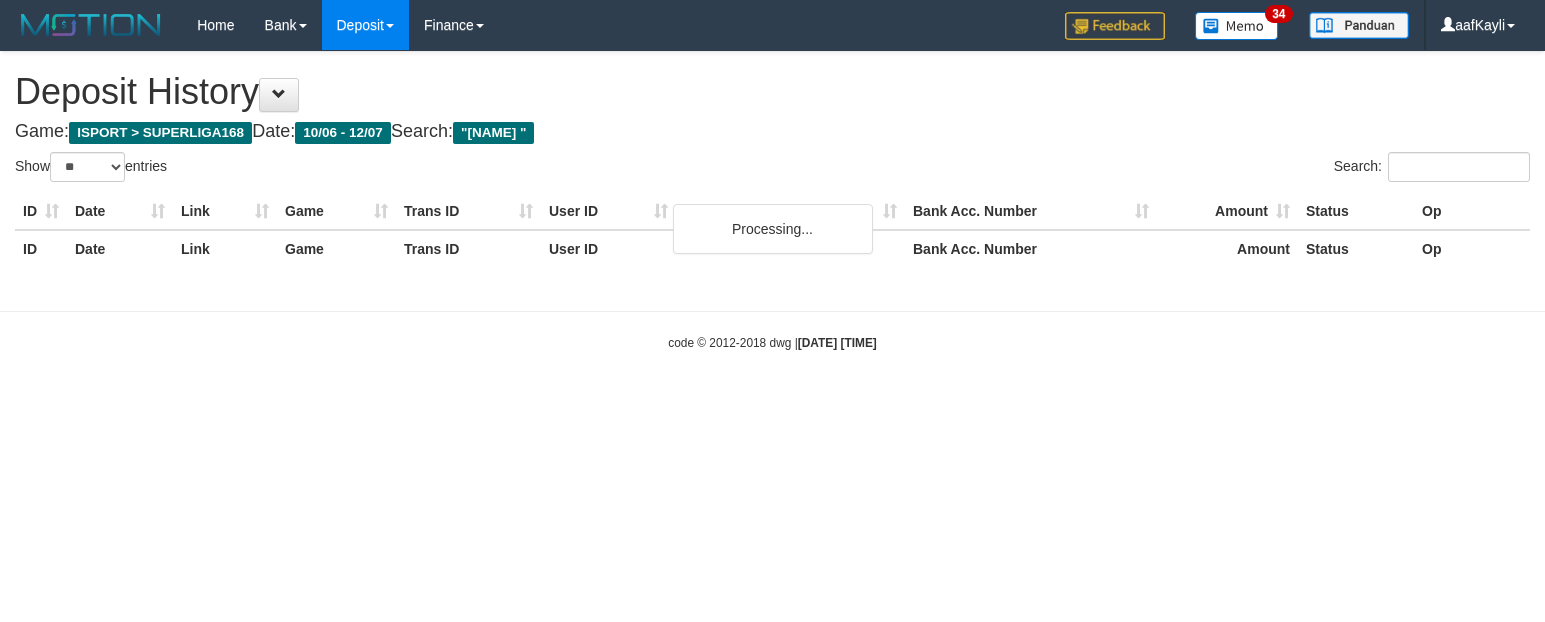 select on "**" 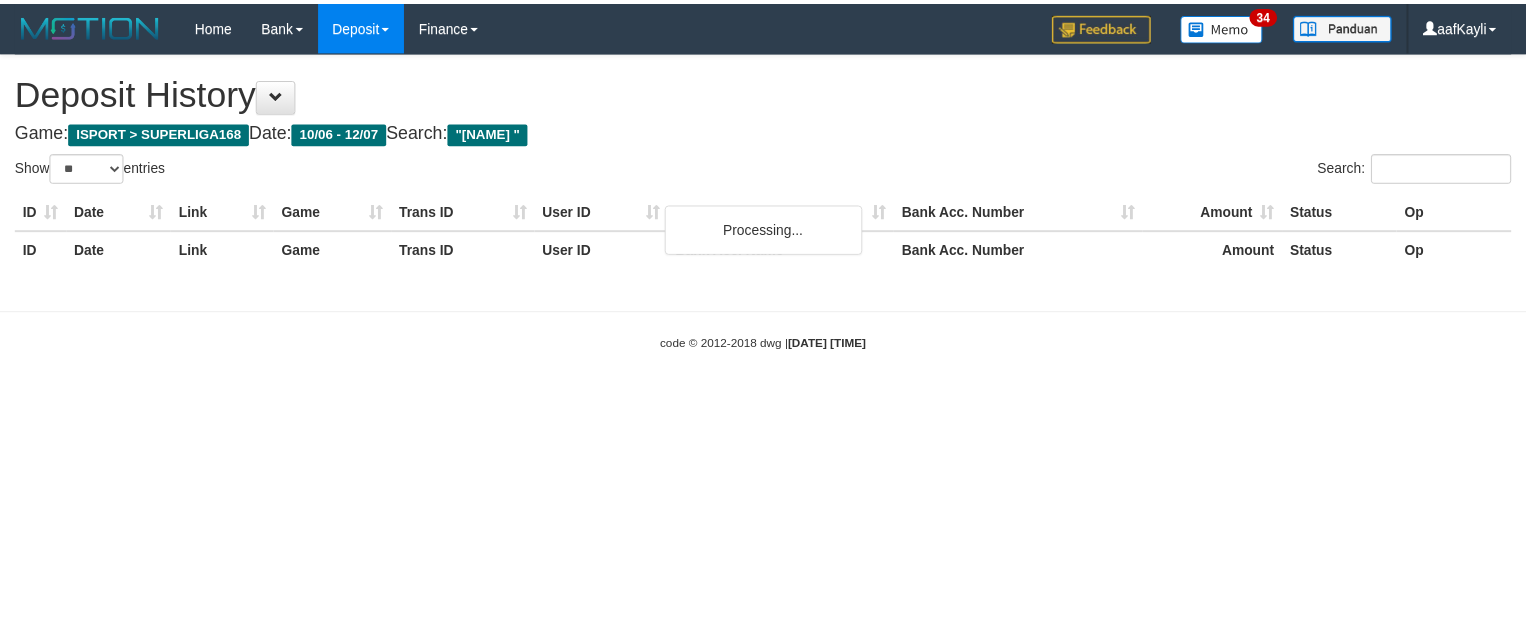 scroll, scrollTop: 0, scrollLeft: 0, axis: both 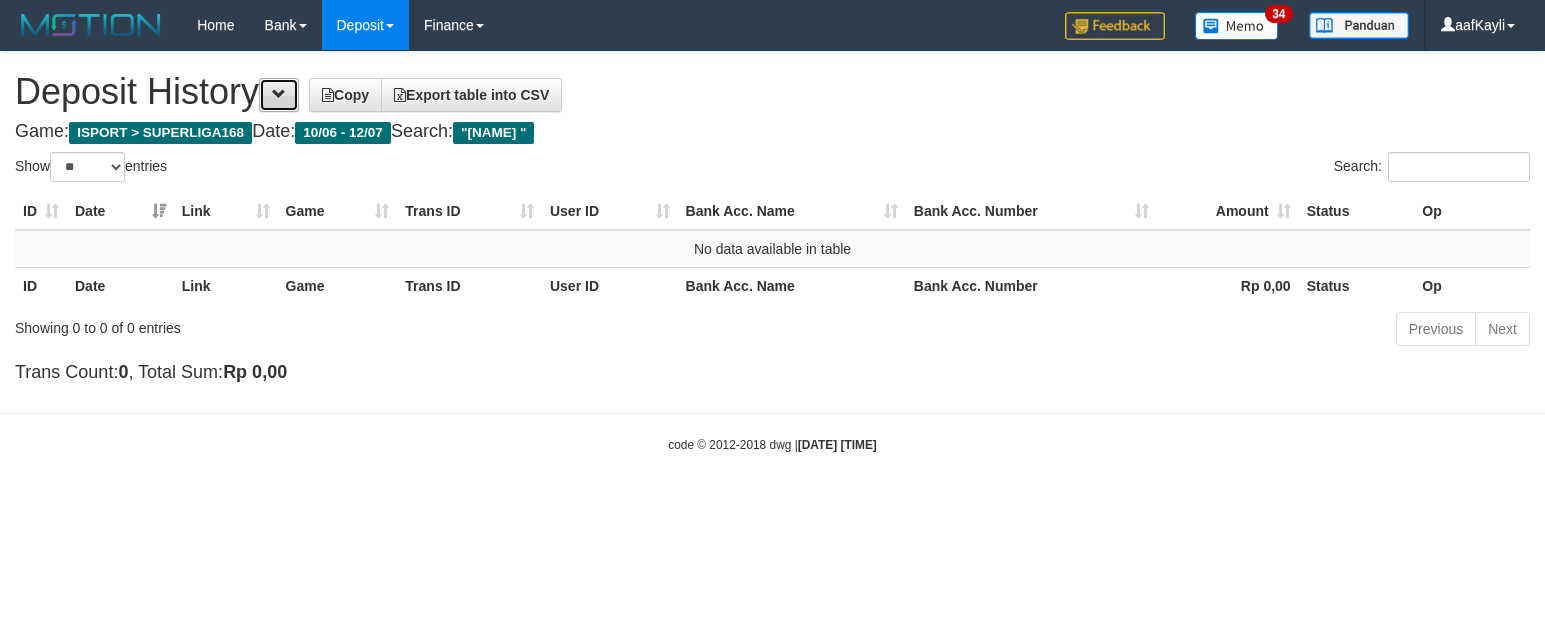 click at bounding box center [279, 95] 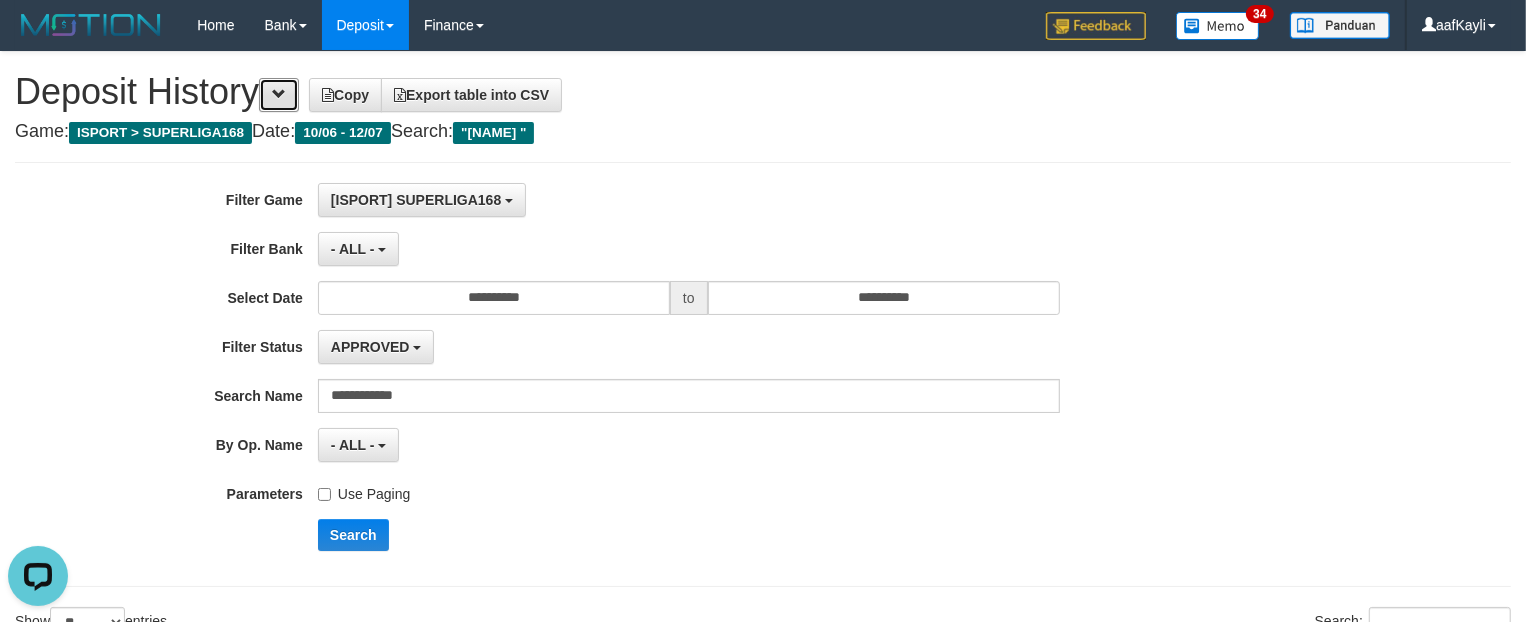 scroll, scrollTop: 0, scrollLeft: 0, axis: both 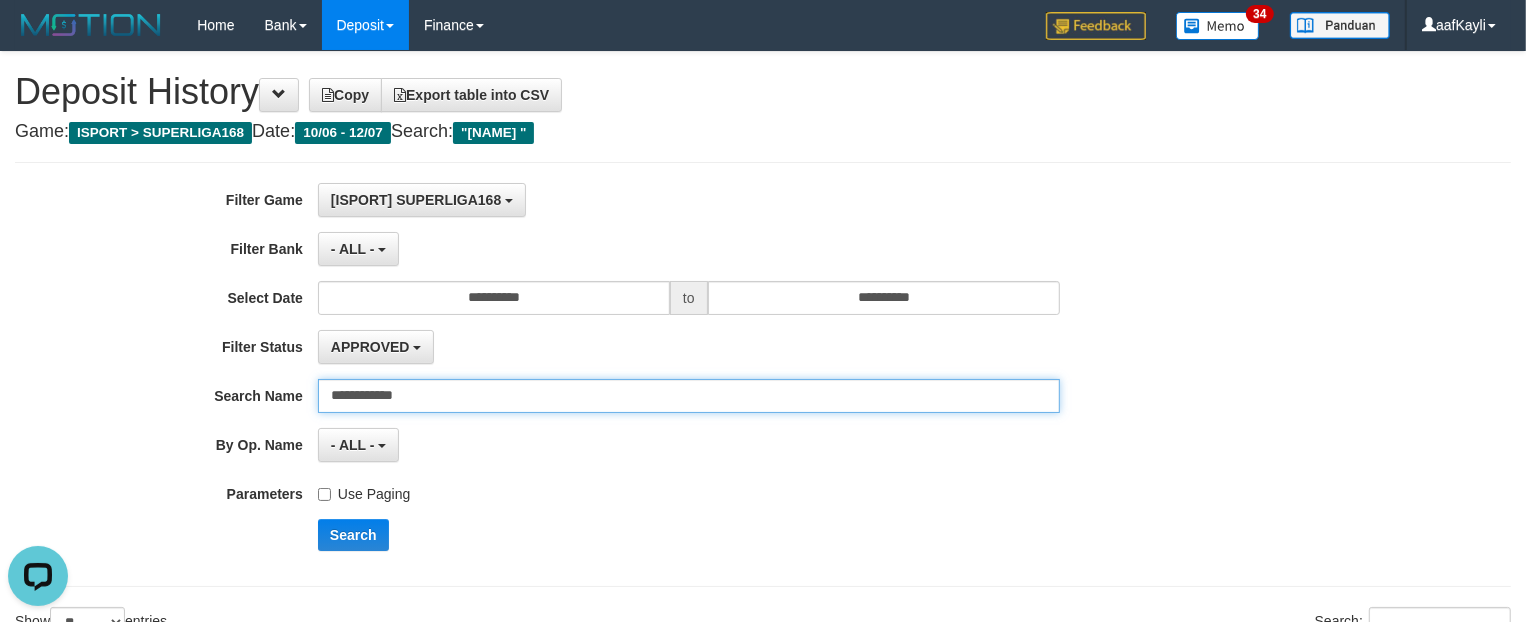 click on "**********" at bounding box center [689, 396] 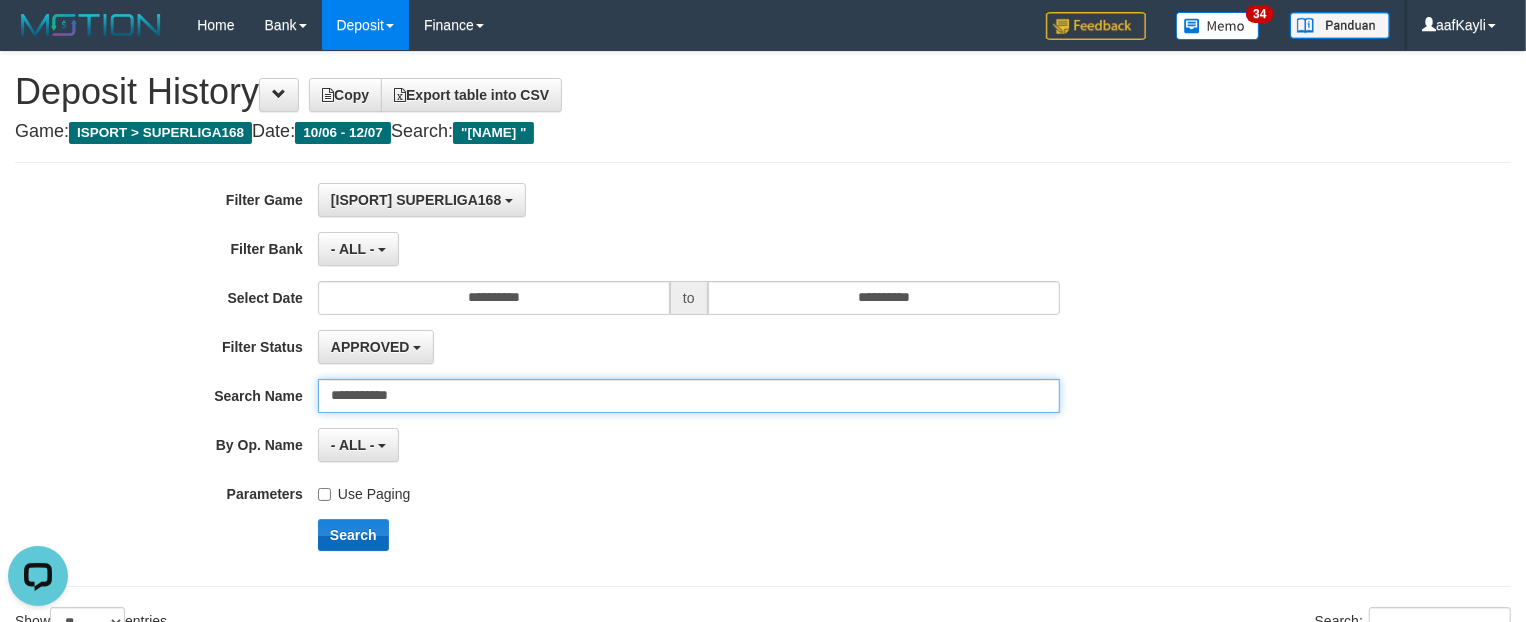 type on "**********" 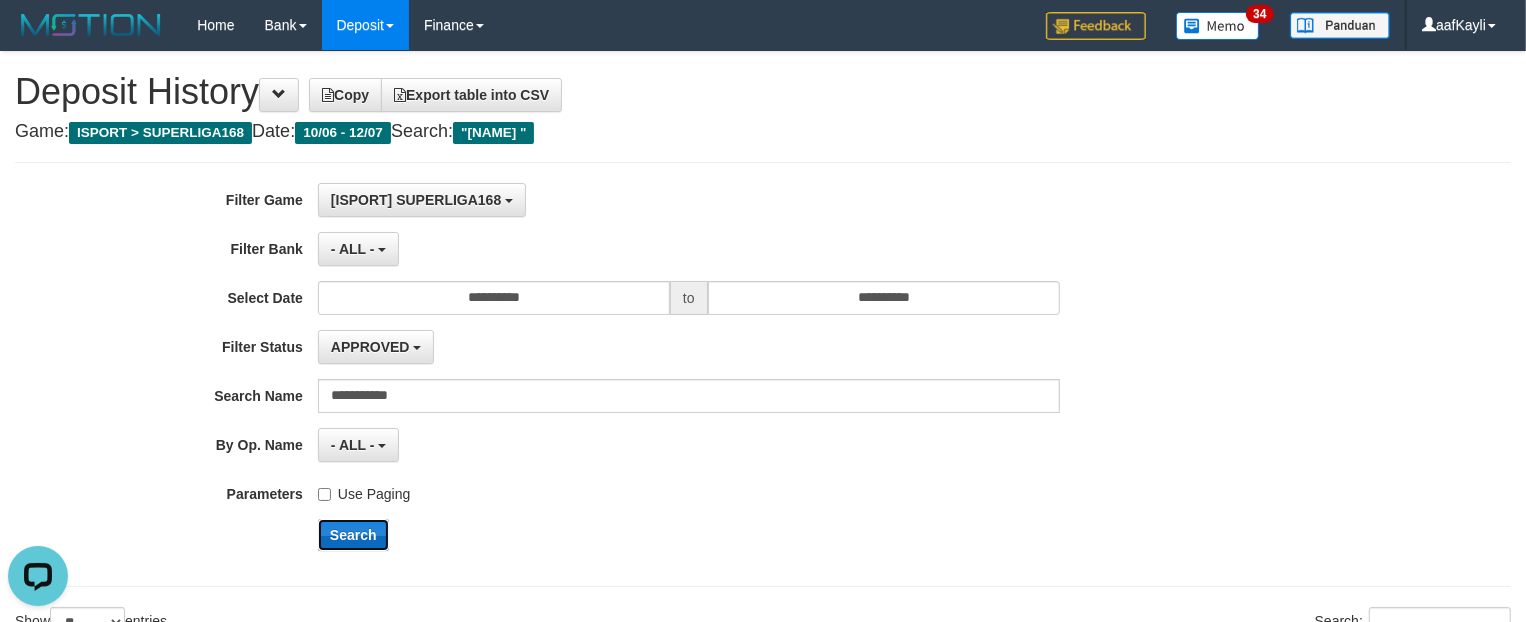 click on "Search" at bounding box center [353, 535] 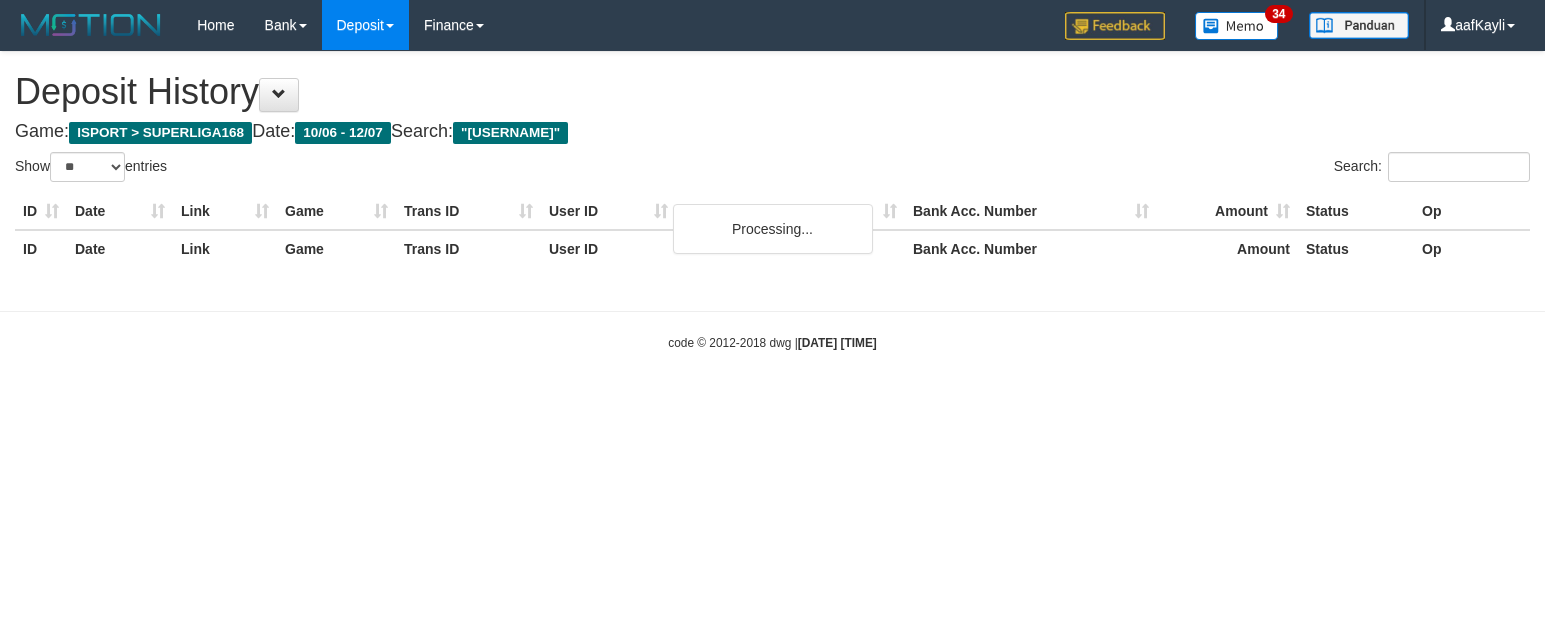 select on "**" 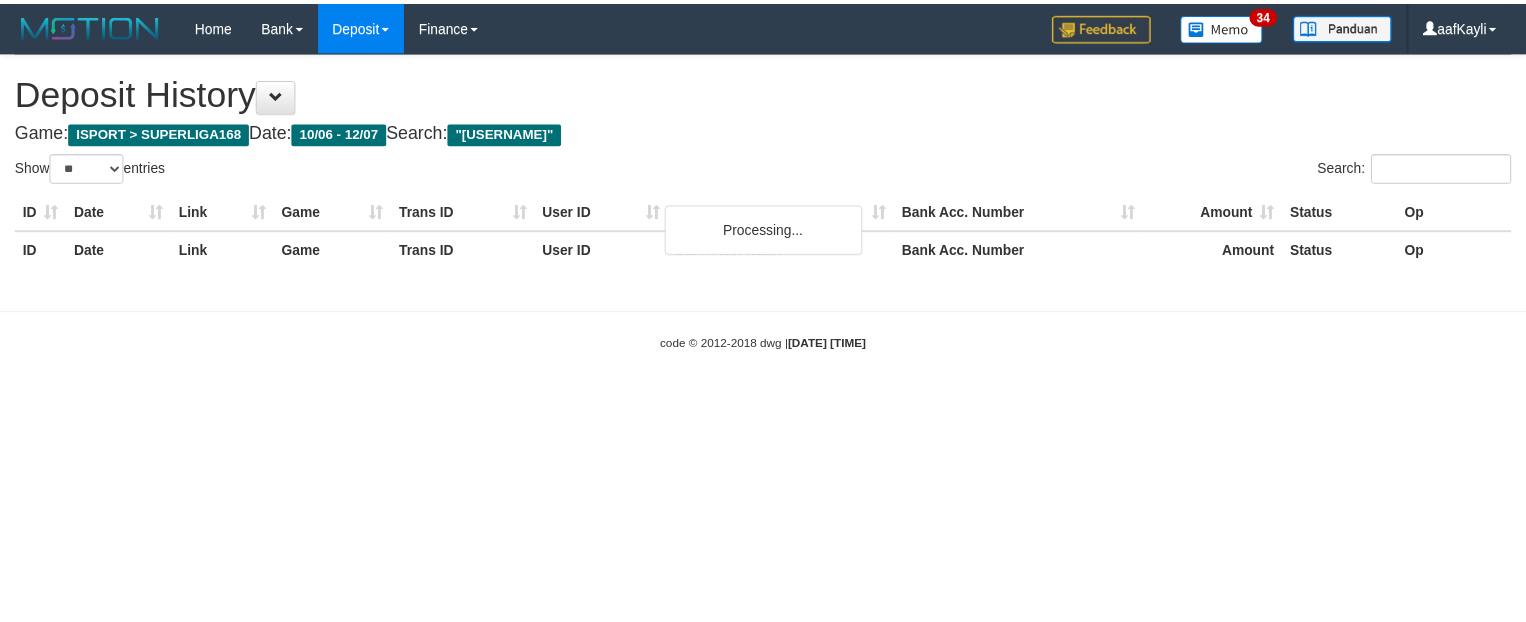 scroll, scrollTop: 0, scrollLeft: 0, axis: both 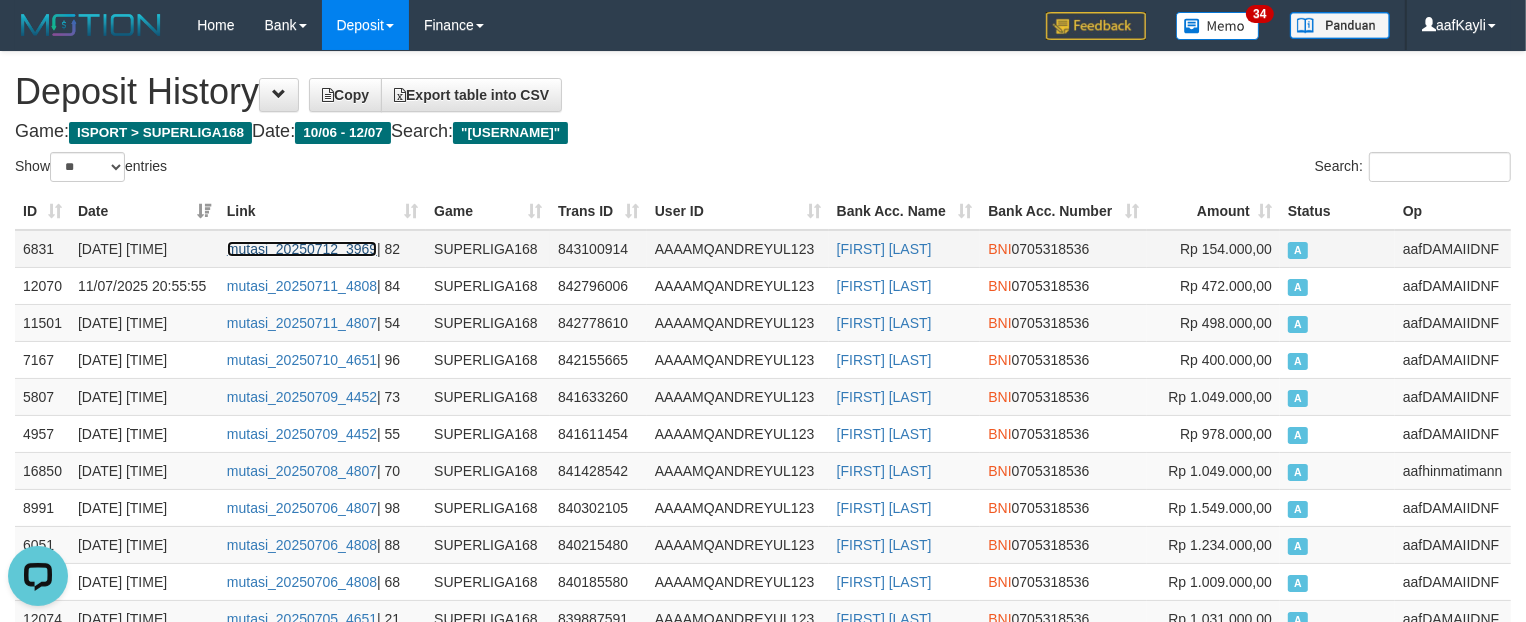 click on "mutasi_20250712_3969" at bounding box center (302, 249) 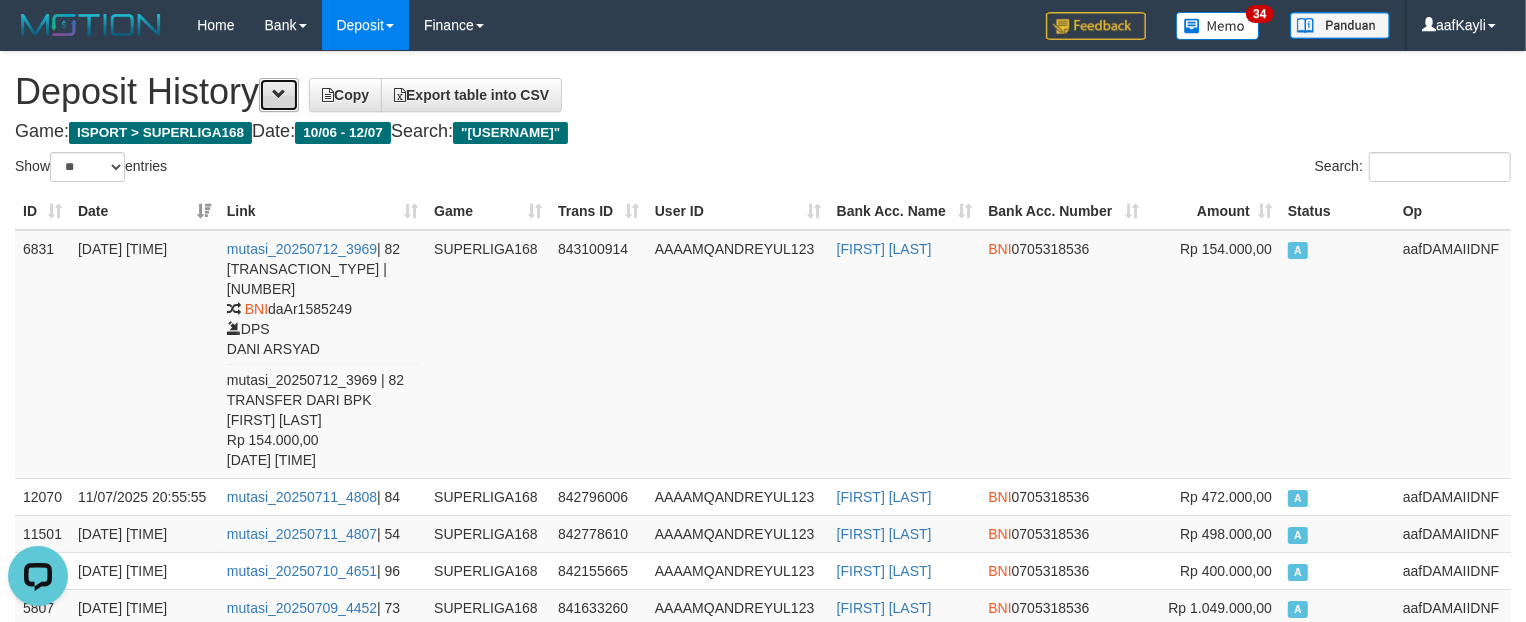 click at bounding box center (279, 94) 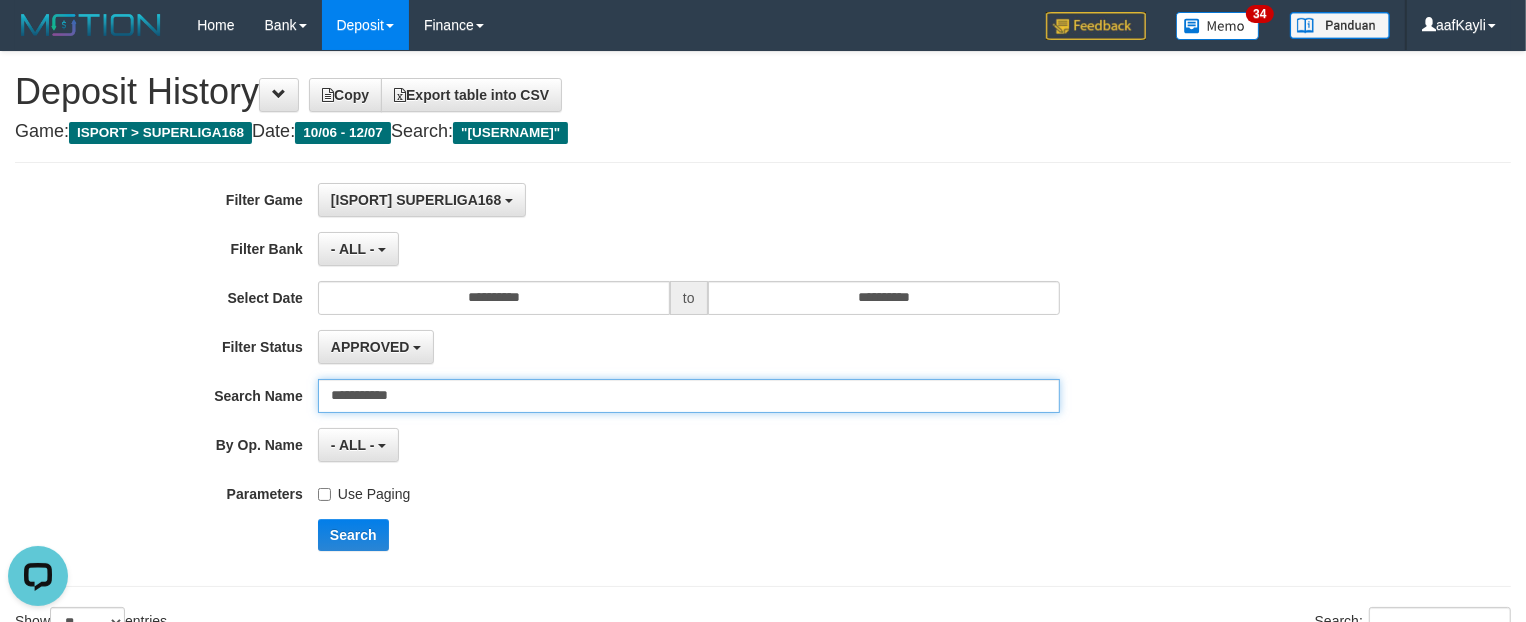 drag, startPoint x: 451, startPoint y: 405, endPoint x: 0, endPoint y: 430, distance: 451.69238 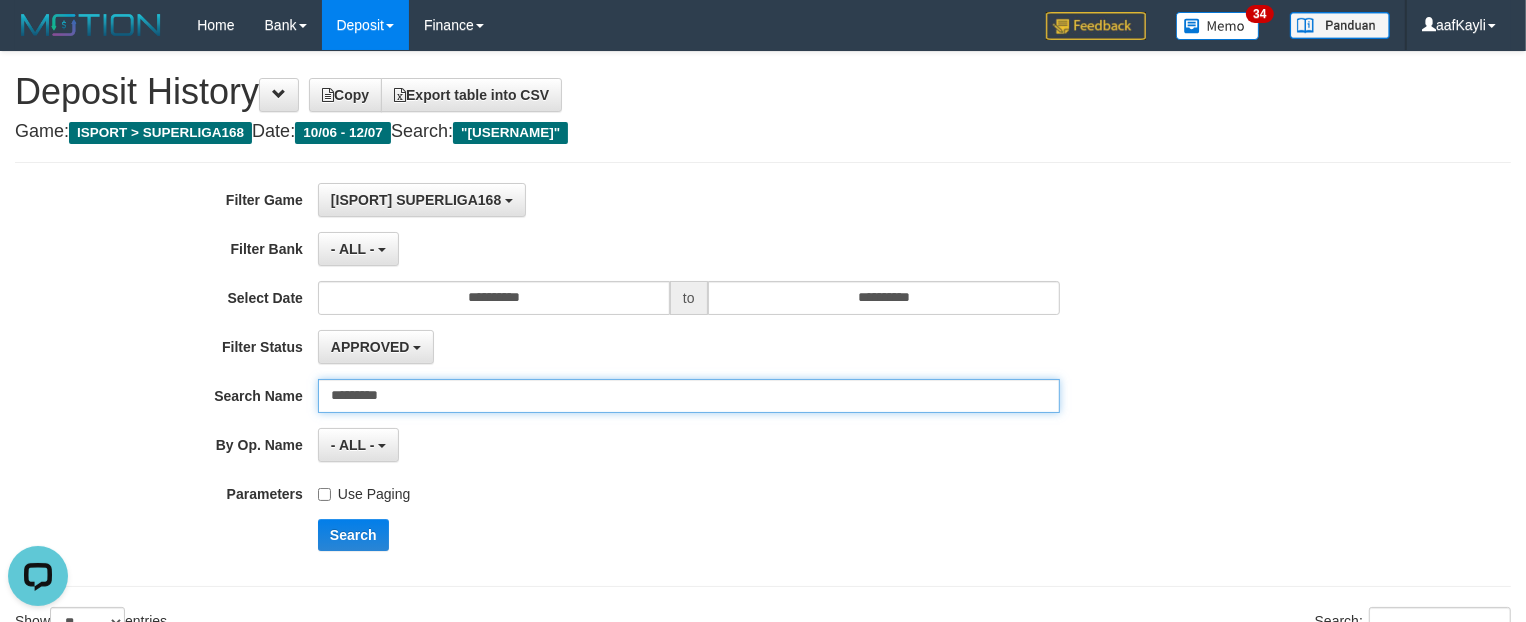 type on "*********" 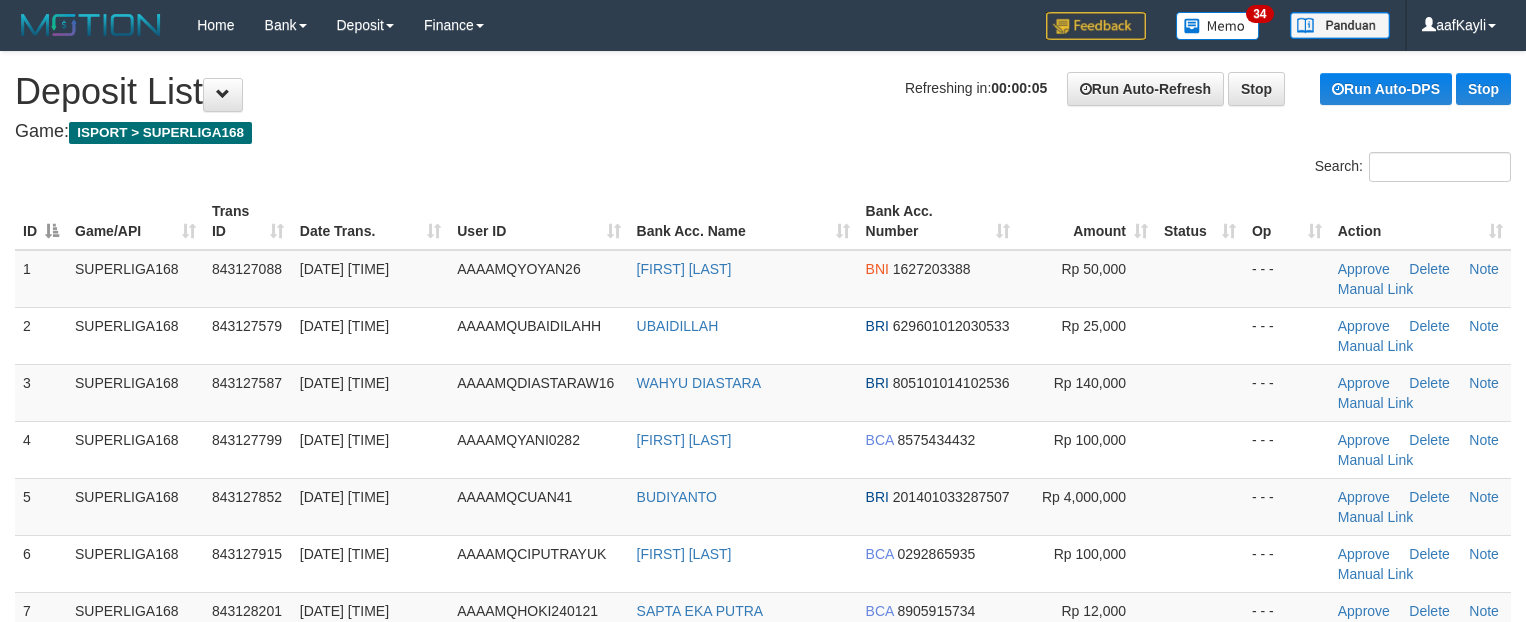 scroll, scrollTop: 0, scrollLeft: 0, axis: both 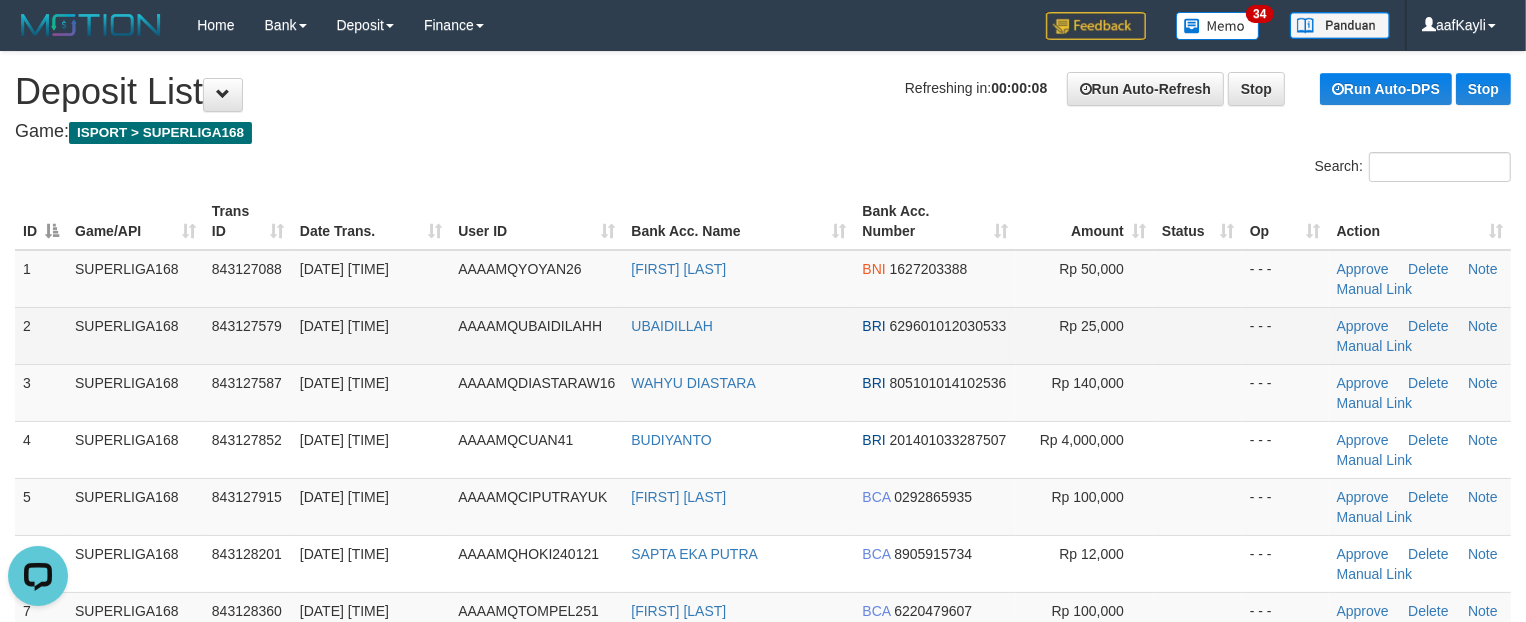 click at bounding box center [1198, 335] 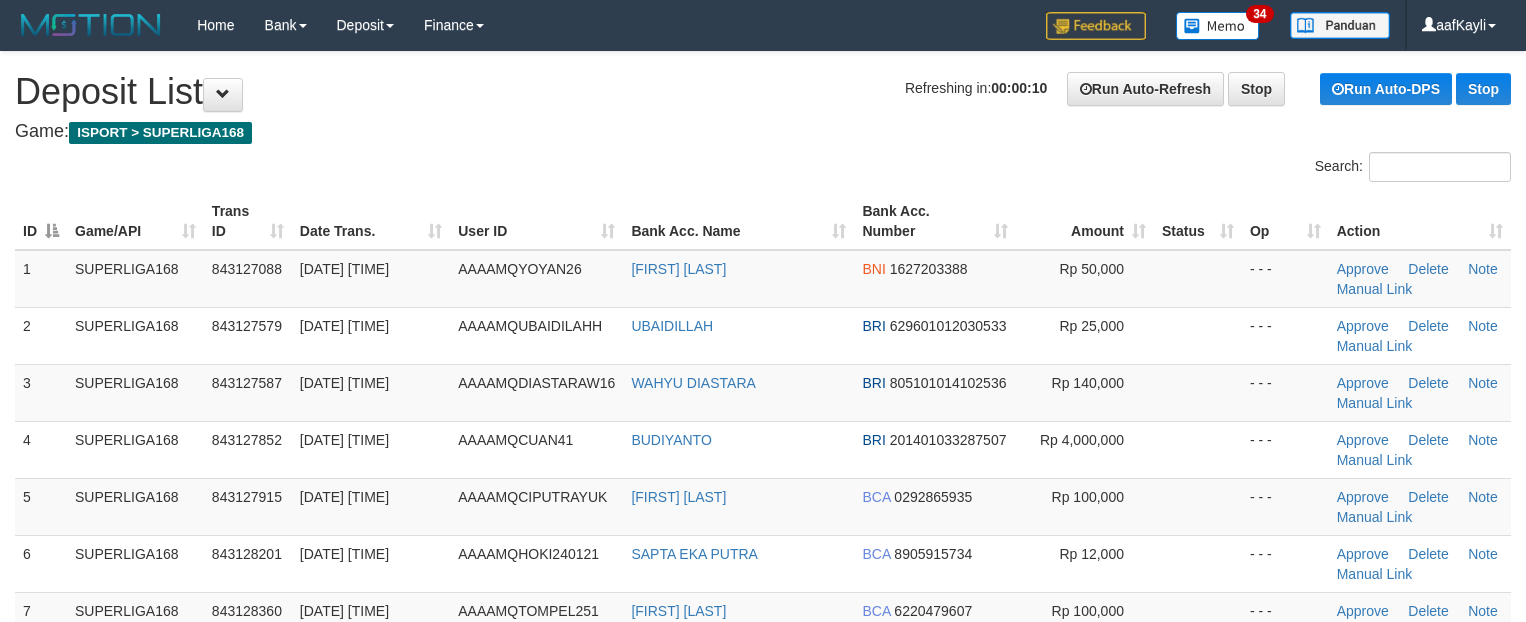 scroll, scrollTop: 0, scrollLeft: 0, axis: both 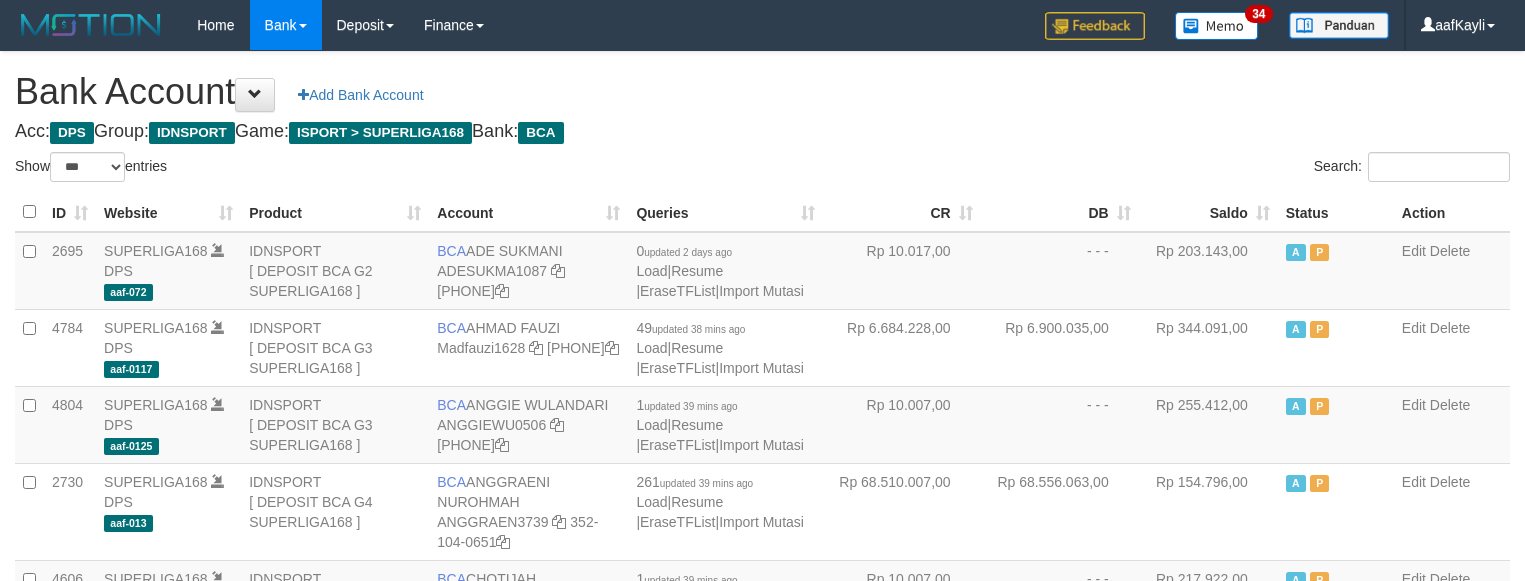 select on "***" 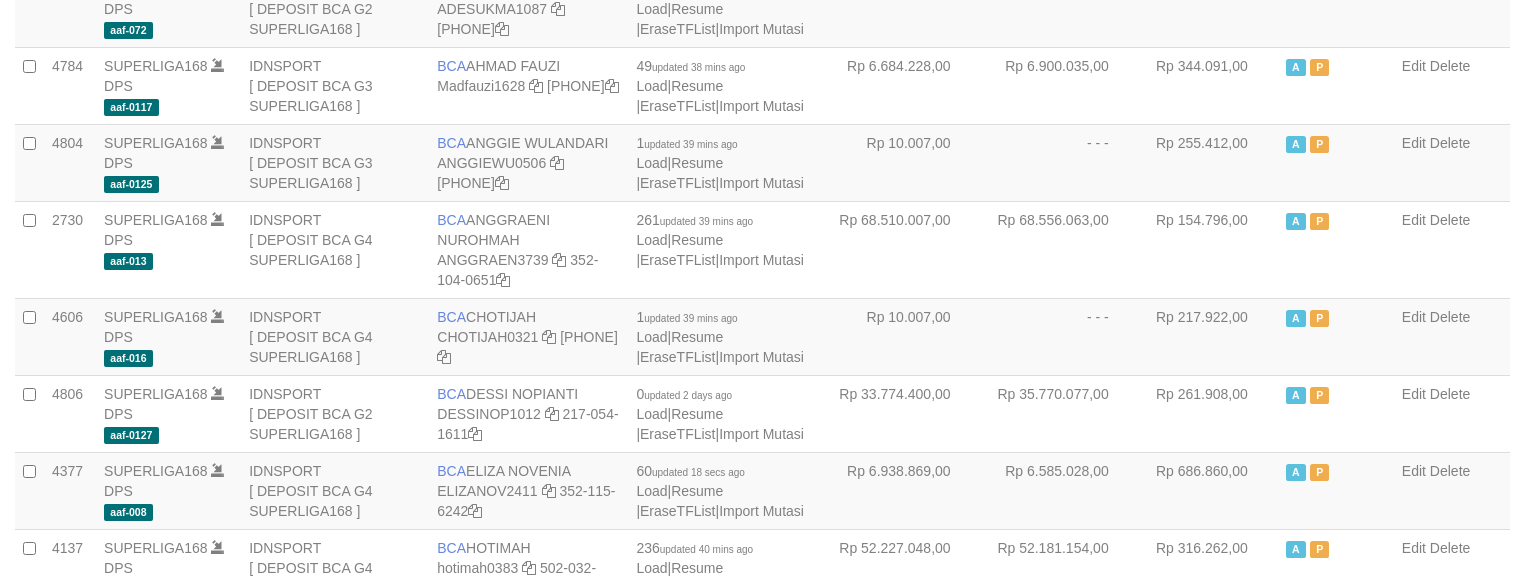 scroll, scrollTop: 0, scrollLeft: 0, axis: both 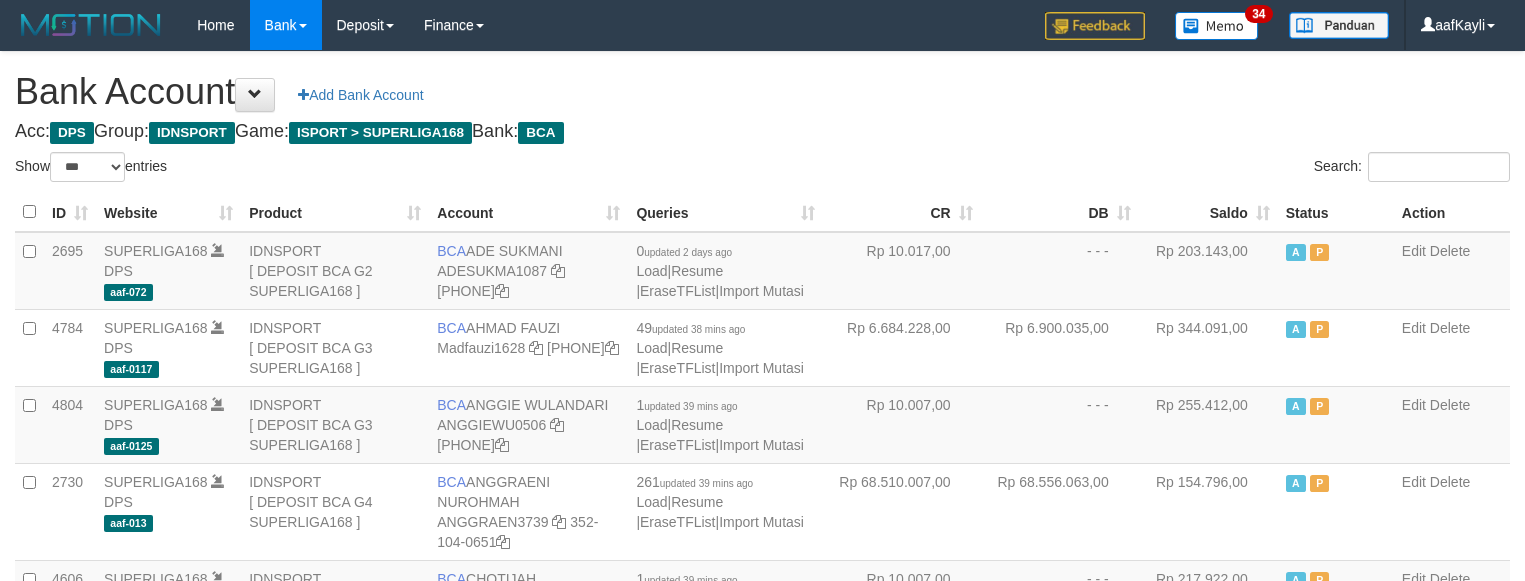 click on "Saldo" at bounding box center (1208, 212) 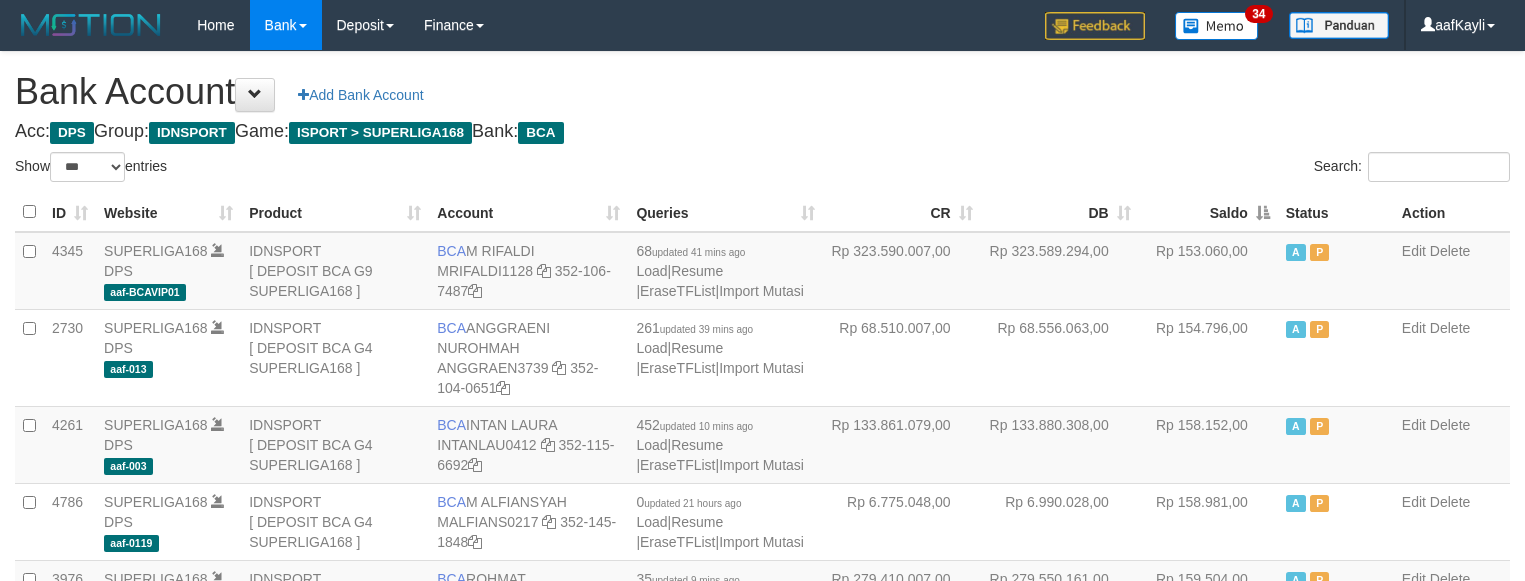 click on "Saldo" at bounding box center (1208, 212) 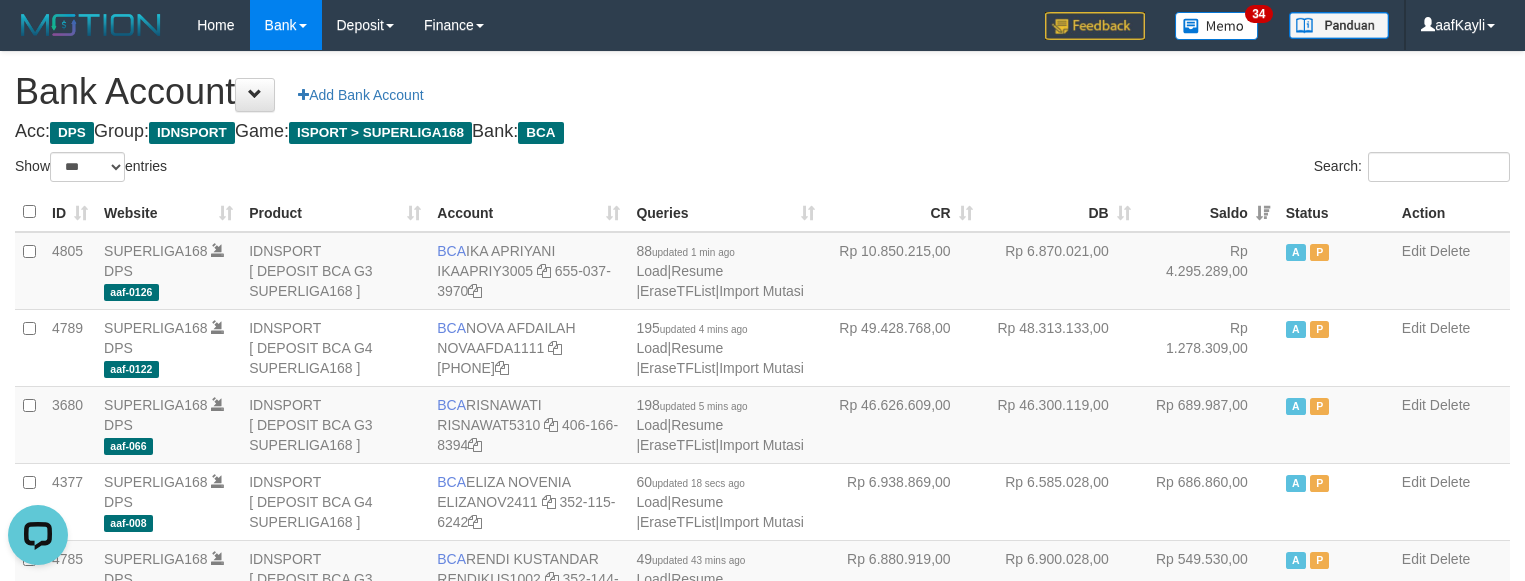 scroll, scrollTop: 0, scrollLeft: 0, axis: both 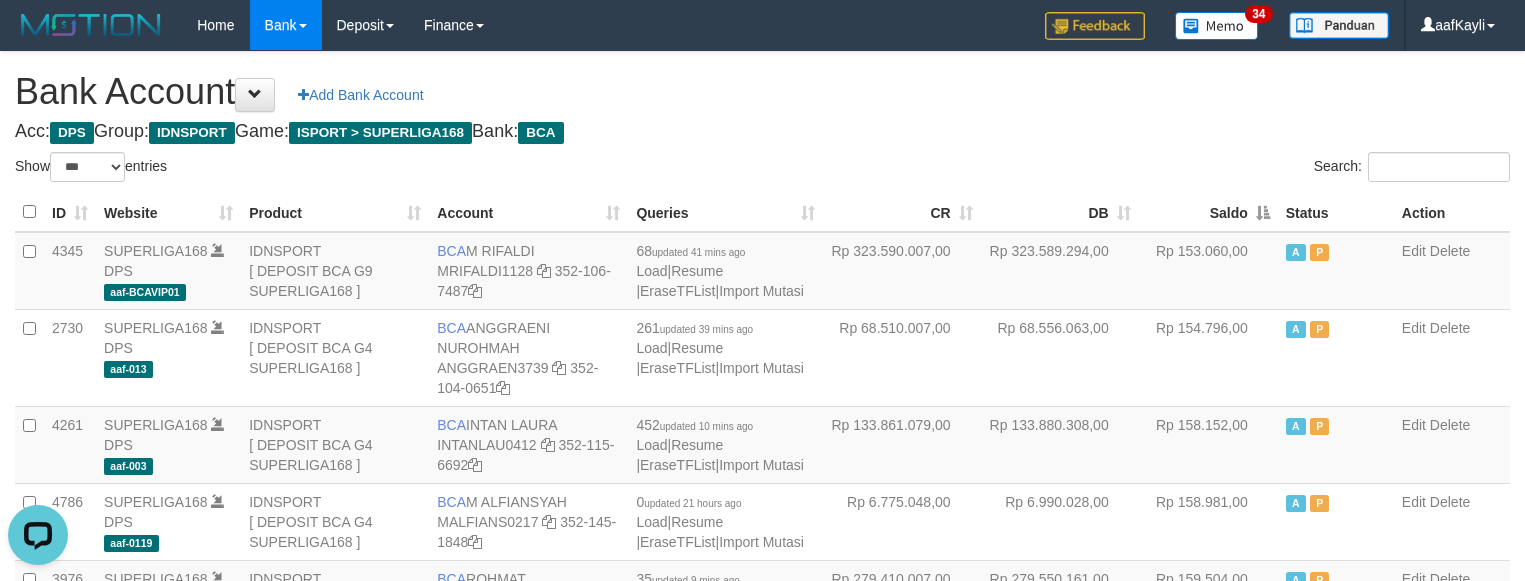 click on "Saldo" at bounding box center (1208, 212) 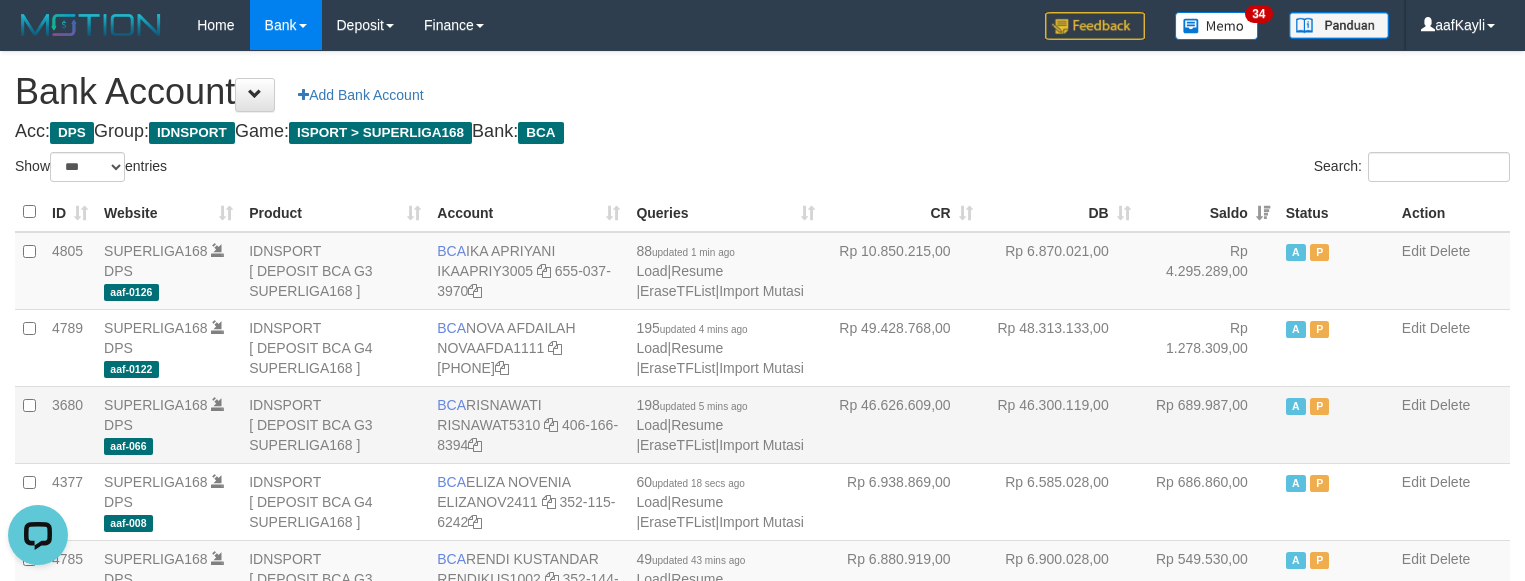 click on "Rp 46.626.609,00" at bounding box center (902, 424) 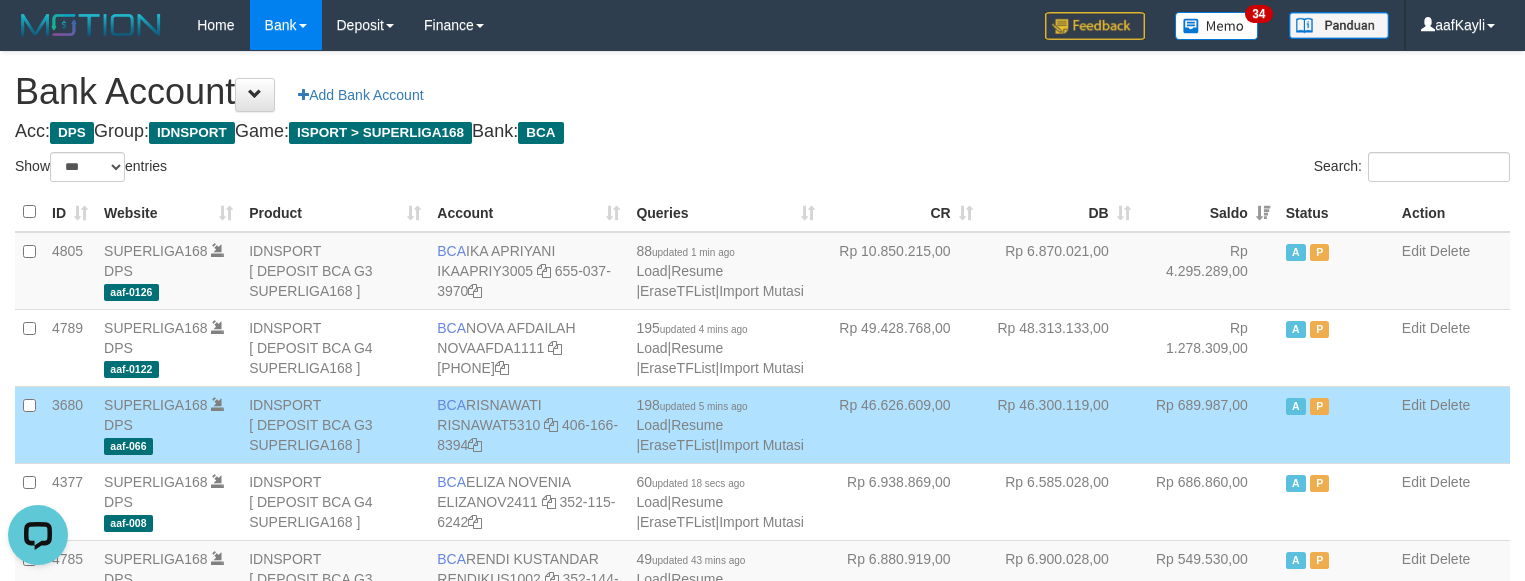 click on "Rp 689.987,00" at bounding box center (1208, 424) 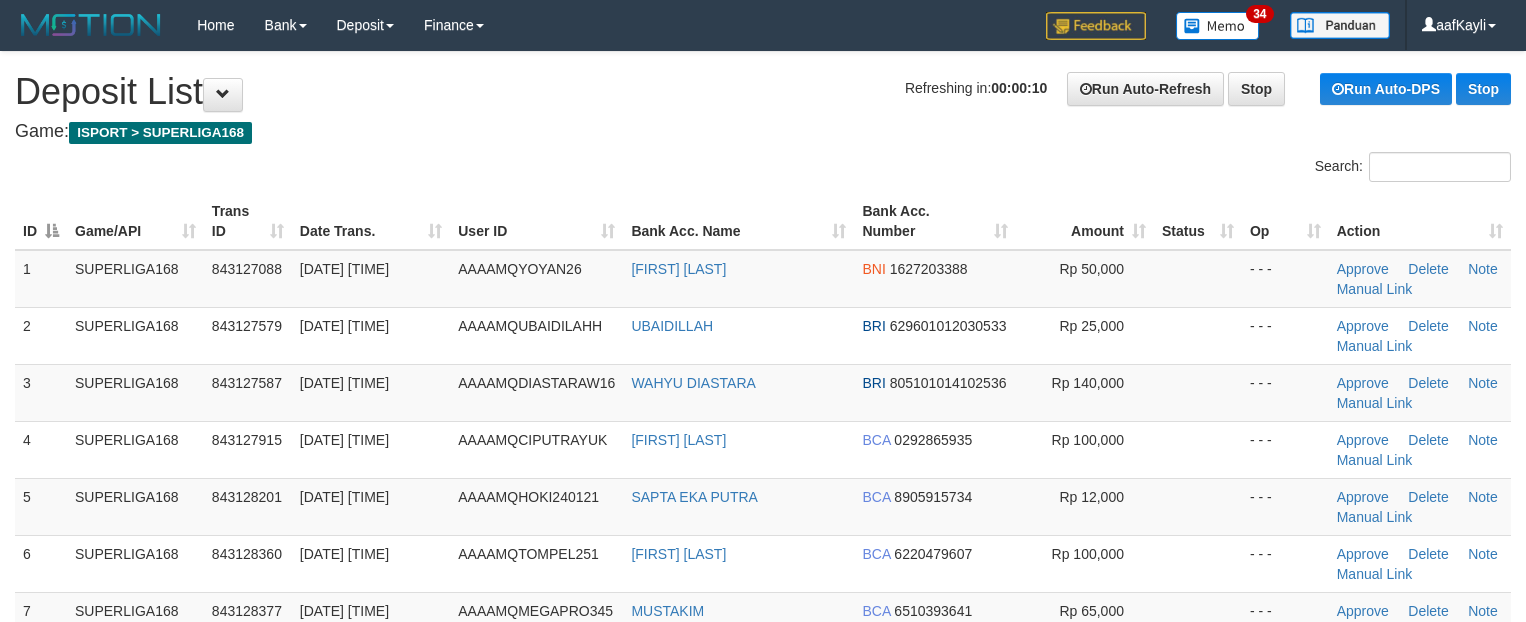 scroll, scrollTop: 0, scrollLeft: 0, axis: both 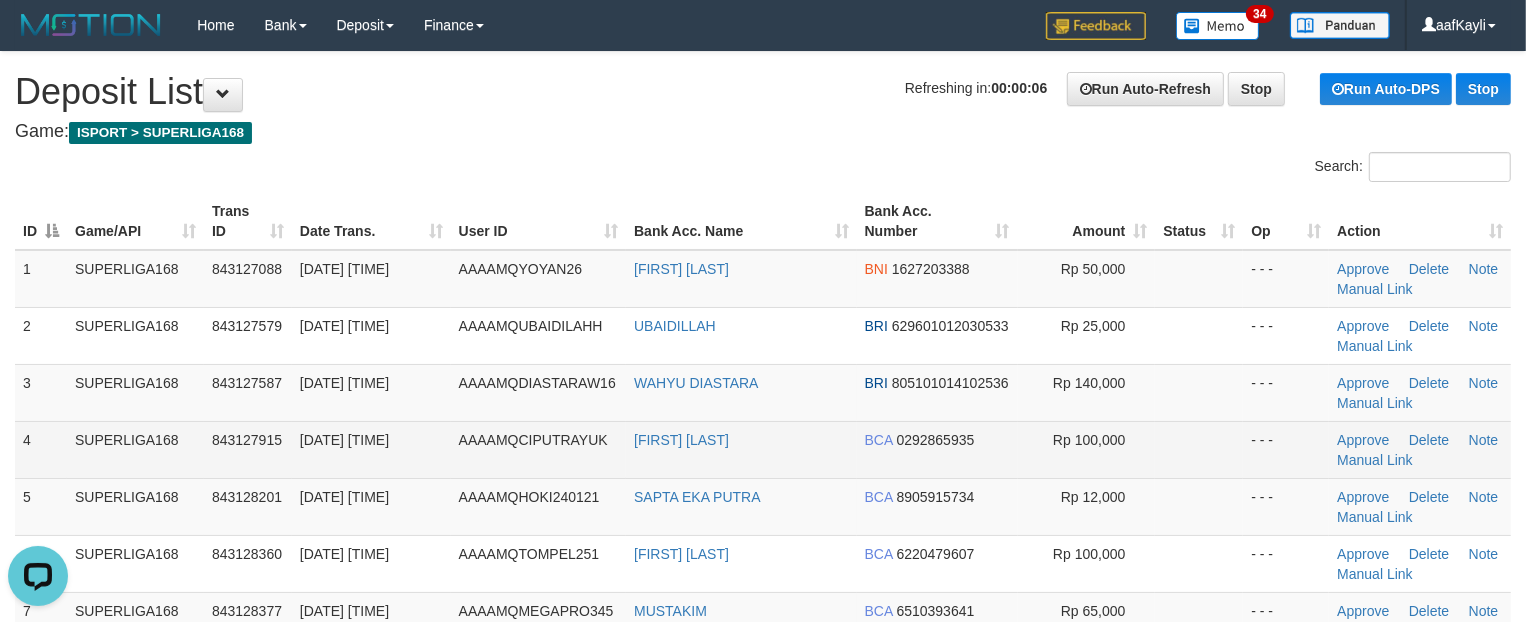click on "Rp 100,000" at bounding box center [1087, 449] 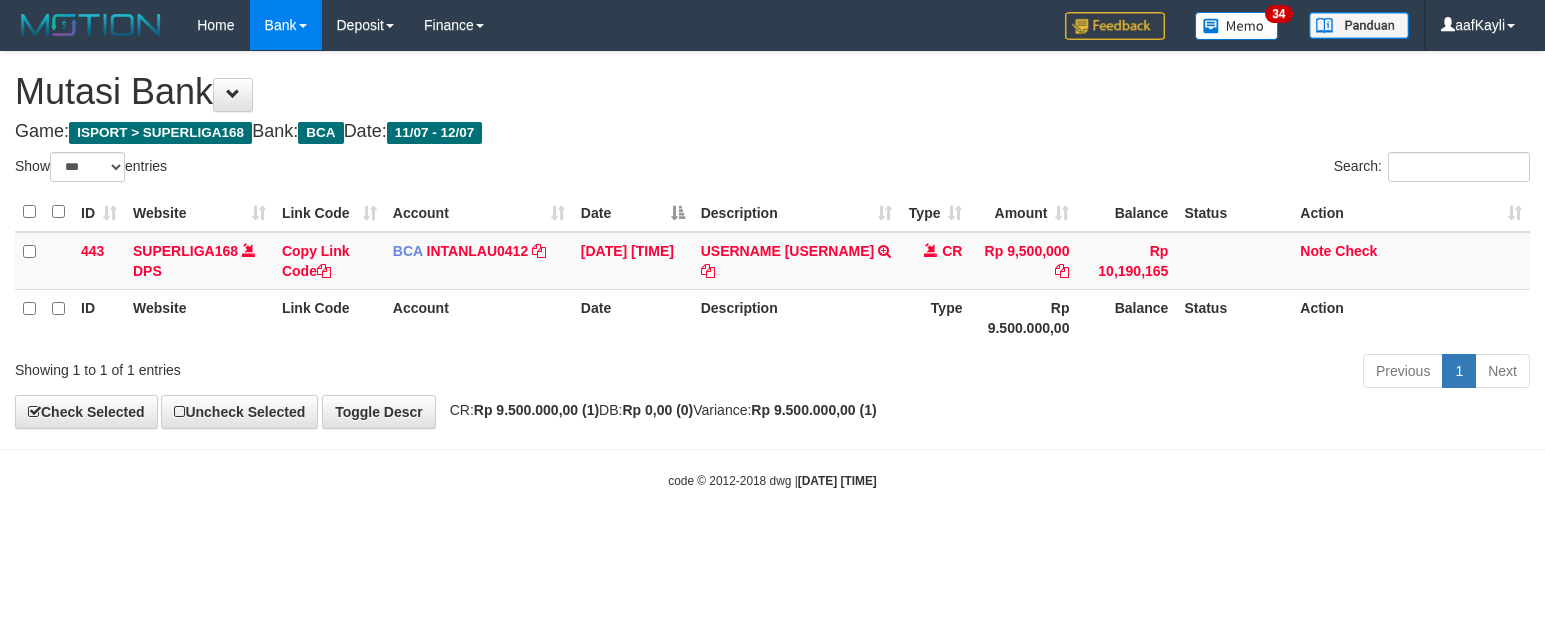 select on "***" 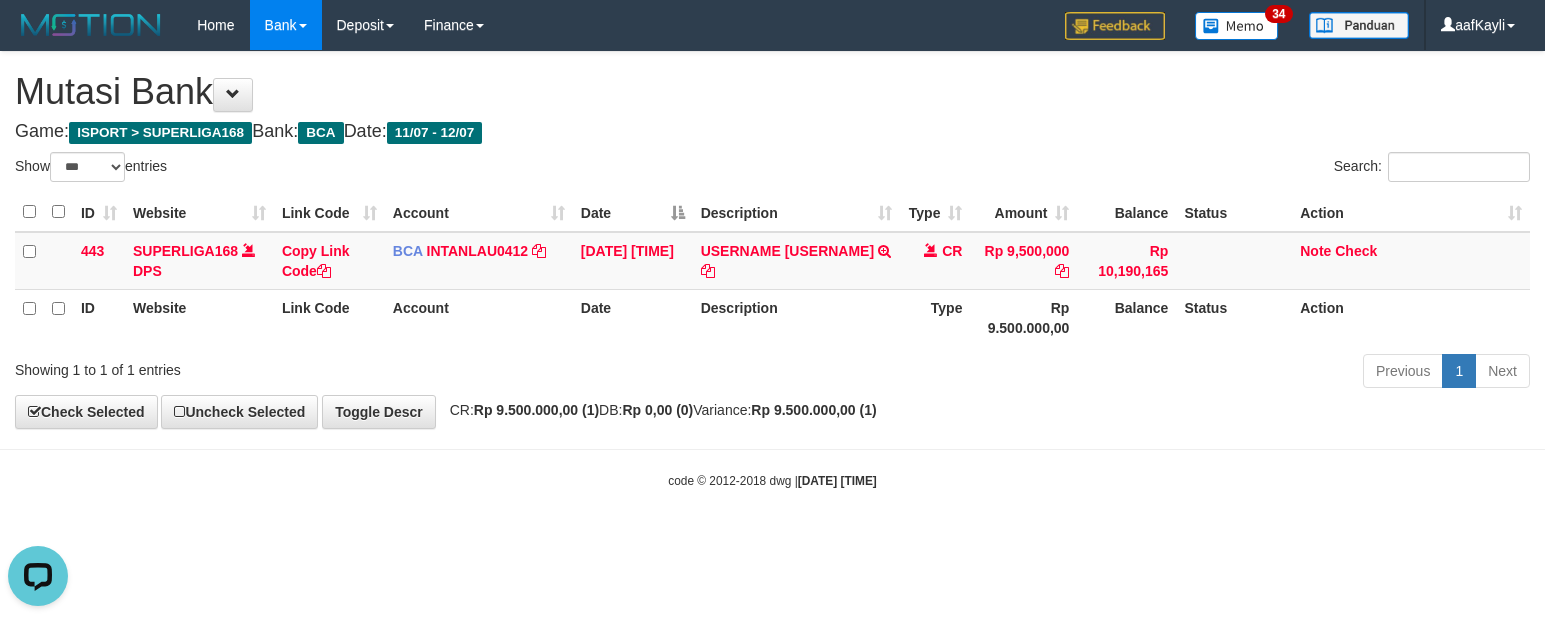 scroll, scrollTop: 0, scrollLeft: 0, axis: both 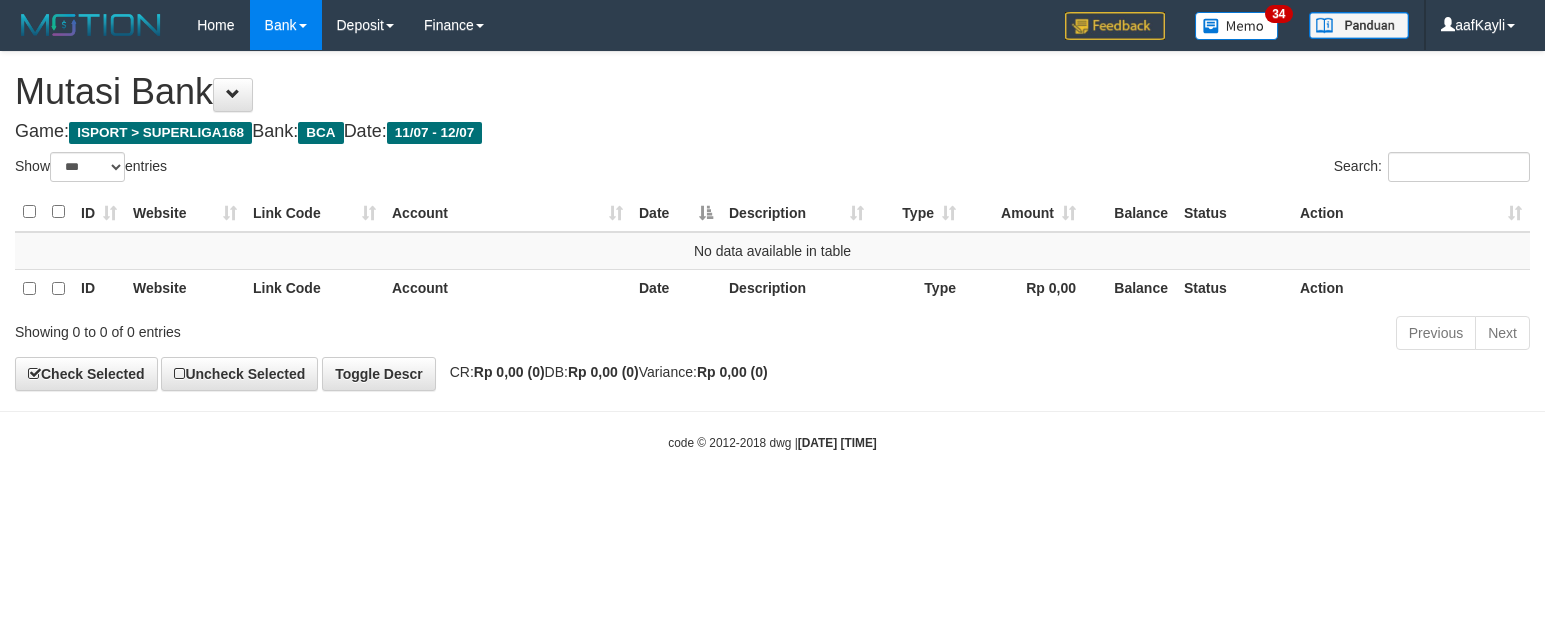 select on "***" 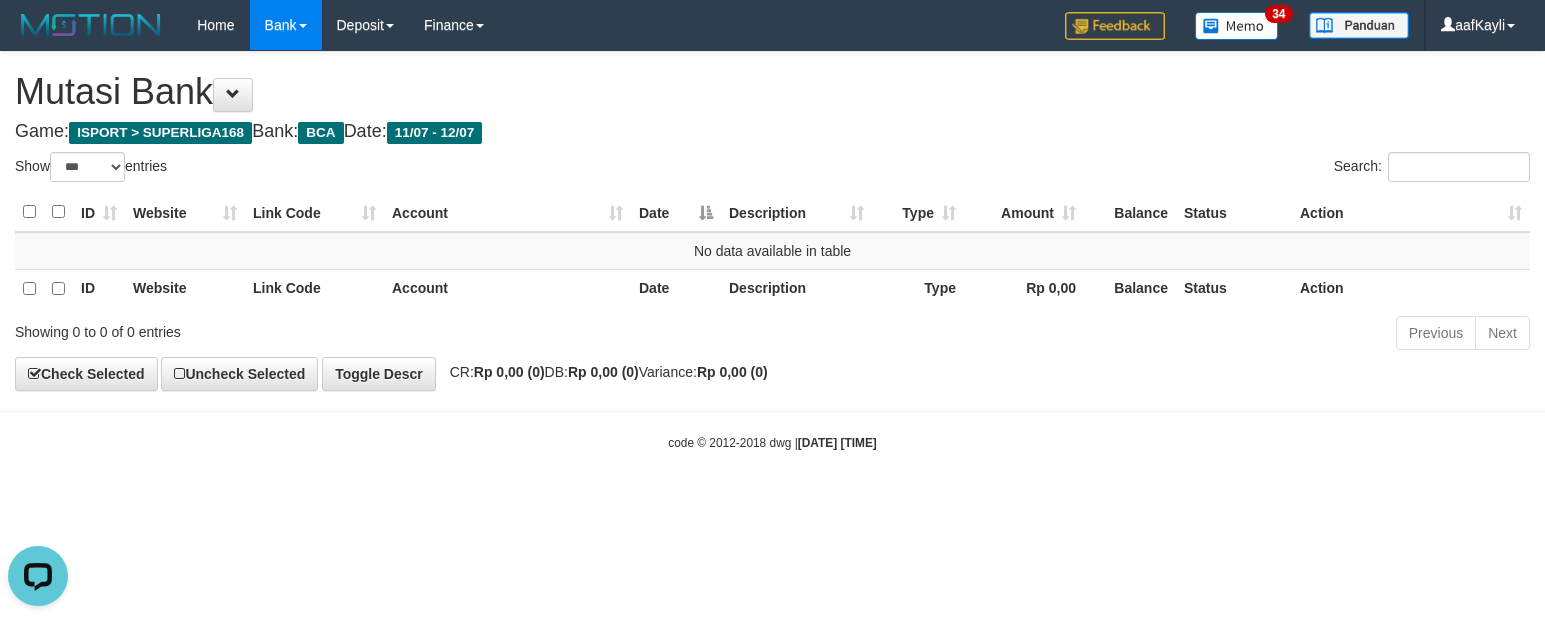 scroll, scrollTop: 0, scrollLeft: 0, axis: both 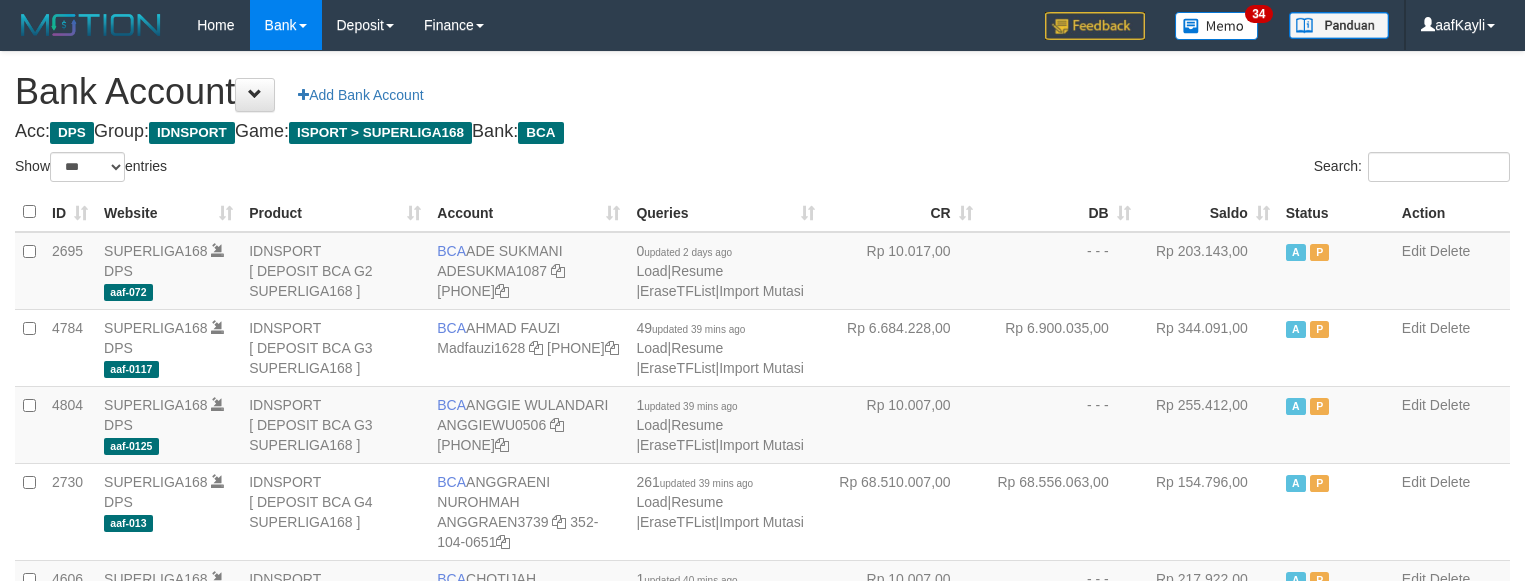 select on "***" 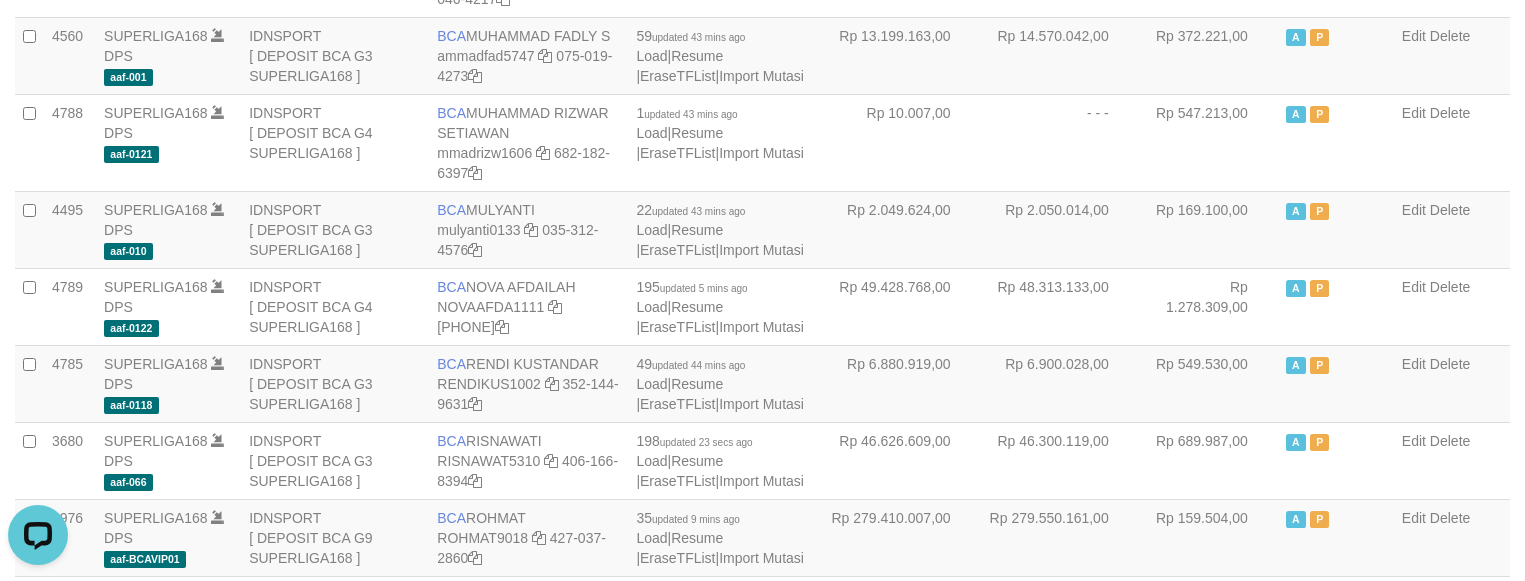 scroll, scrollTop: 0, scrollLeft: 0, axis: both 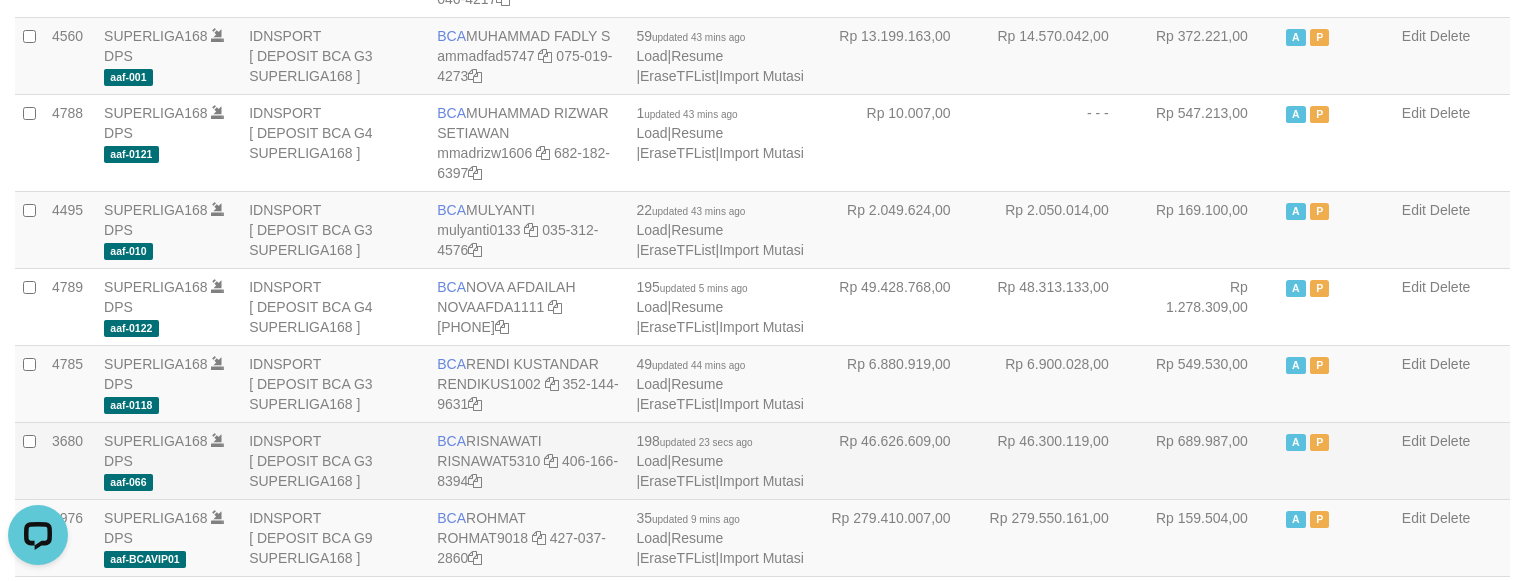 click on "Rp 46.300.119,00" at bounding box center (1060, 460) 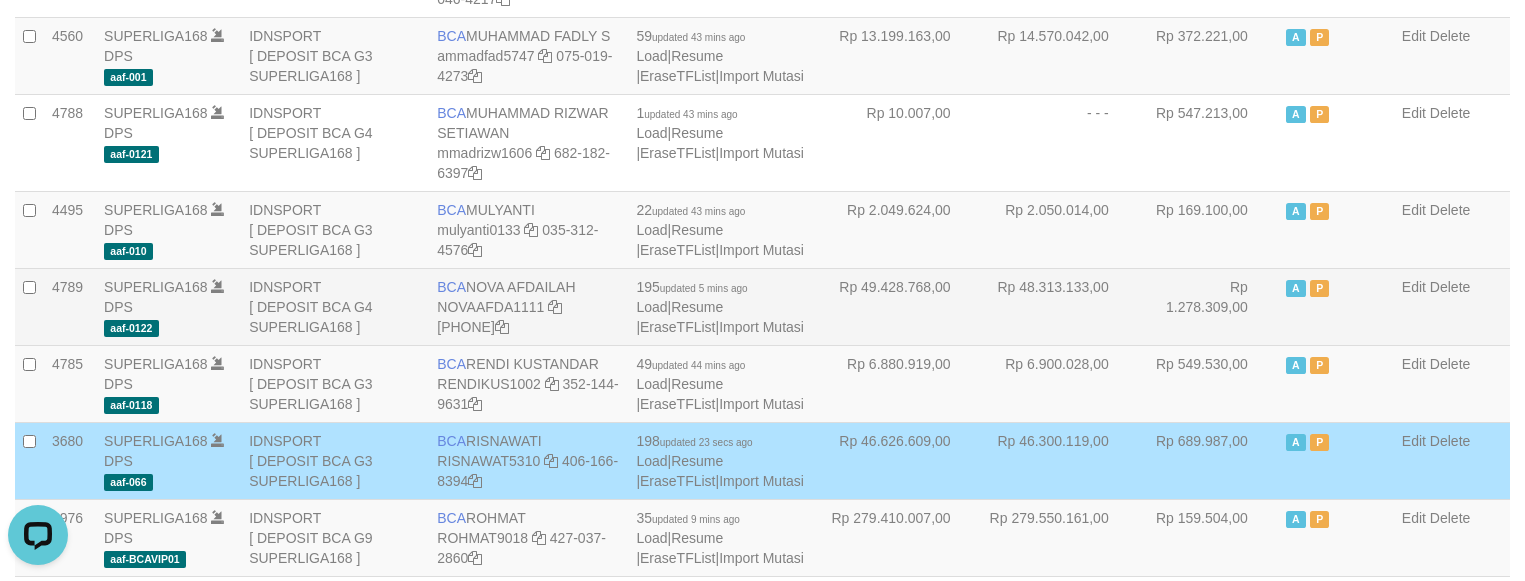 drag, startPoint x: 1060, startPoint y: 450, endPoint x: 943, endPoint y: 330, distance: 167.59773 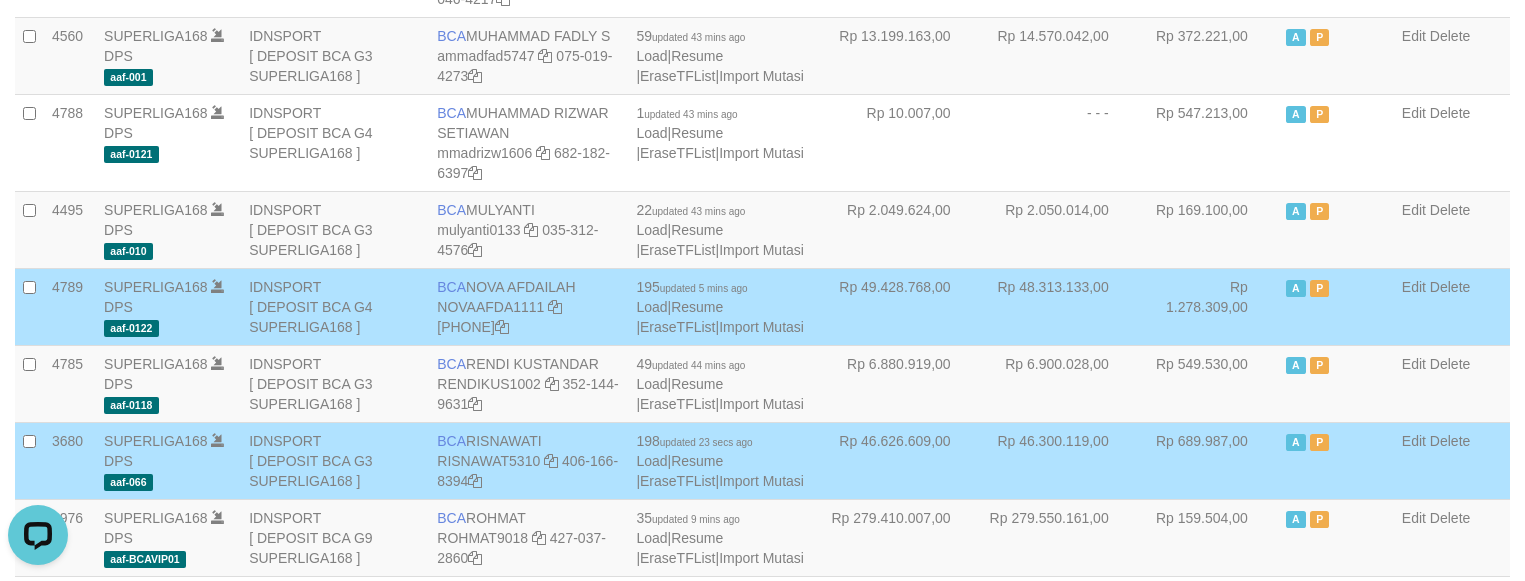 scroll, scrollTop: 751, scrollLeft: 0, axis: vertical 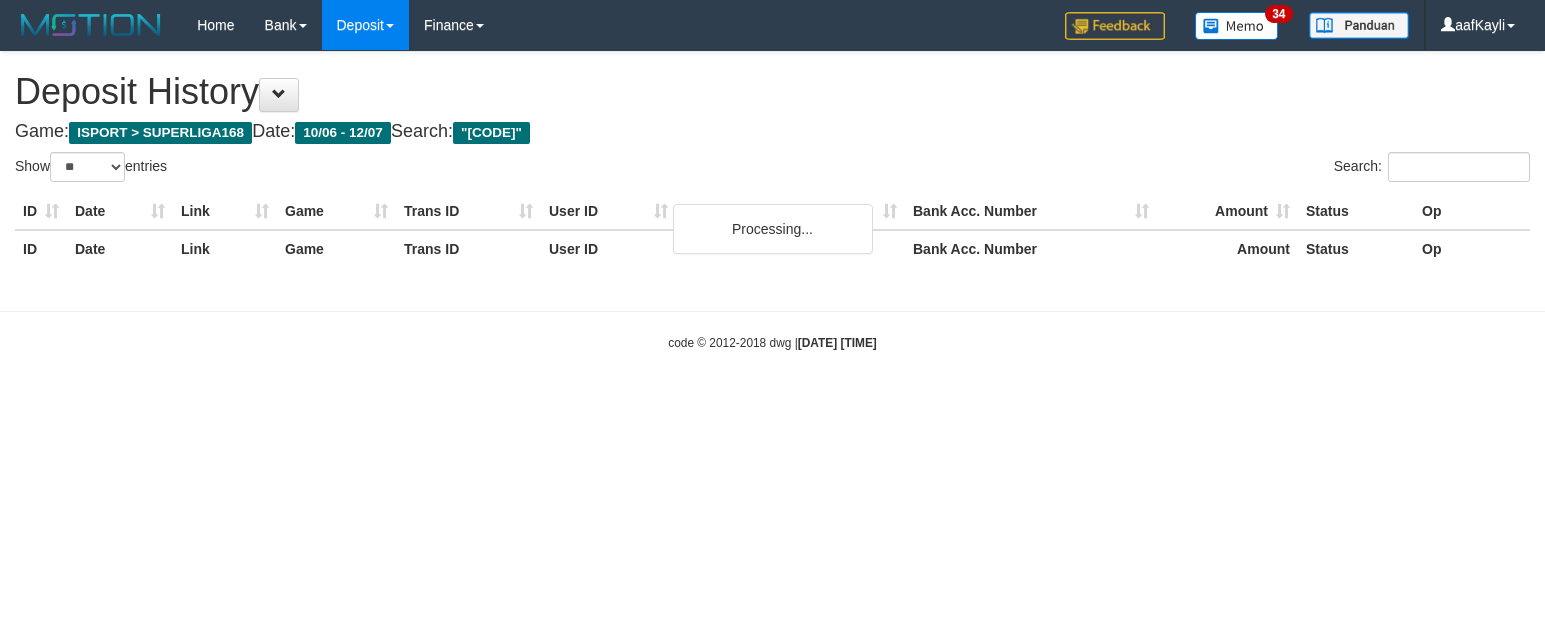 select on "**" 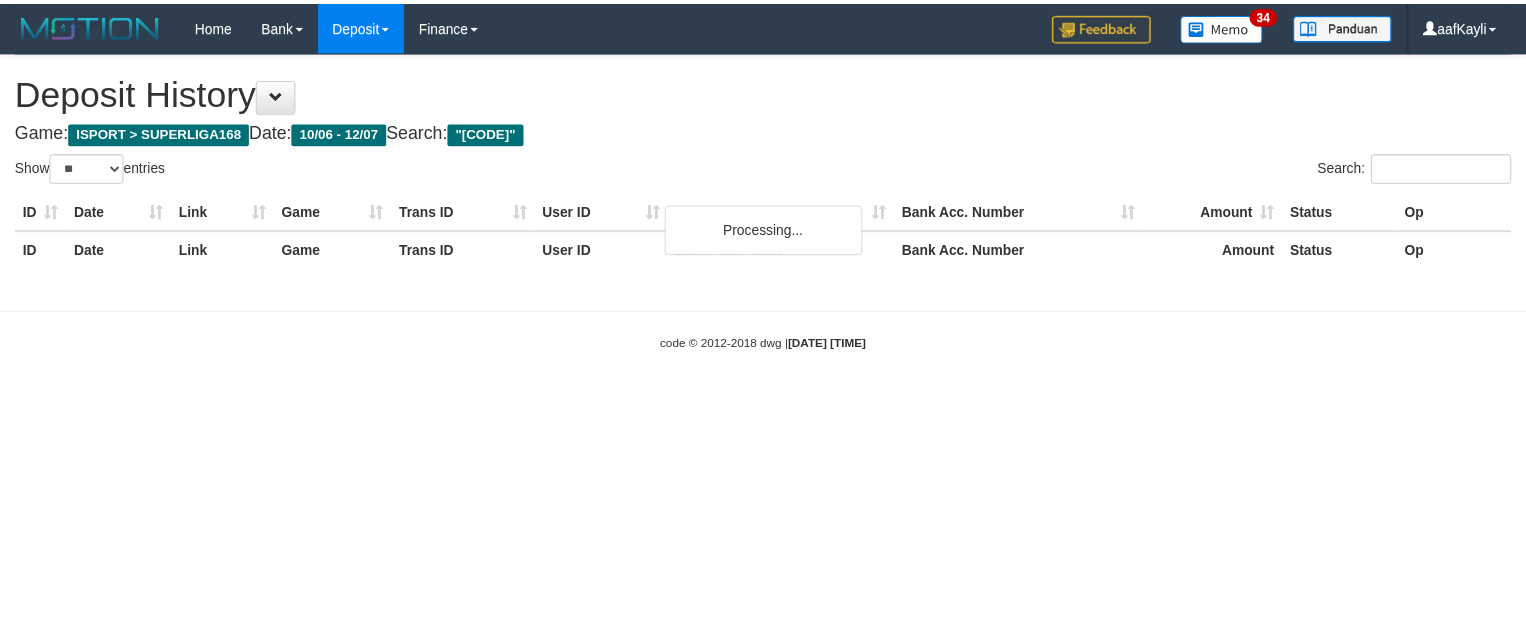 scroll, scrollTop: 0, scrollLeft: 0, axis: both 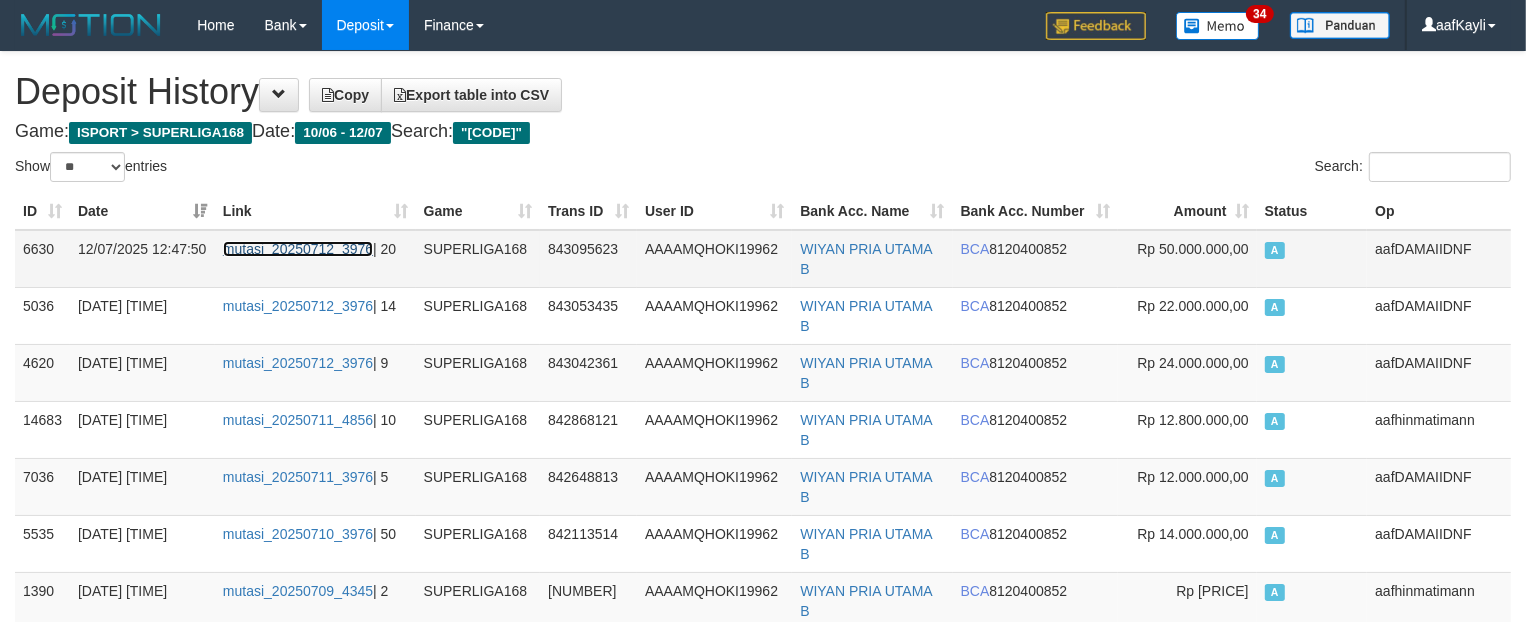 click on "mutasi_20250712_3976" at bounding box center (298, 249) 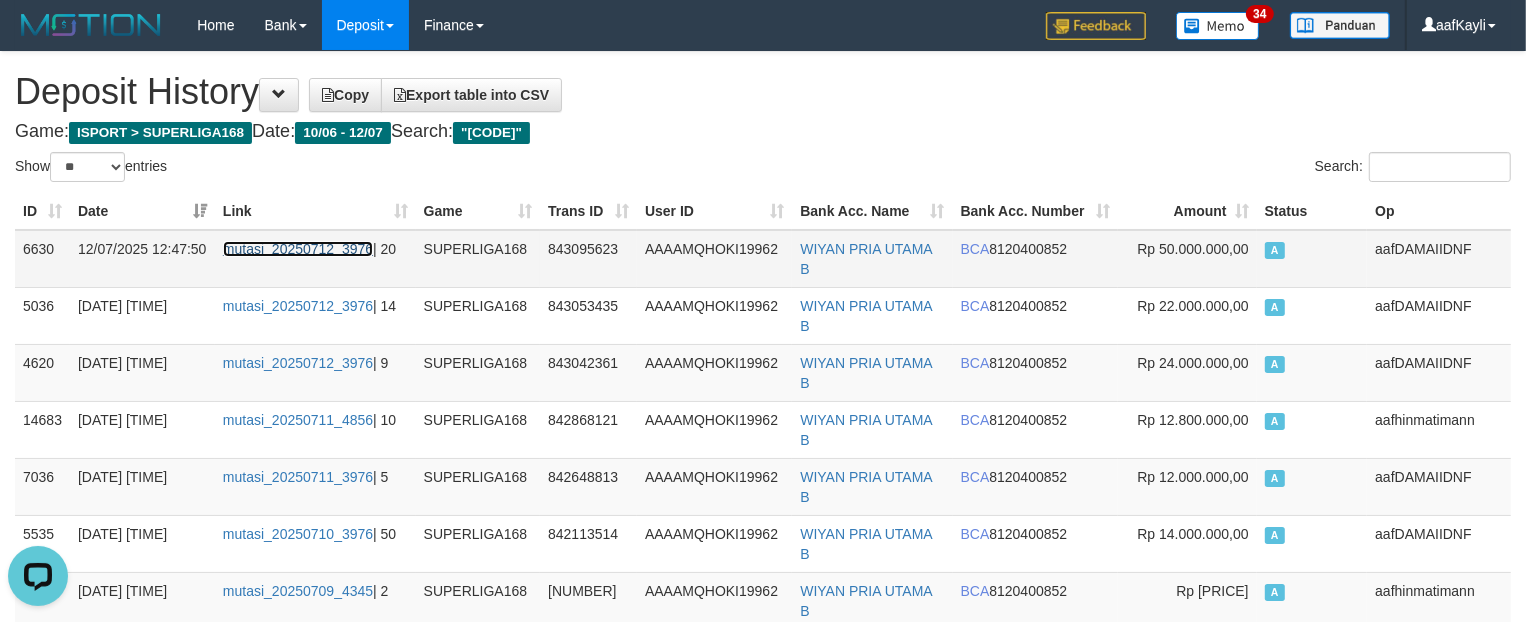 scroll, scrollTop: 0, scrollLeft: 0, axis: both 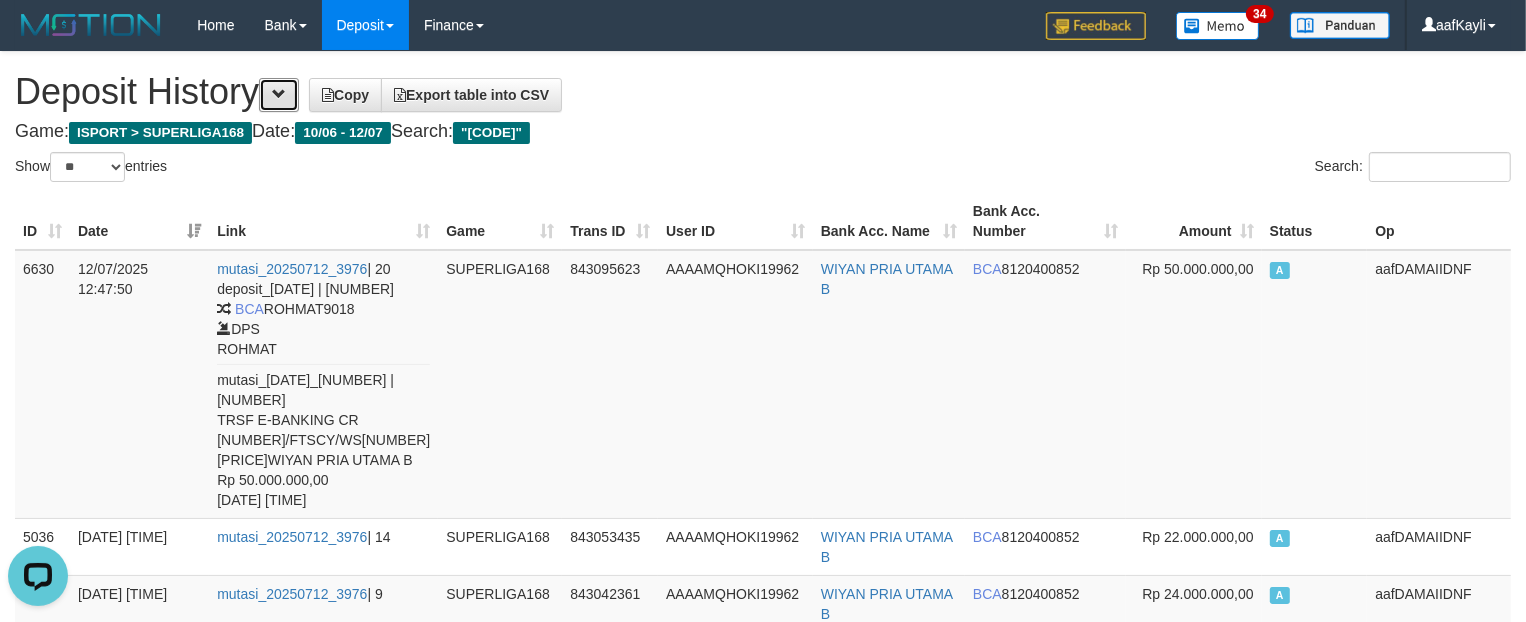 drag, startPoint x: 288, startPoint y: 86, endPoint x: 311, endPoint y: 188, distance: 104.56099 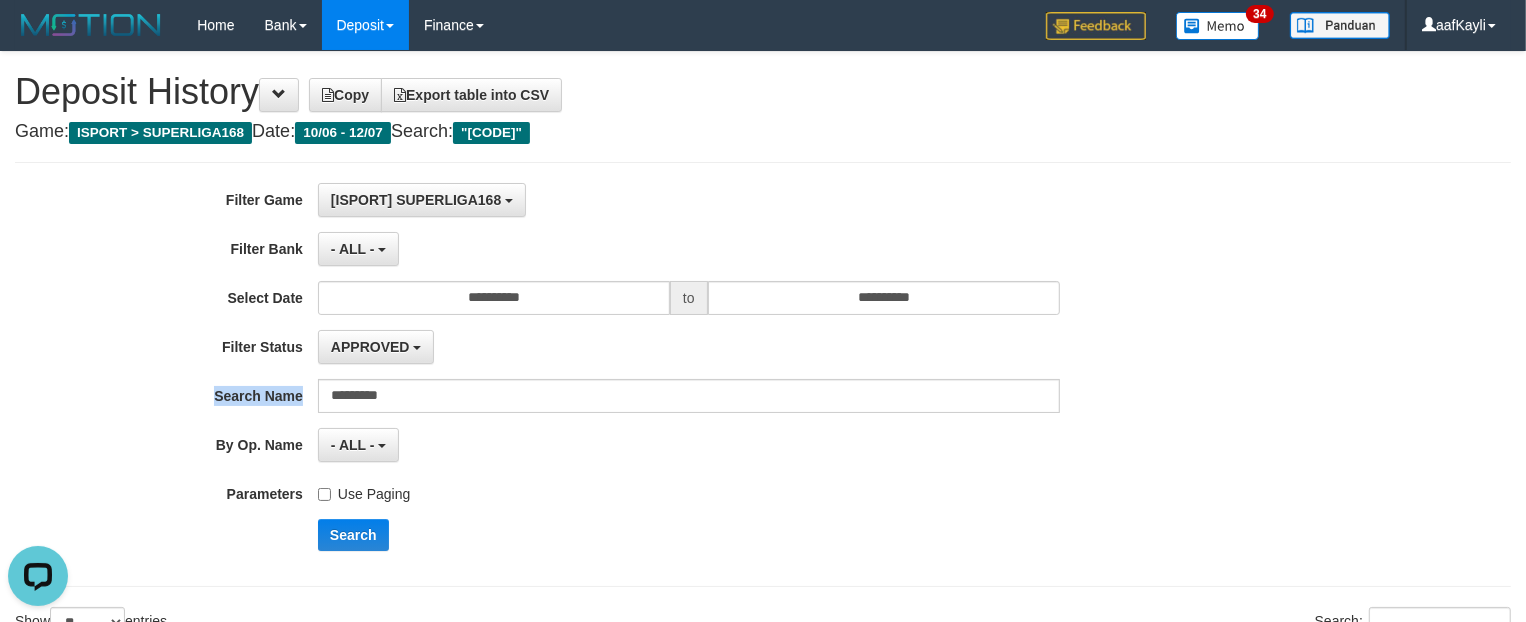 drag, startPoint x: 411, startPoint y: 377, endPoint x: 183, endPoint y: 386, distance: 228.17757 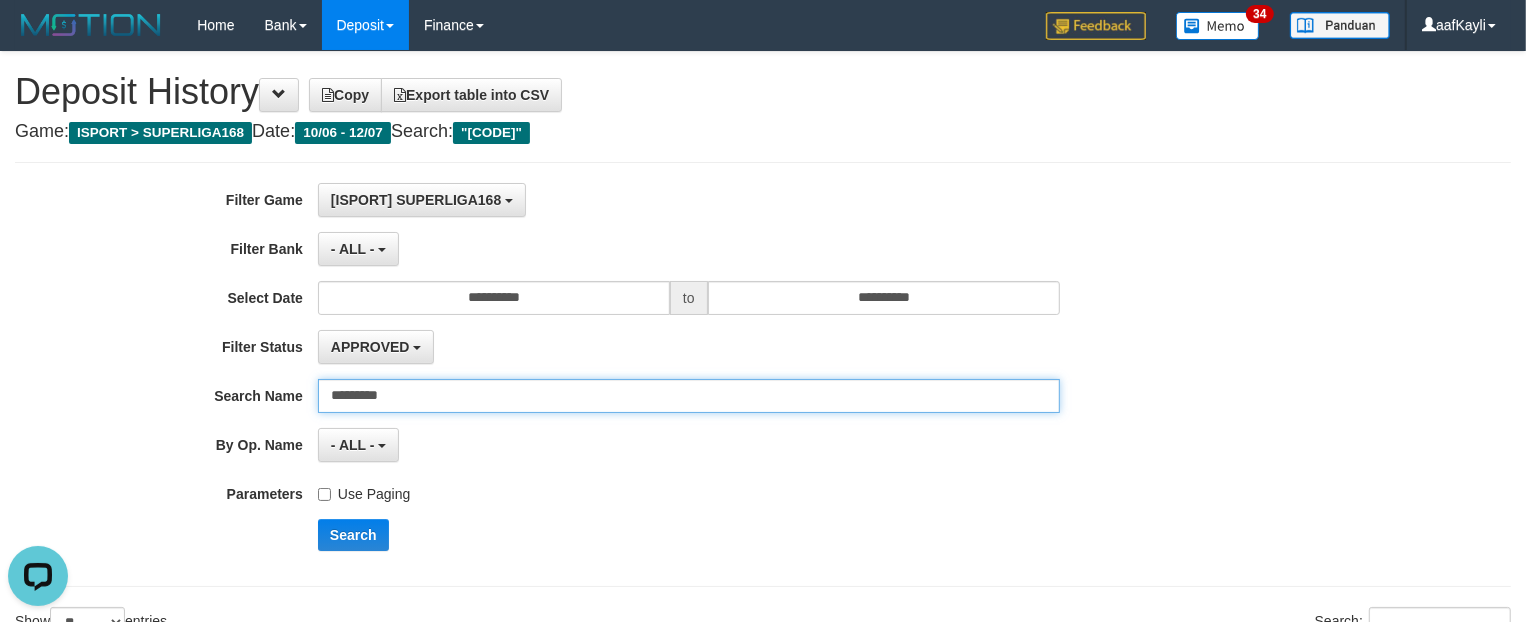 drag, startPoint x: 183, startPoint y: 386, endPoint x: 32, endPoint y: 393, distance: 151.16217 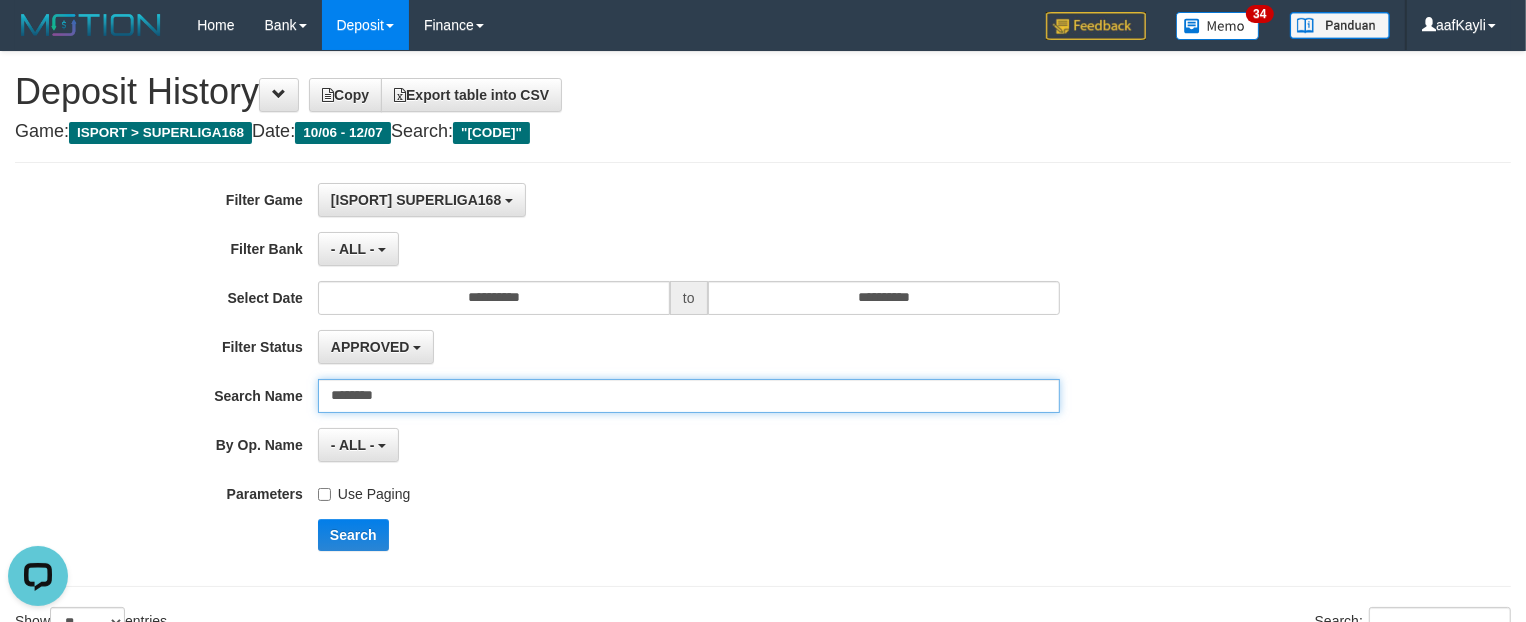 type on "********" 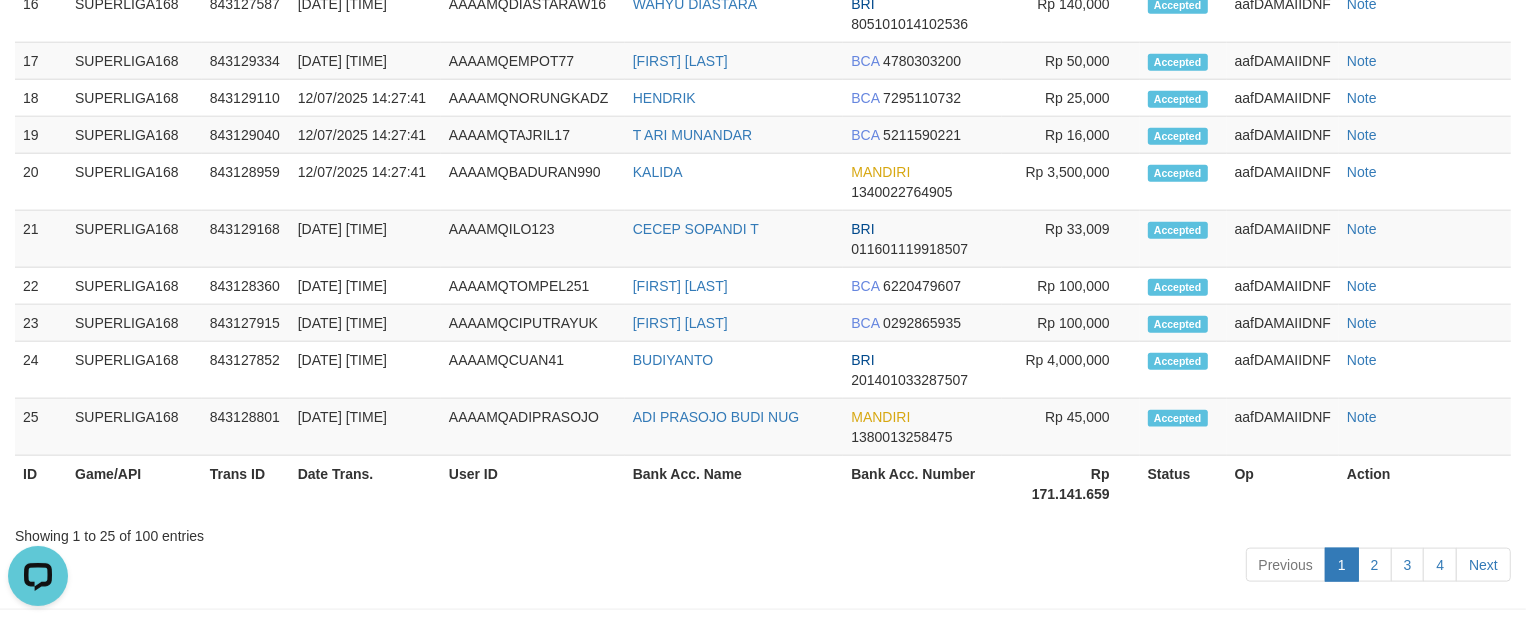 scroll, scrollTop: 0, scrollLeft: 0, axis: both 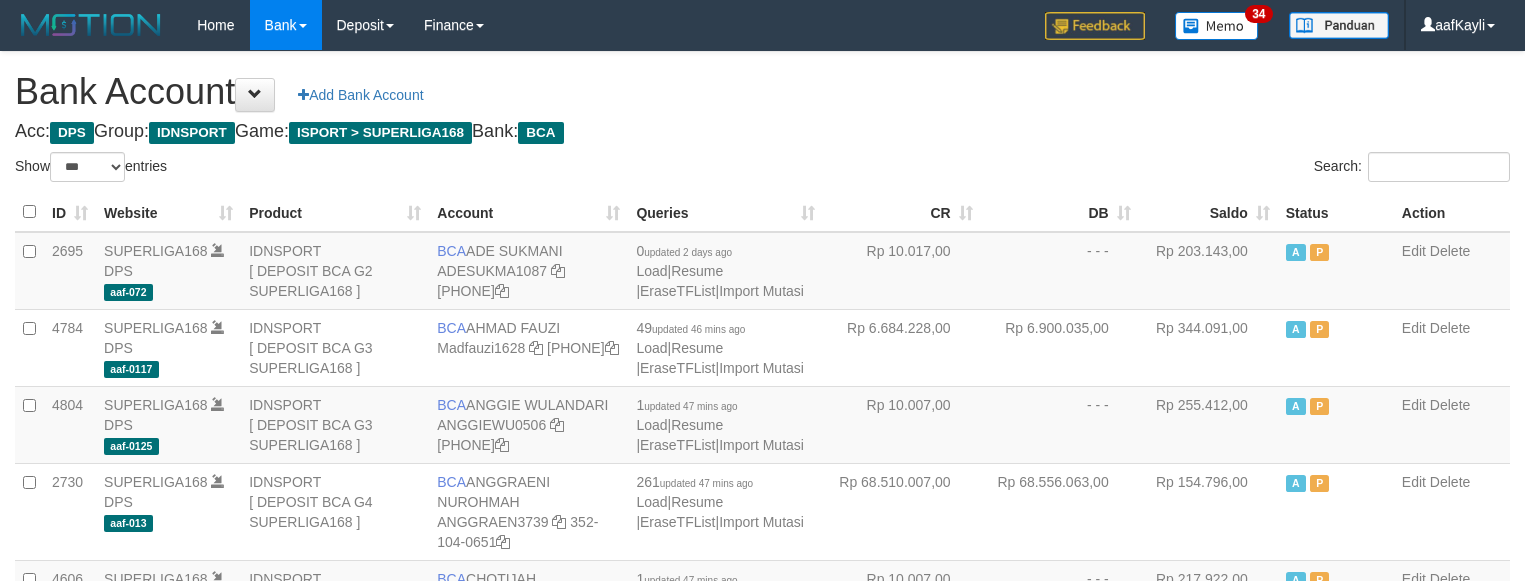 select on "***" 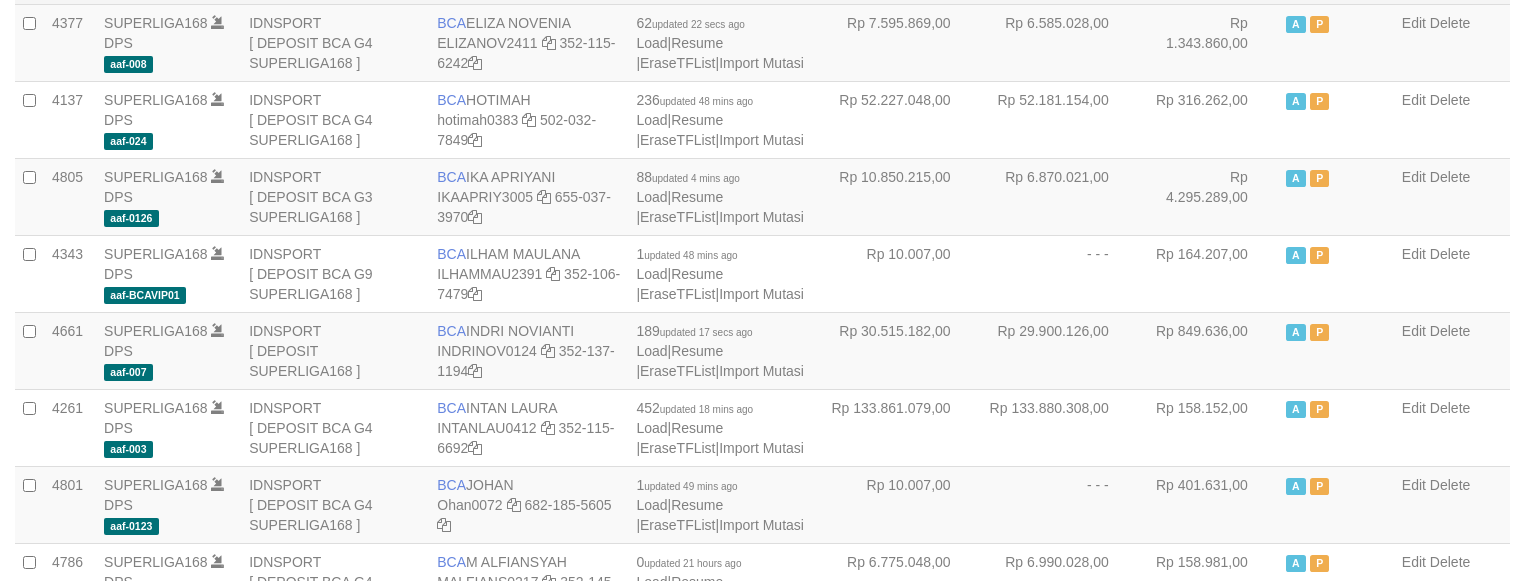 scroll, scrollTop: 751, scrollLeft: 0, axis: vertical 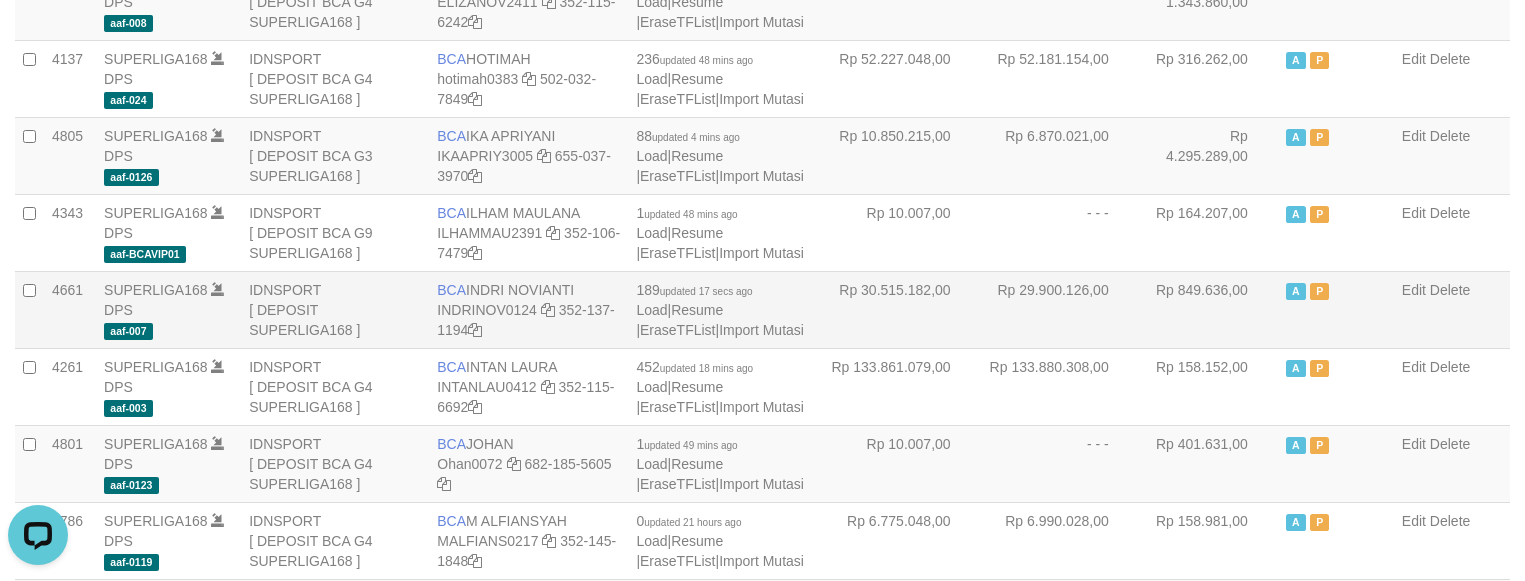 click on "Rp 849.636,00" at bounding box center (1208, 309) 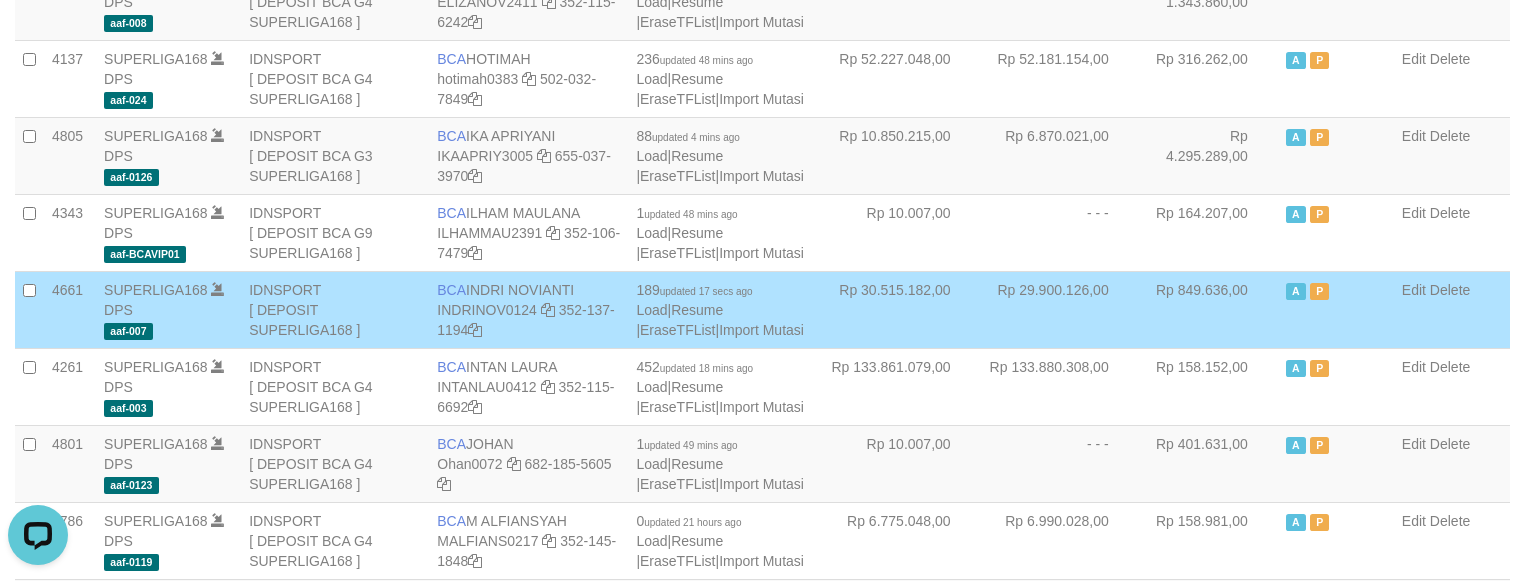 scroll, scrollTop: 1215, scrollLeft: 0, axis: vertical 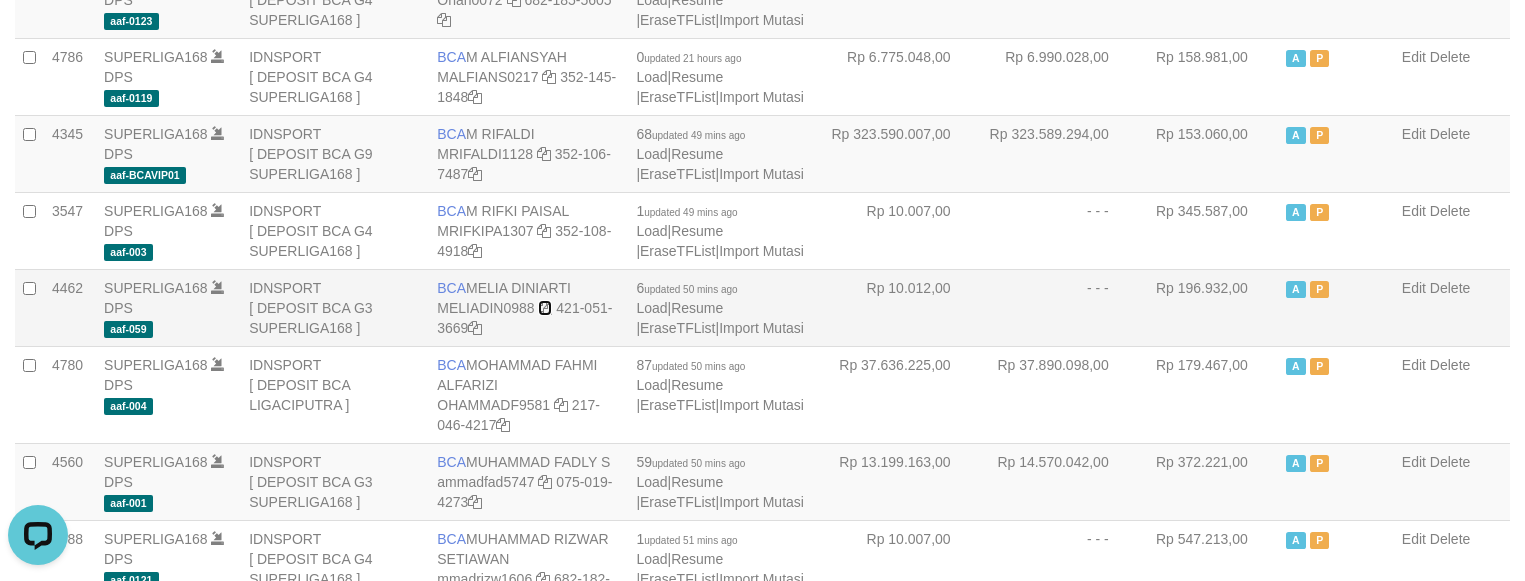 click at bounding box center [545, 308] 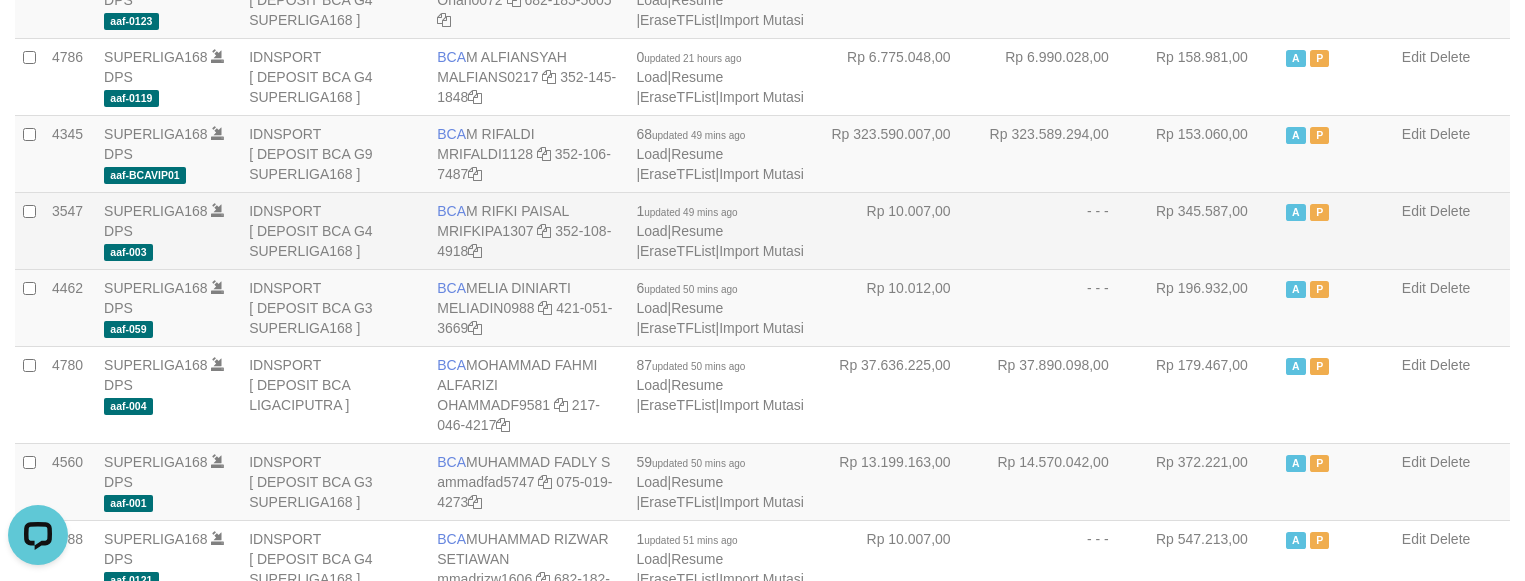 click on "- - -" at bounding box center (1060, 230) 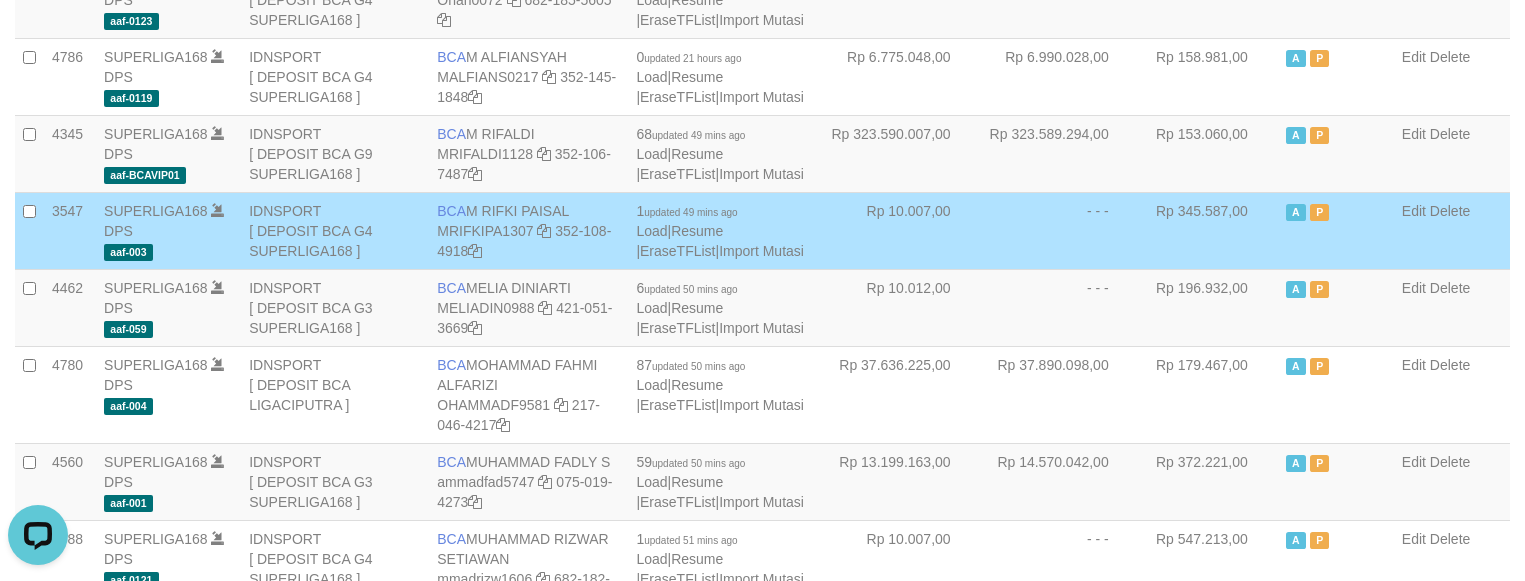 click on "- - -" at bounding box center (1060, 230) 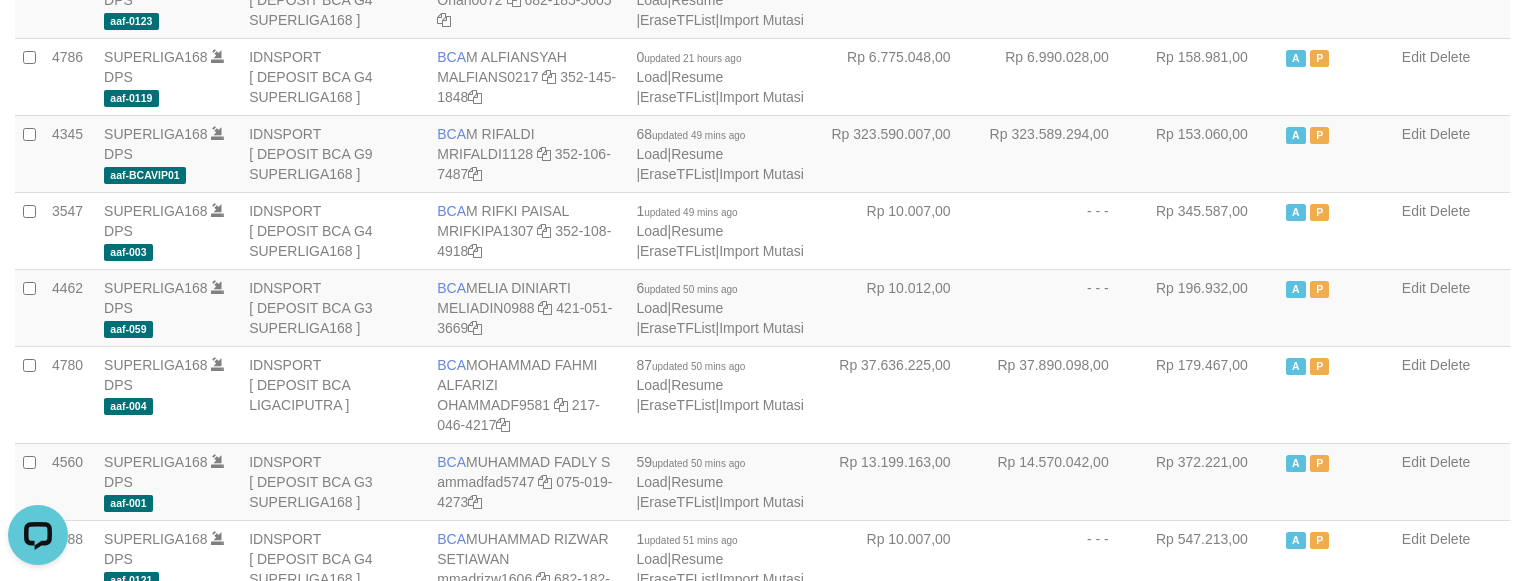 scroll, scrollTop: 442, scrollLeft: 0, axis: vertical 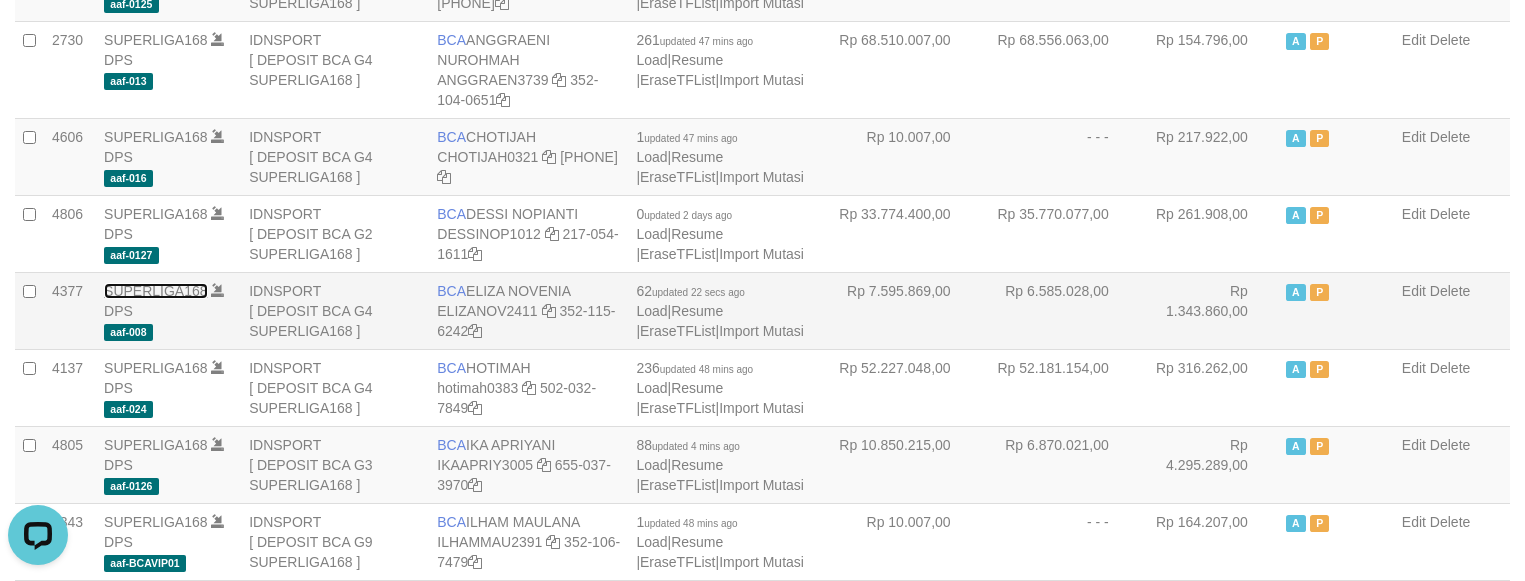 click on "SUPERLIGA168" at bounding box center (156, 291) 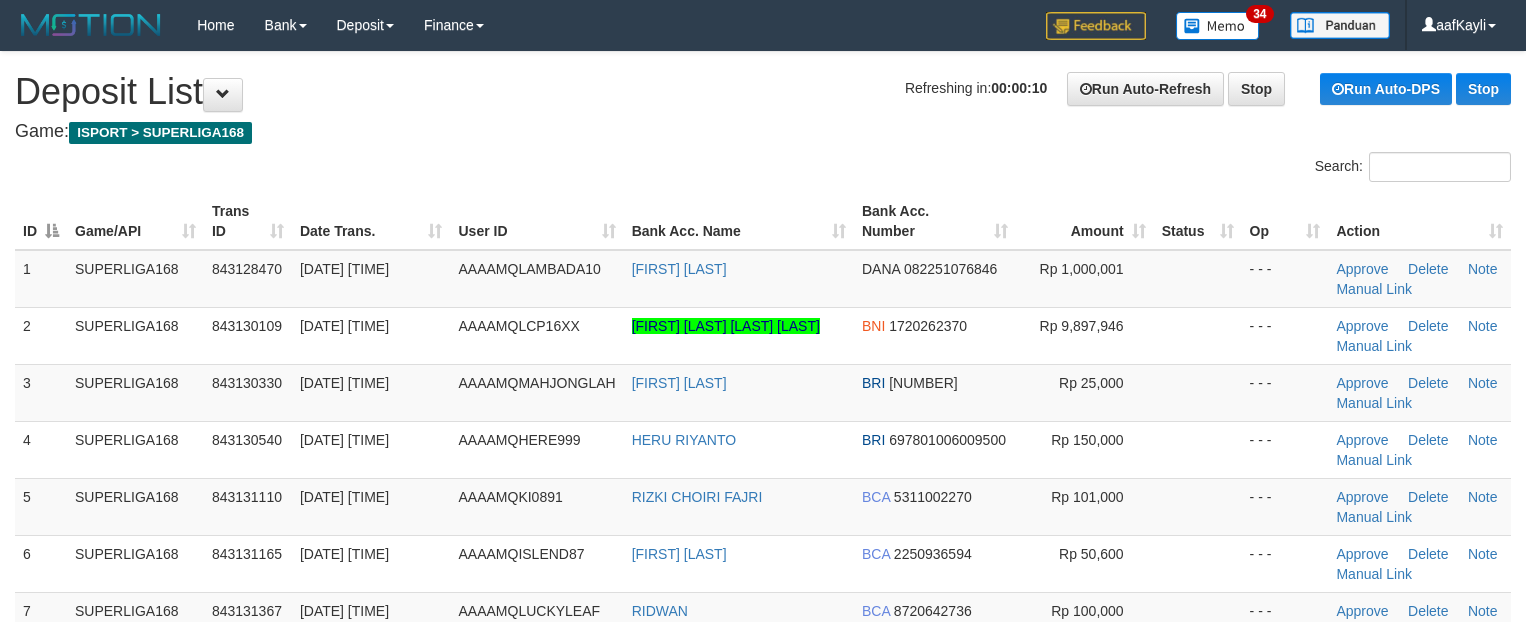 scroll, scrollTop: 903, scrollLeft: 0, axis: vertical 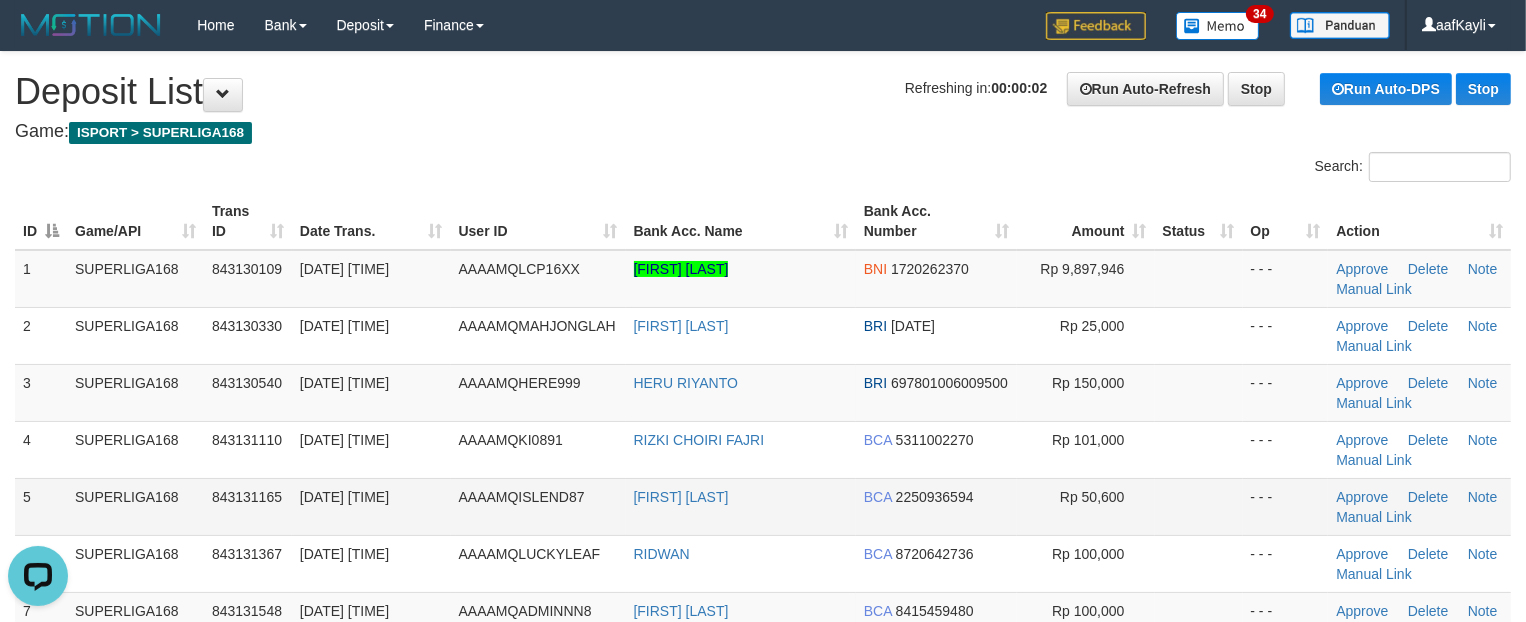 click at bounding box center [1199, 506] 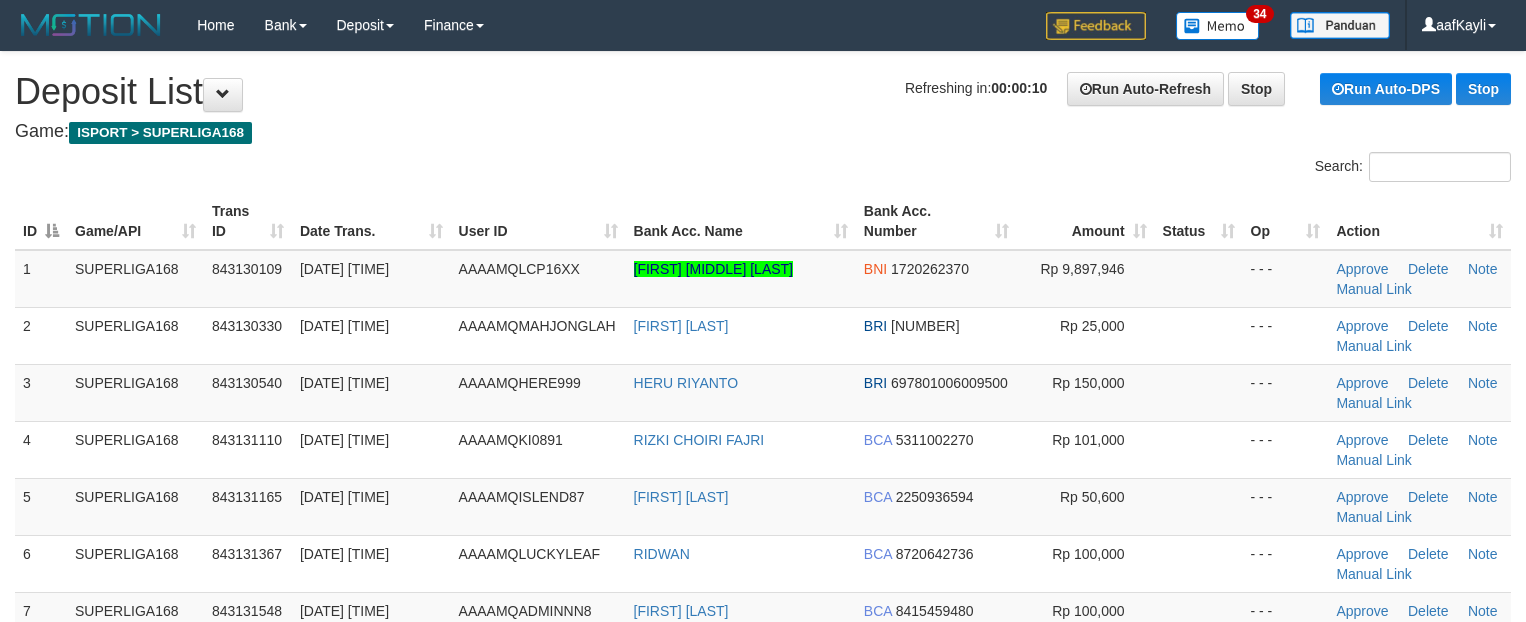 scroll, scrollTop: 0, scrollLeft: 0, axis: both 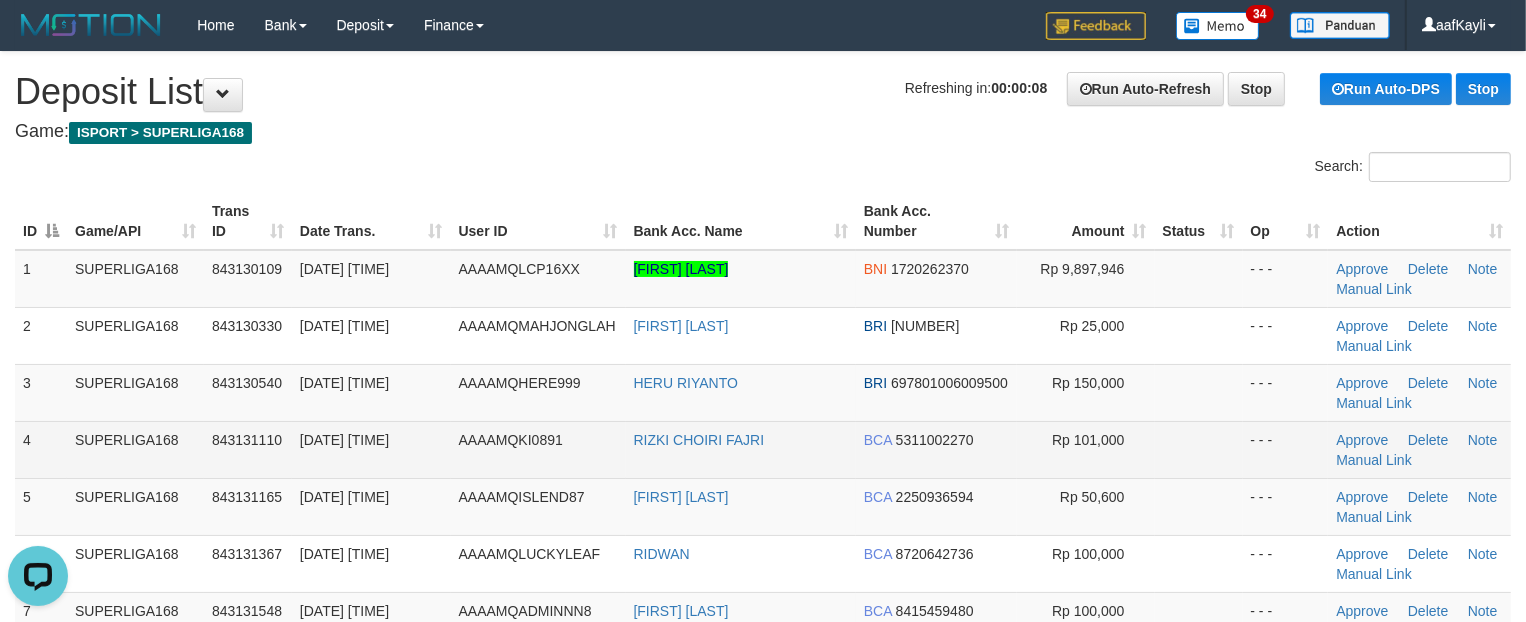 click on "Rp 101,000" at bounding box center [1086, 449] 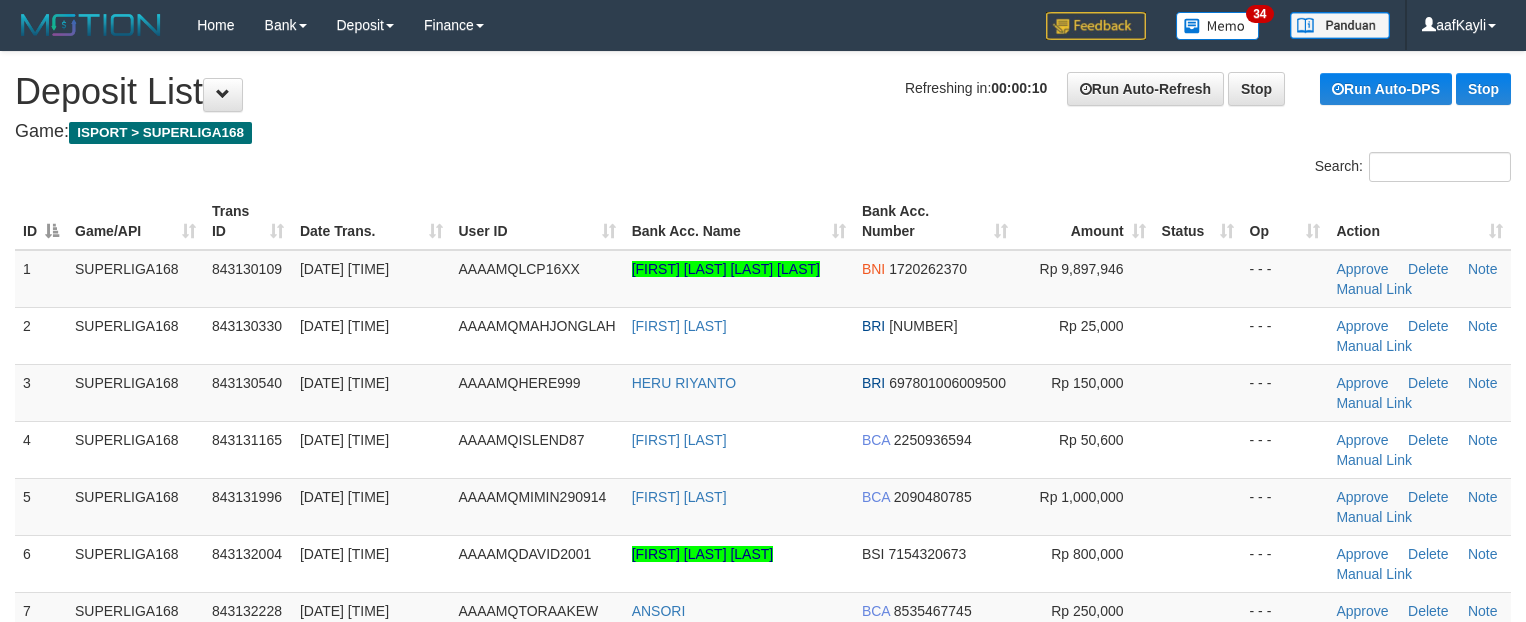 scroll, scrollTop: 0, scrollLeft: 0, axis: both 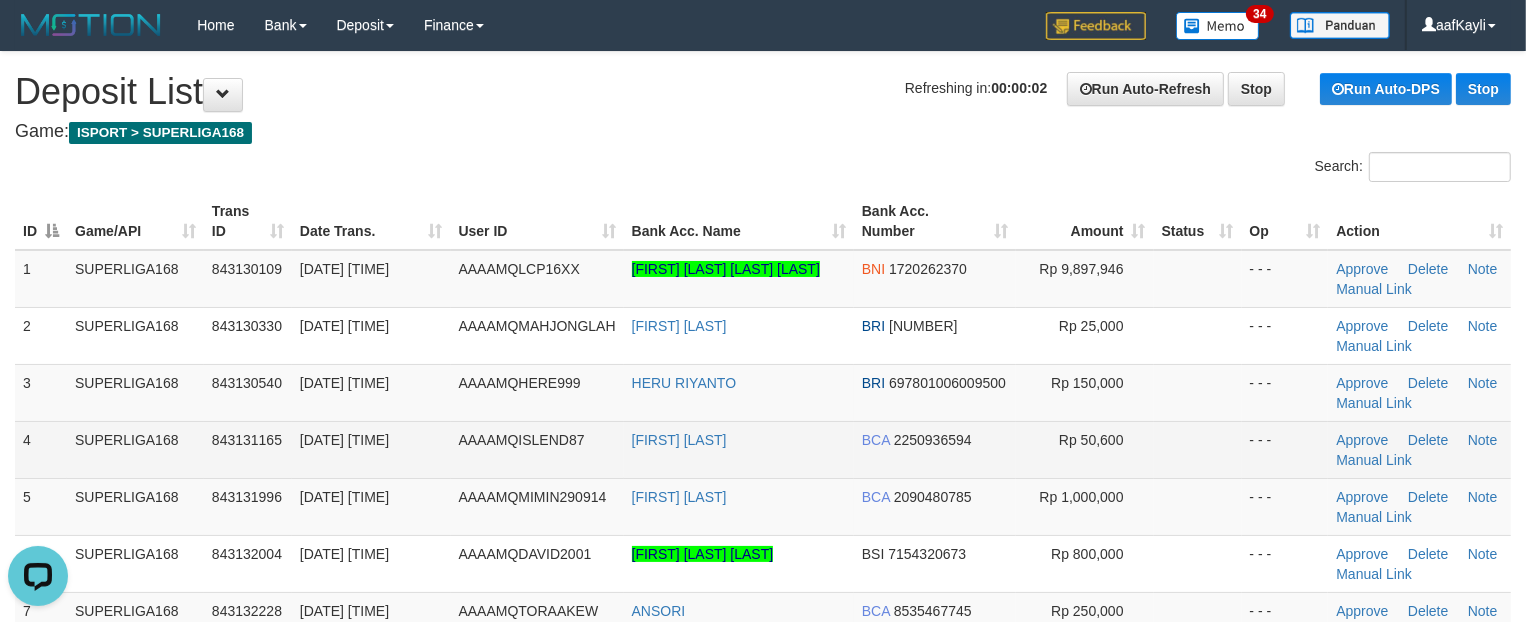 click at bounding box center [1198, 449] 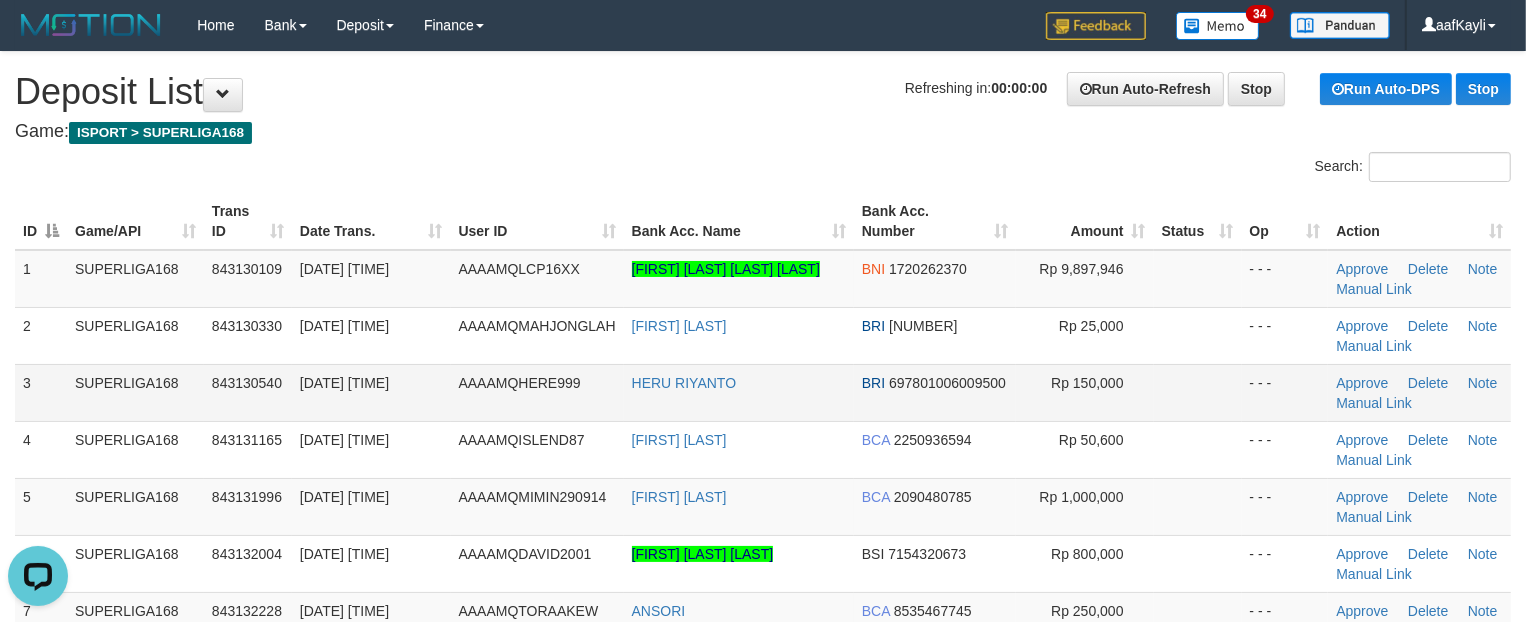 click at bounding box center (1198, 392) 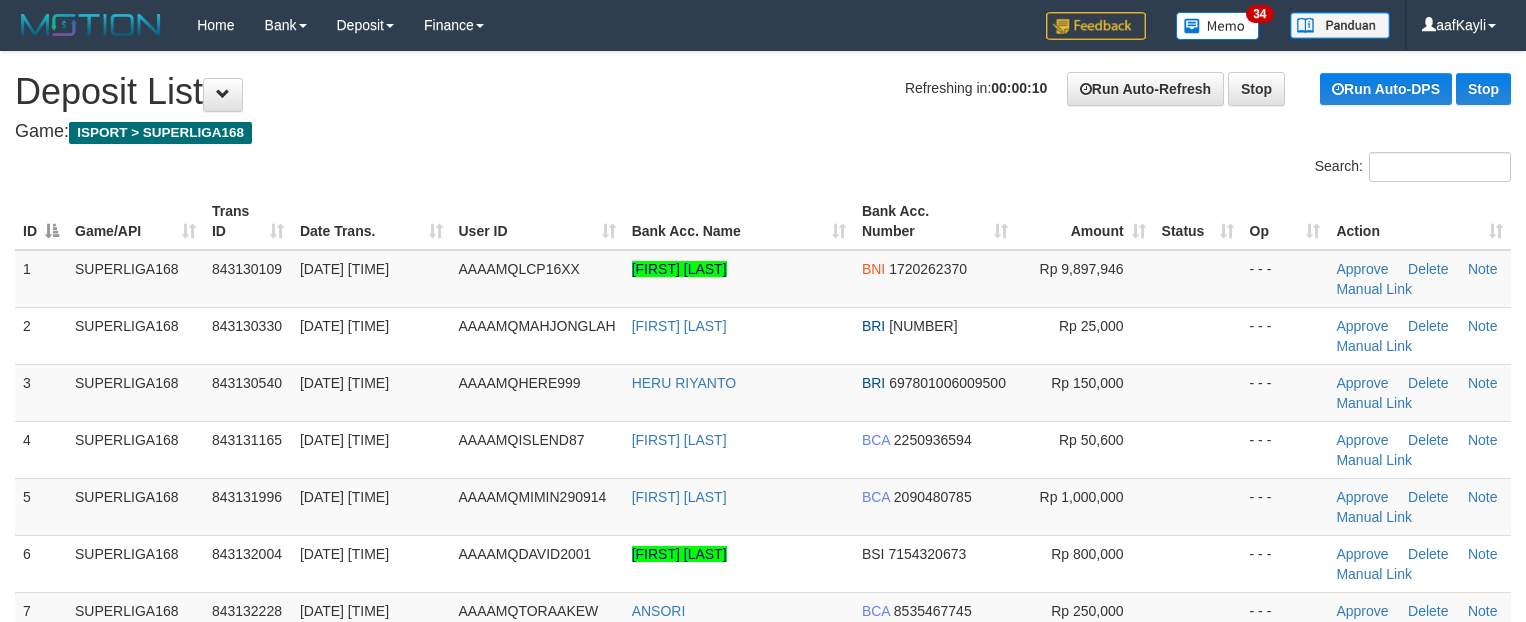 scroll, scrollTop: 0, scrollLeft: 0, axis: both 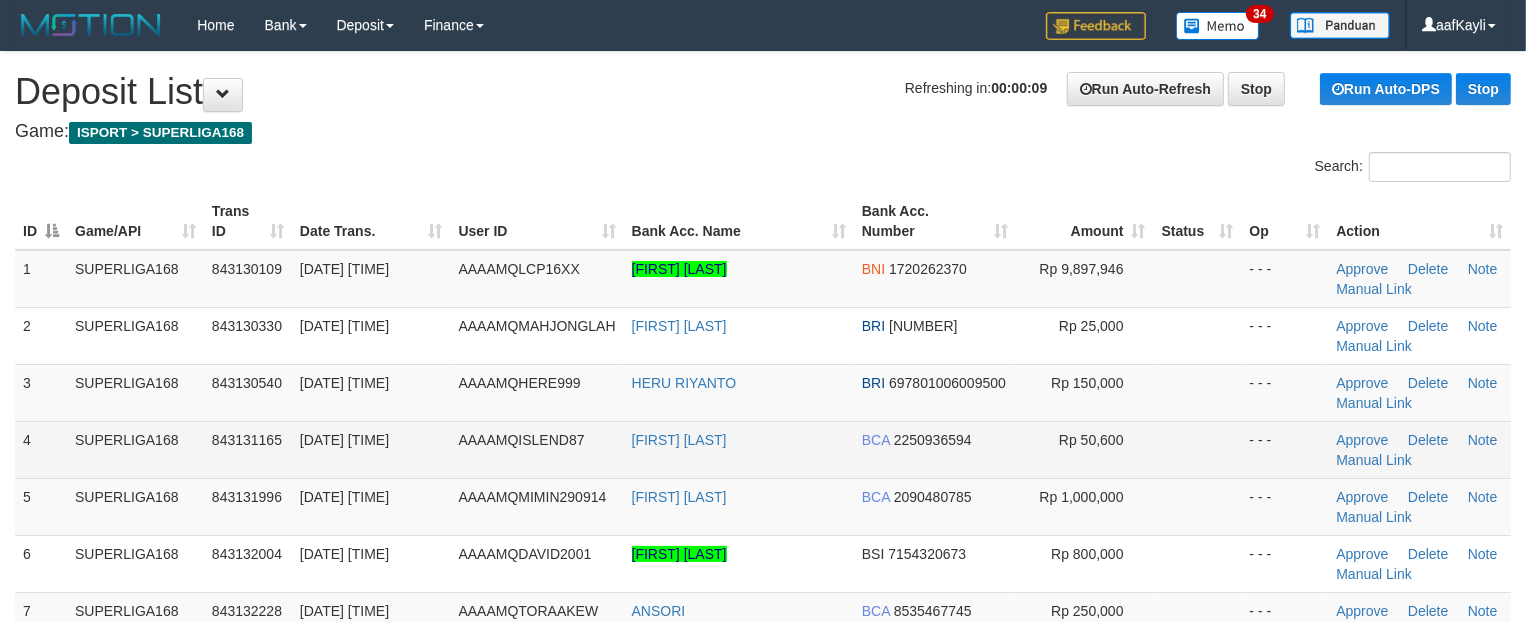 click at bounding box center [1198, 449] 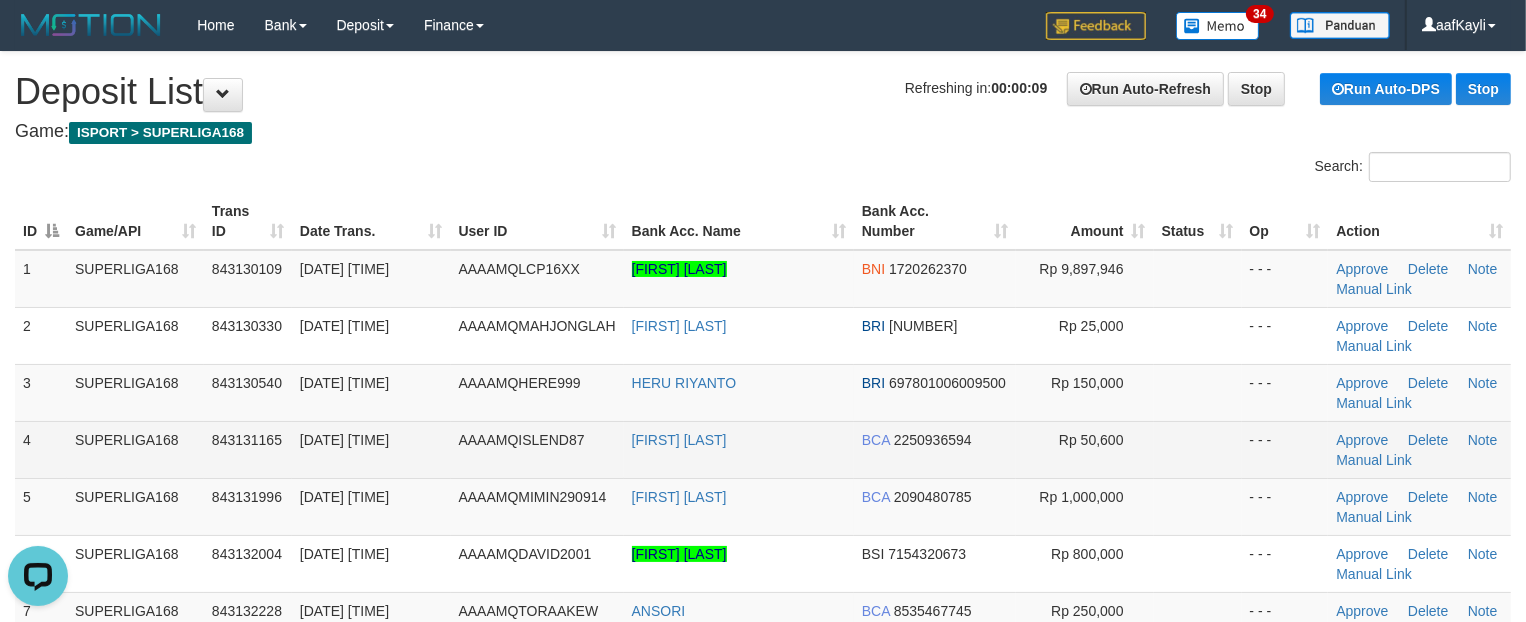 scroll, scrollTop: 0, scrollLeft: 0, axis: both 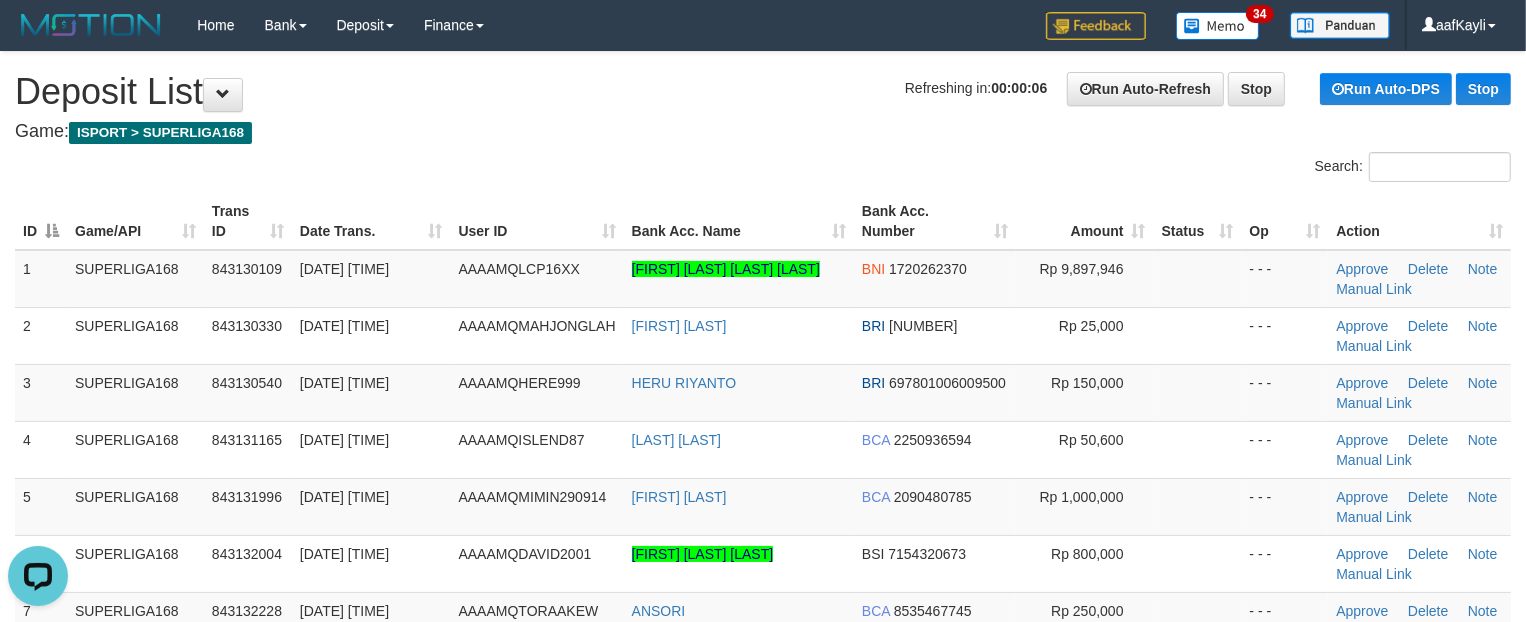 drag, startPoint x: 1213, startPoint y: 370, endPoint x: 173, endPoint y: 11, distance: 1100.2186 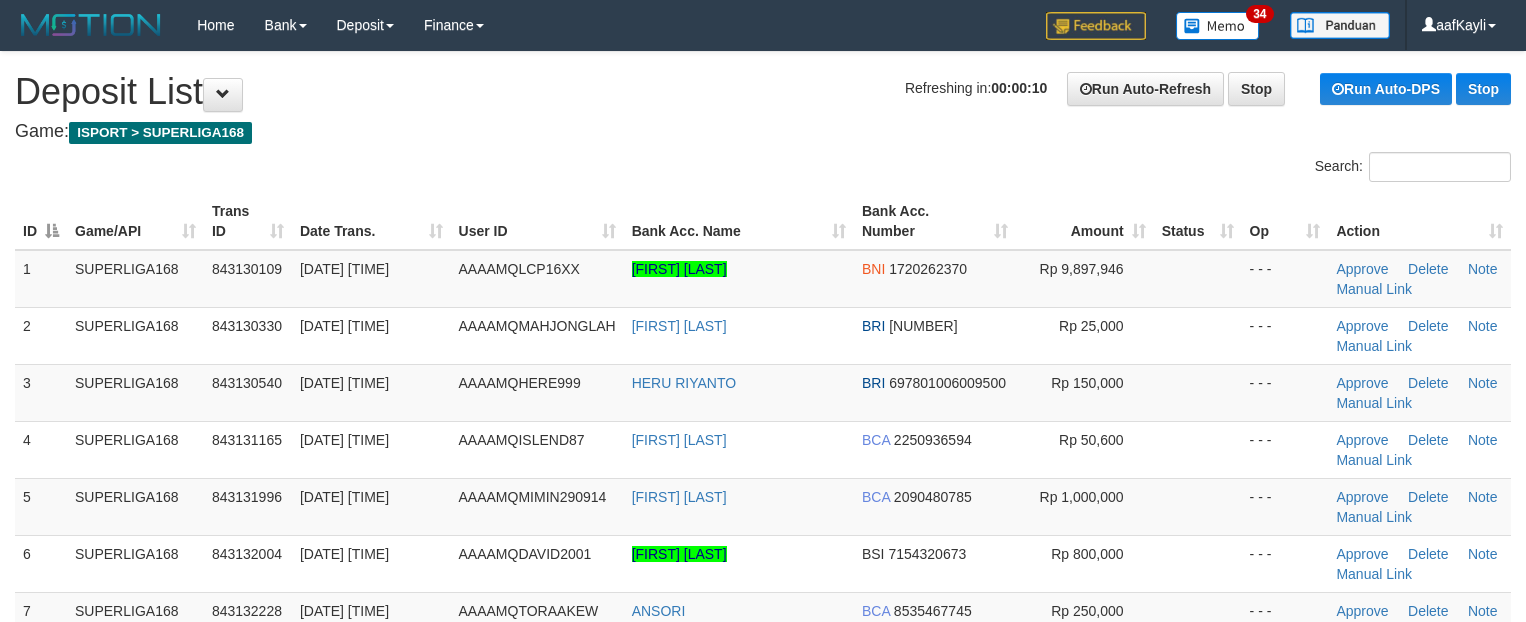scroll, scrollTop: 0, scrollLeft: 0, axis: both 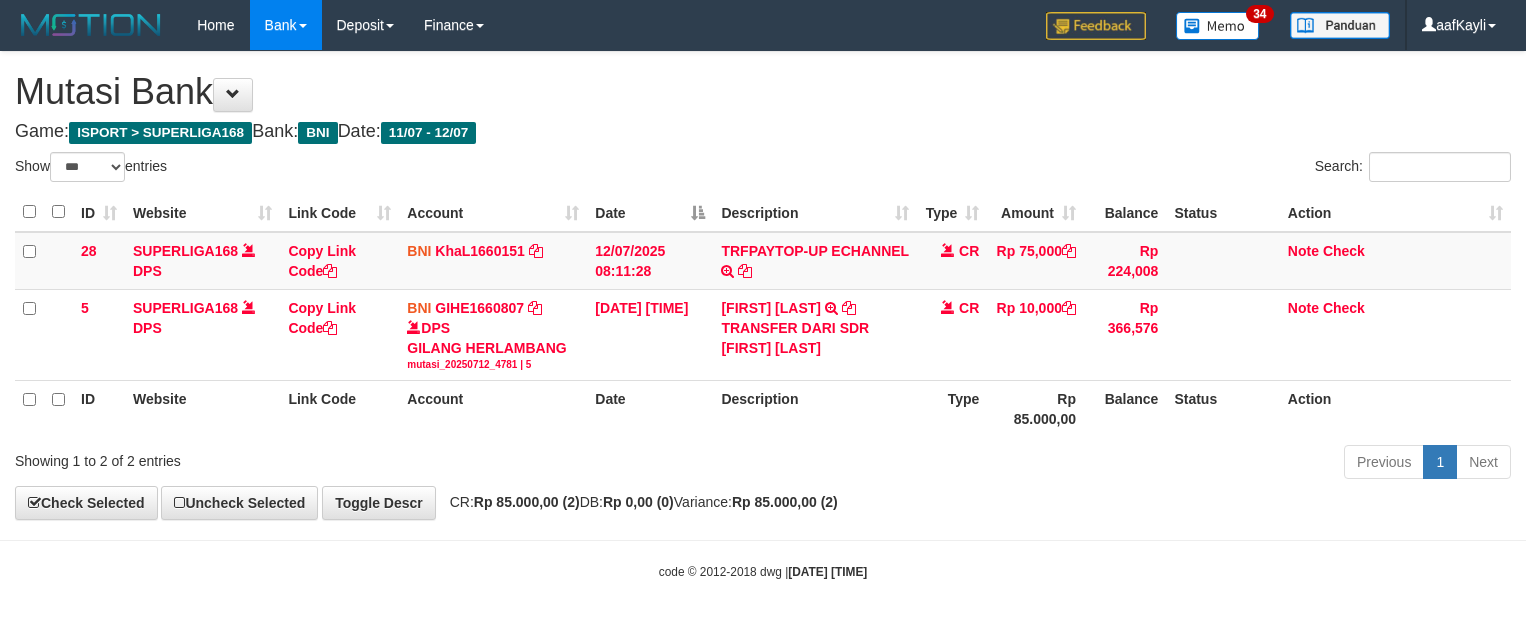 select on "***" 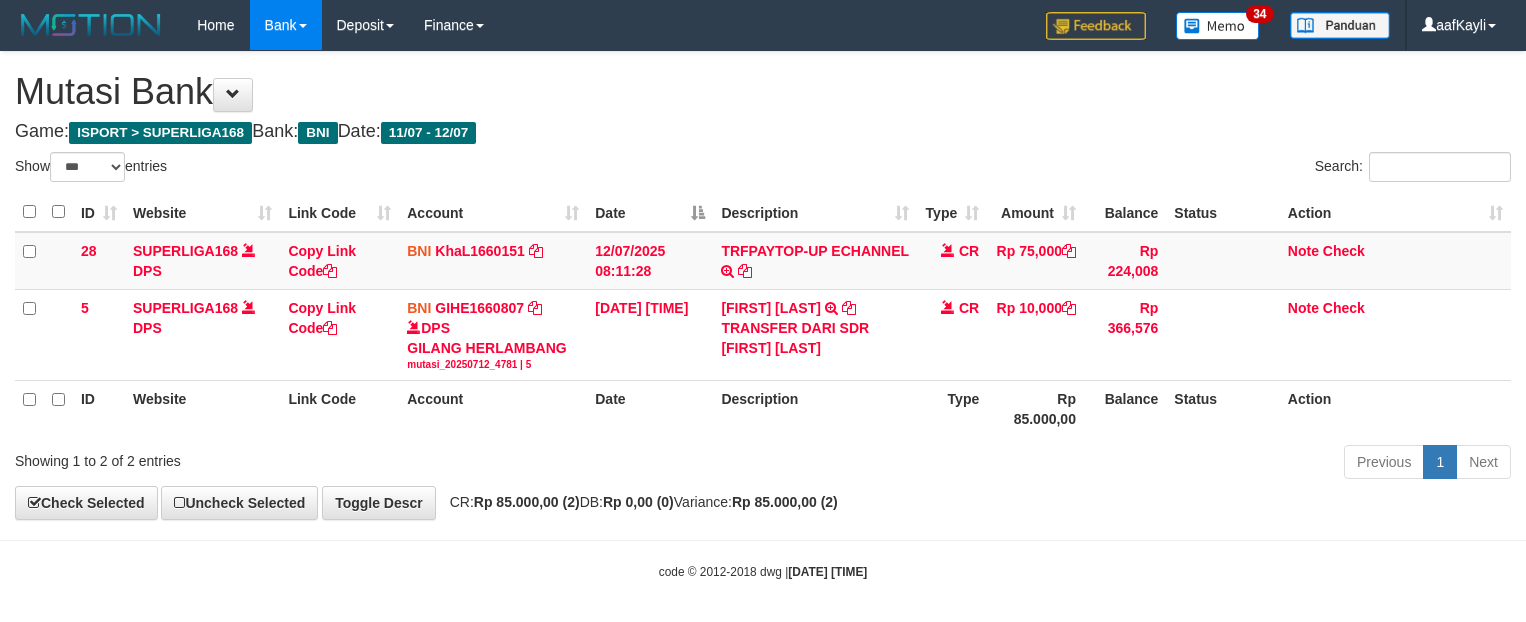 scroll, scrollTop: 0, scrollLeft: 0, axis: both 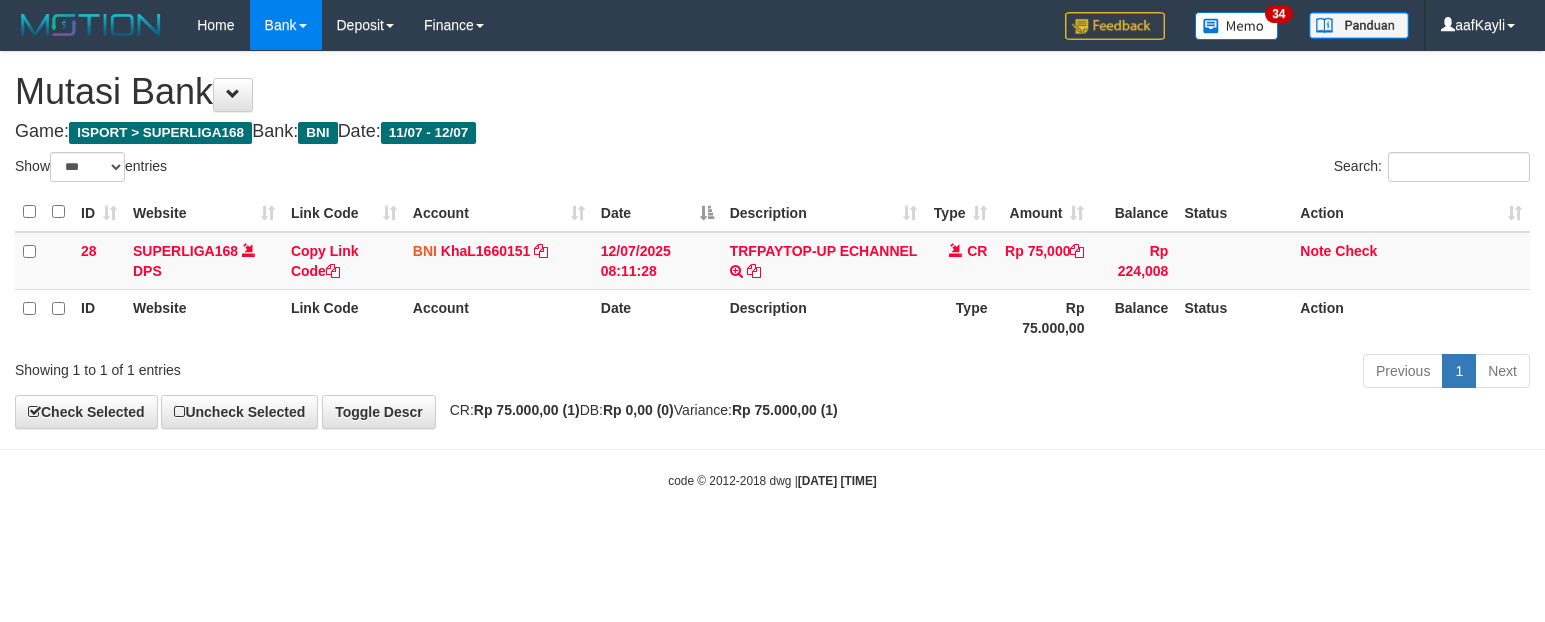 select on "***" 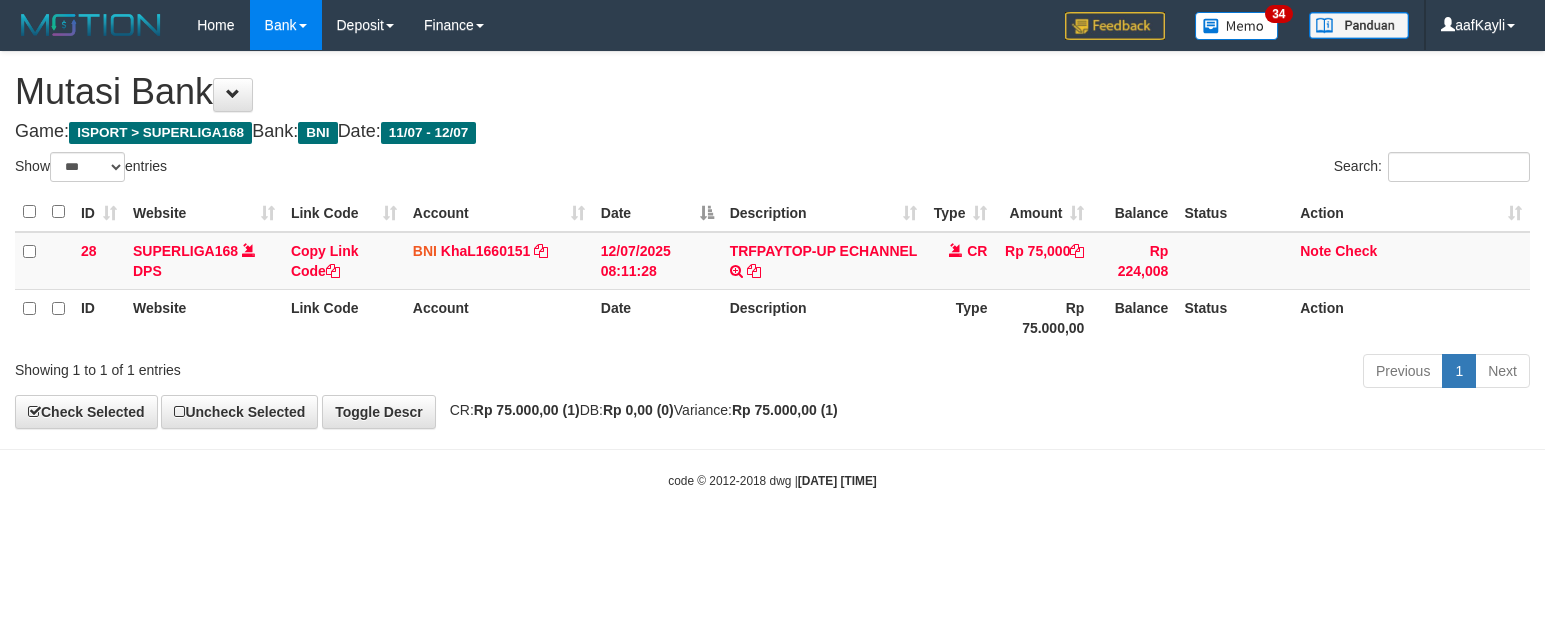 scroll, scrollTop: 0, scrollLeft: 0, axis: both 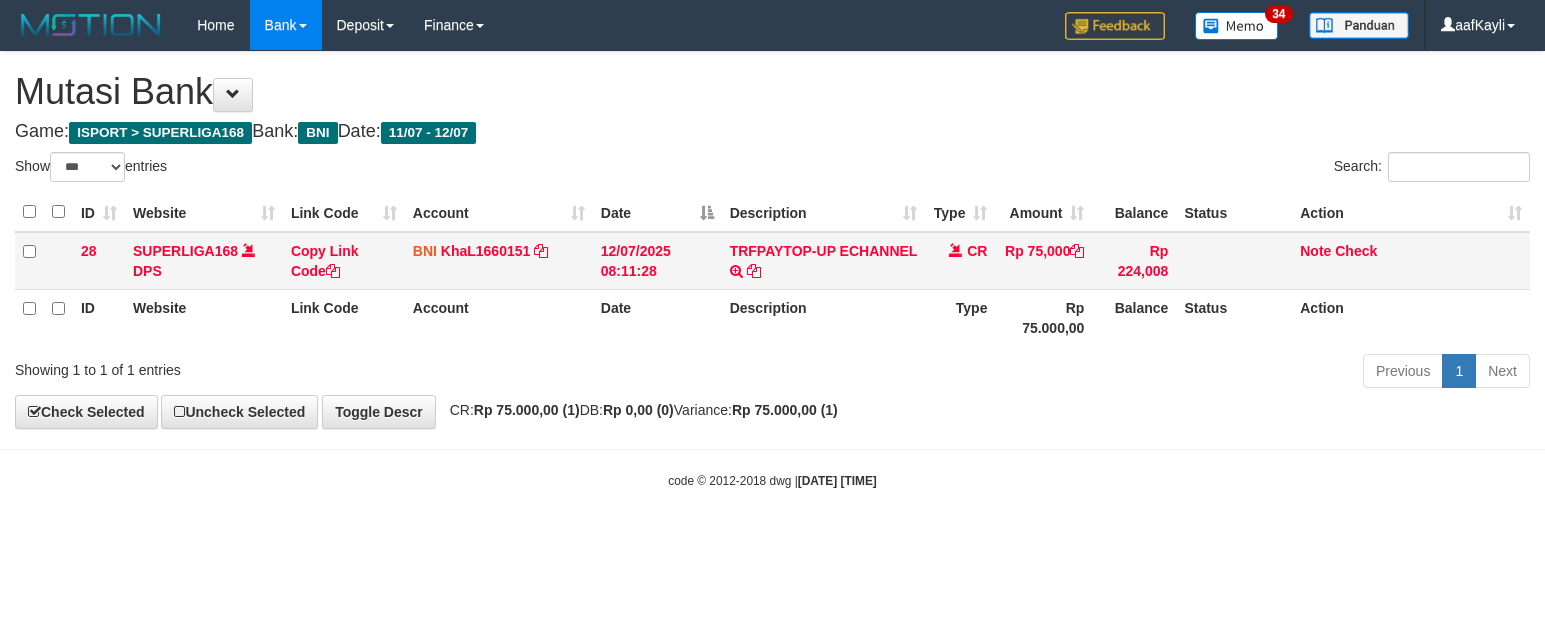 click on "TRFPAYTOP-UP ECHANNEL         TRF/PAY/TOP-UP ECHANNEL" at bounding box center [824, 261] 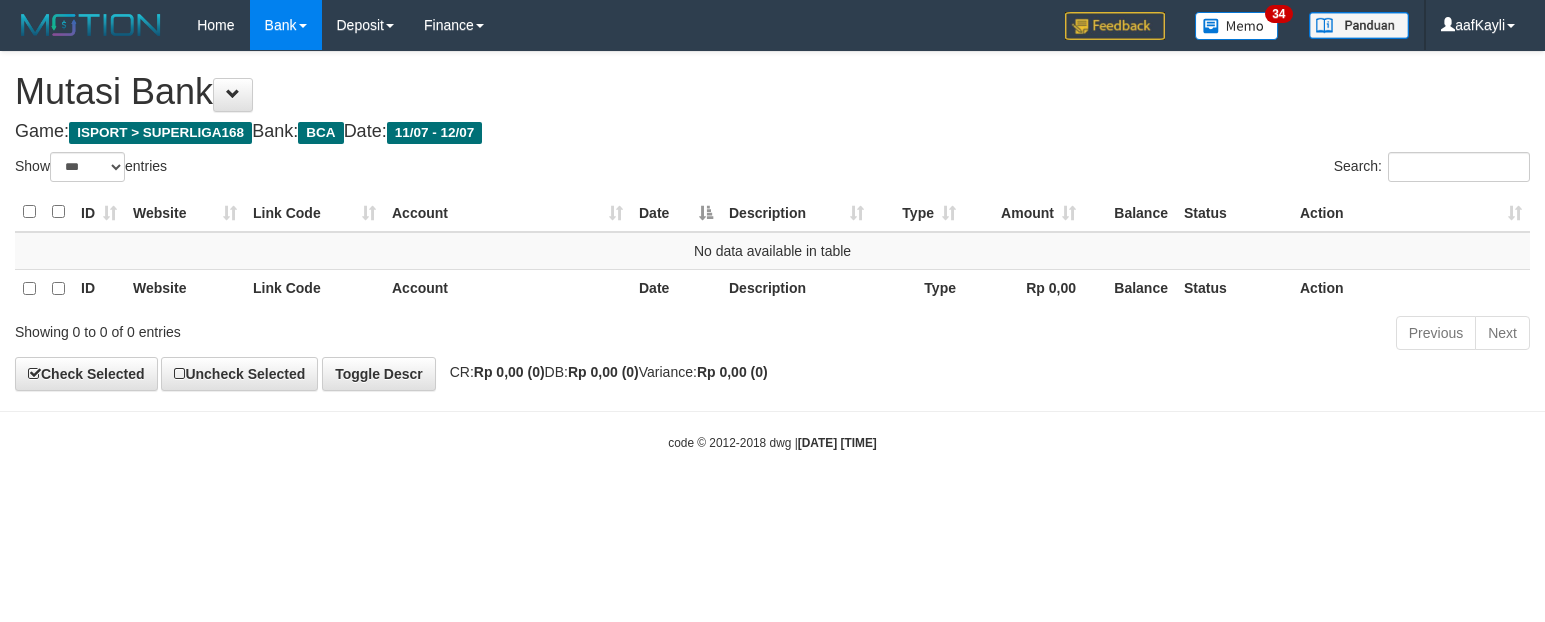 select on "***" 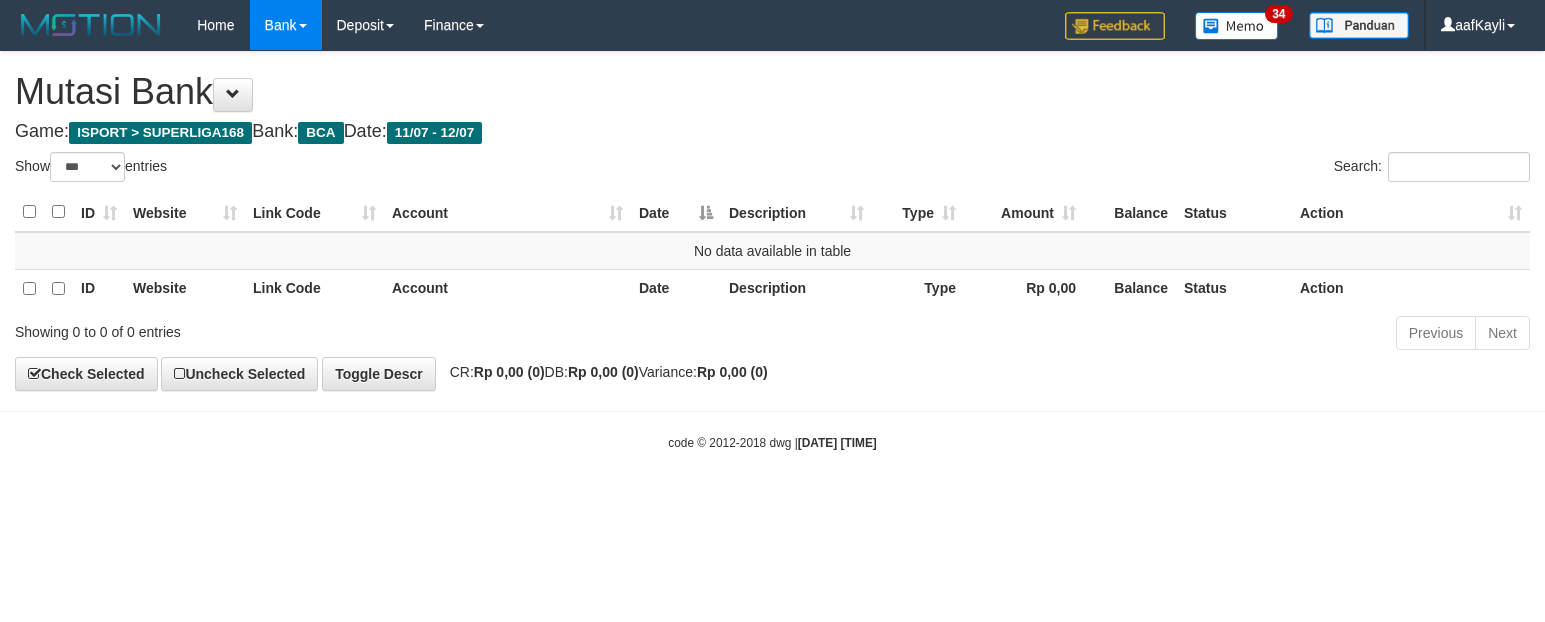 scroll, scrollTop: 0, scrollLeft: 0, axis: both 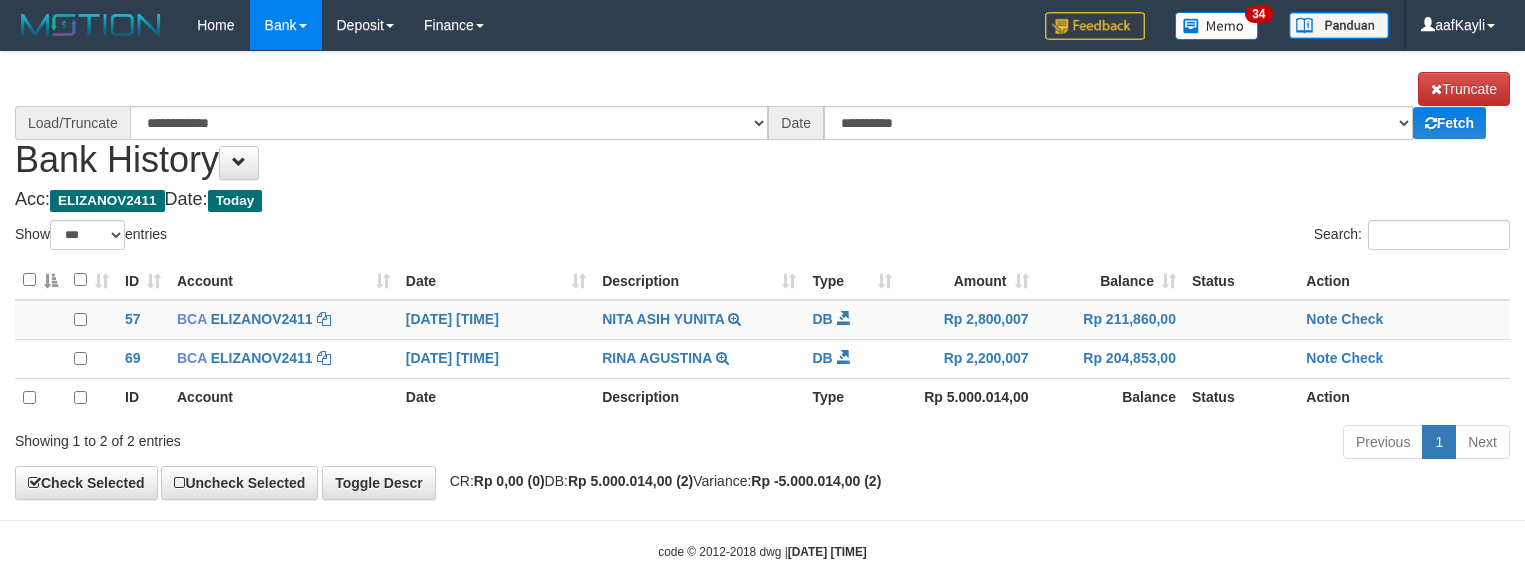 select on "***" 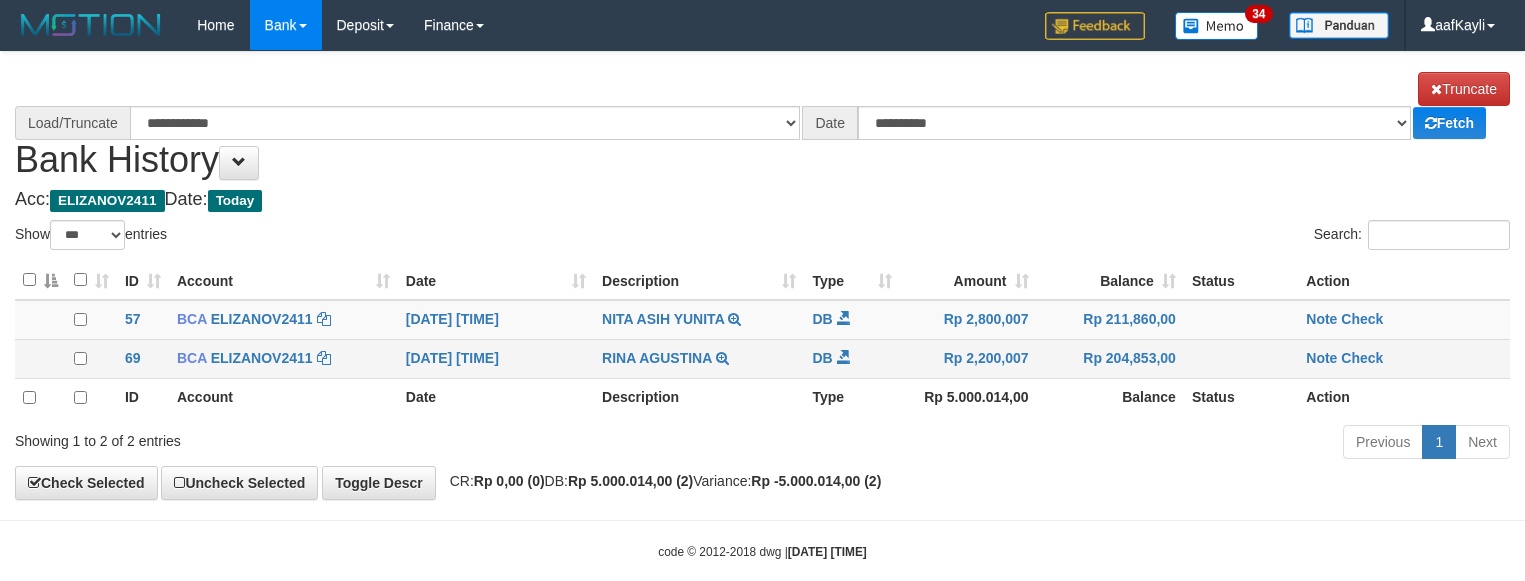 scroll, scrollTop: 0, scrollLeft: 0, axis: both 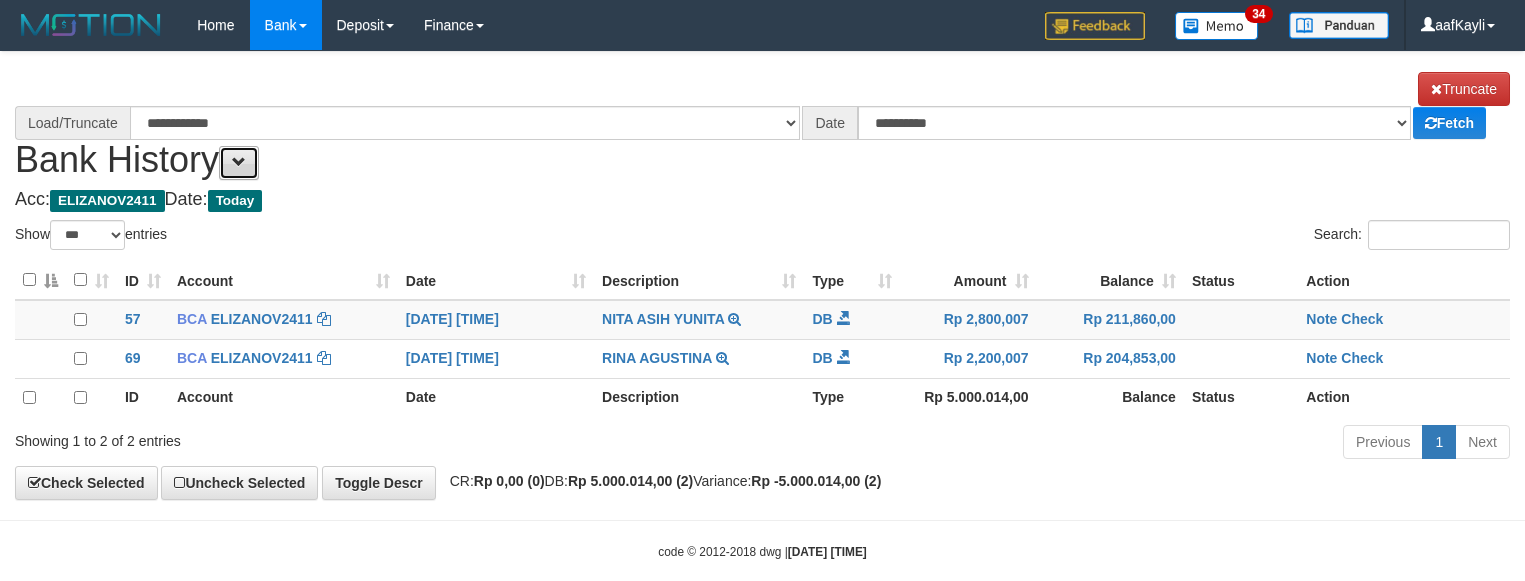 click at bounding box center [239, 162] 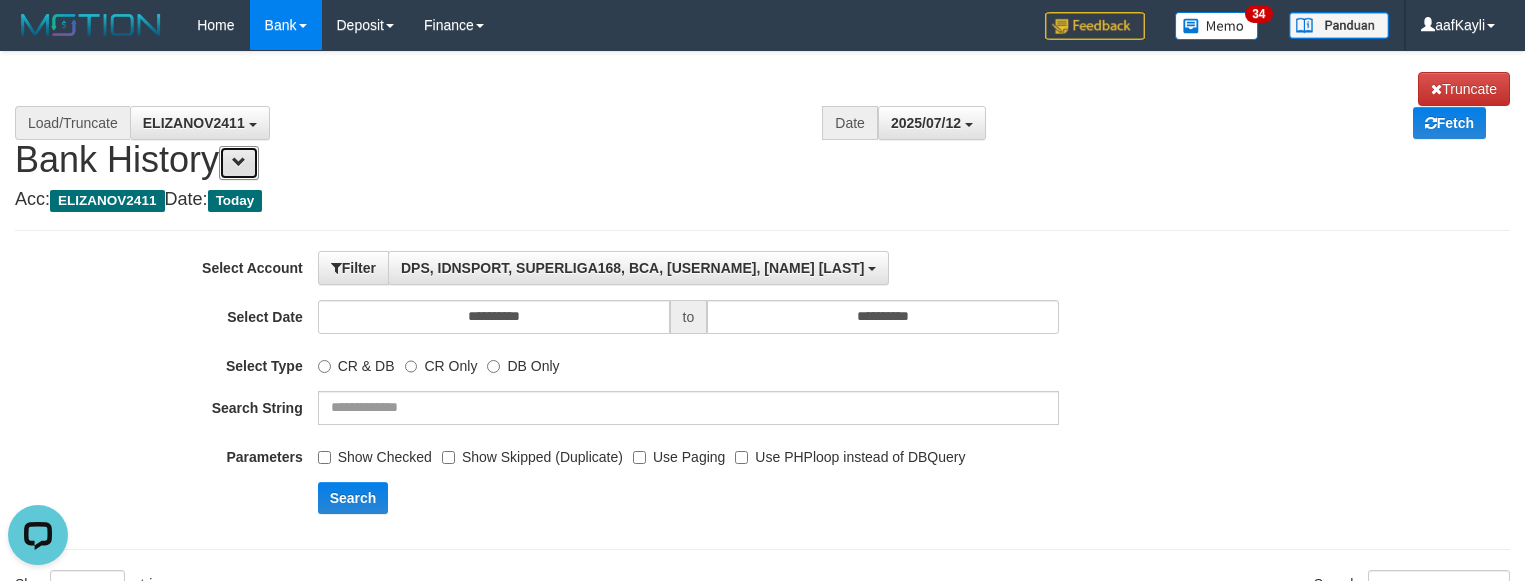 scroll, scrollTop: 0, scrollLeft: 0, axis: both 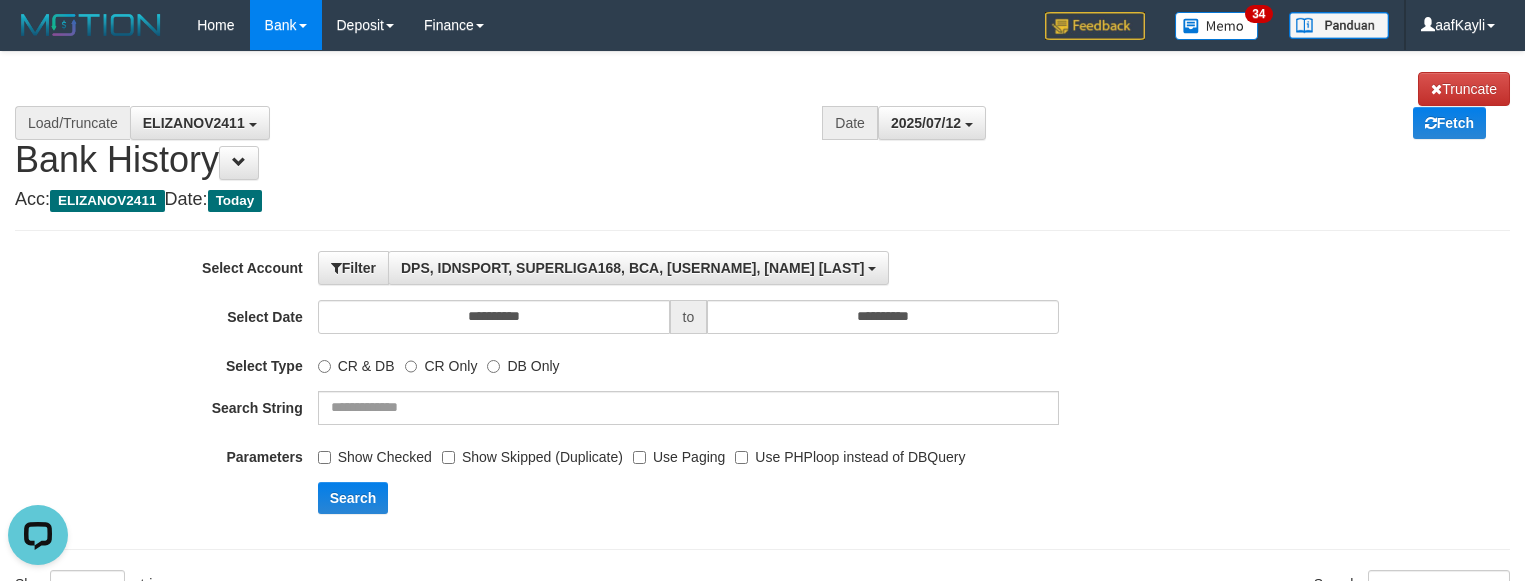 click on "Use Paging" at bounding box center [679, 453] 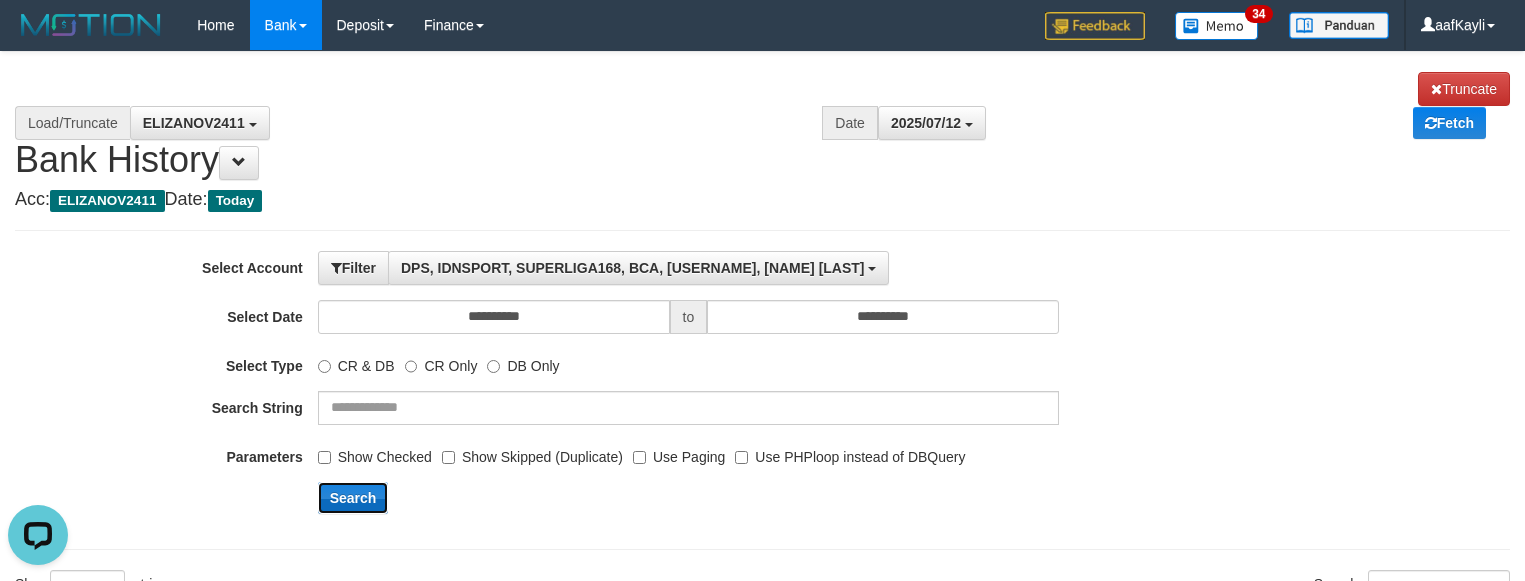 click on "Search" at bounding box center [353, 498] 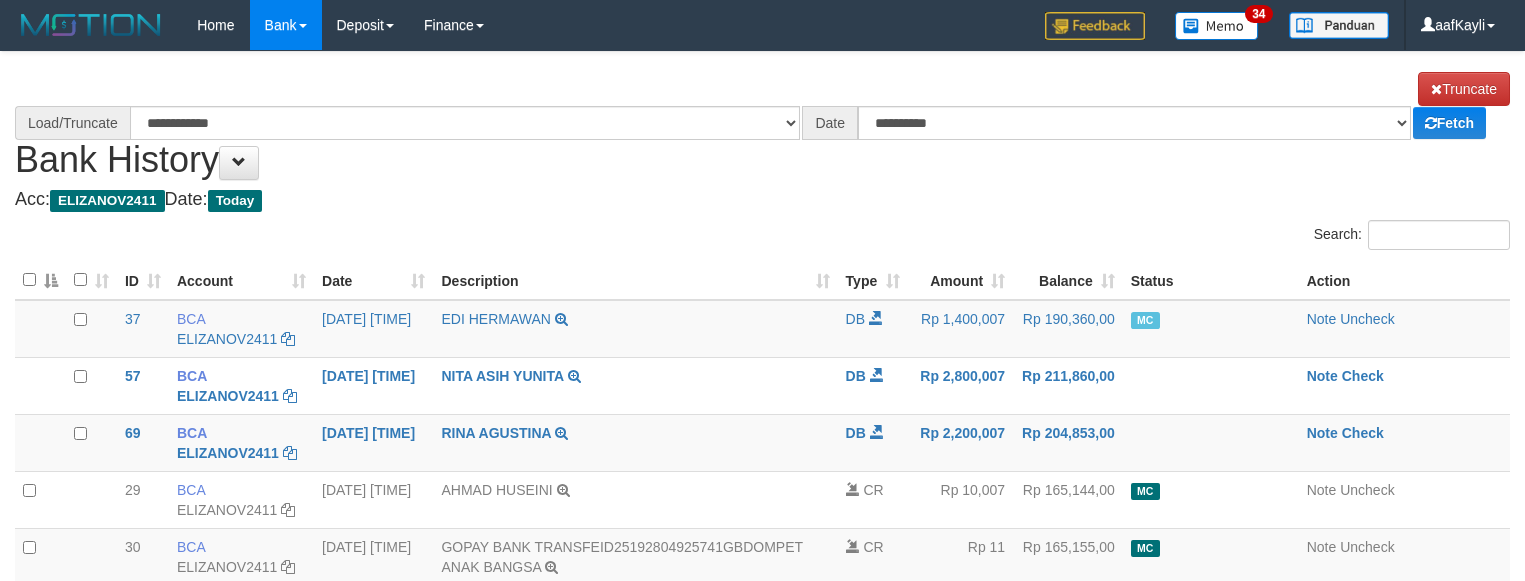 scroll, scrollTop: 0, scrollLeft: 0, axis: both 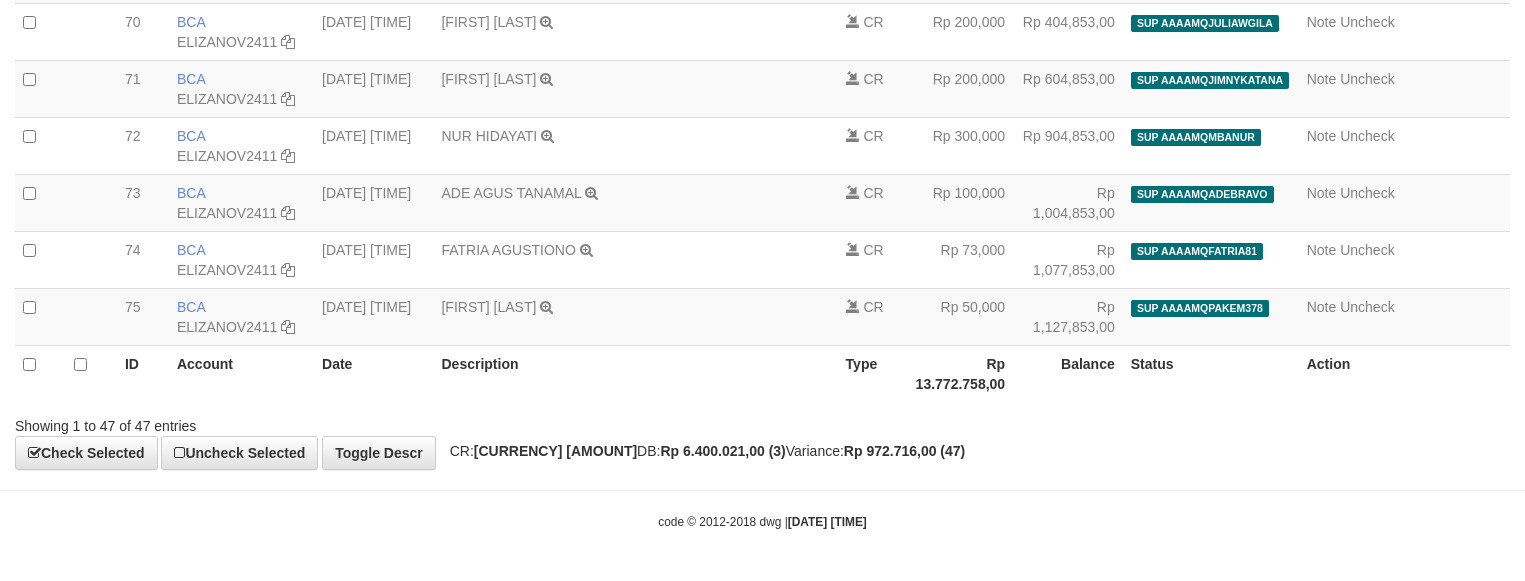 select on "****" 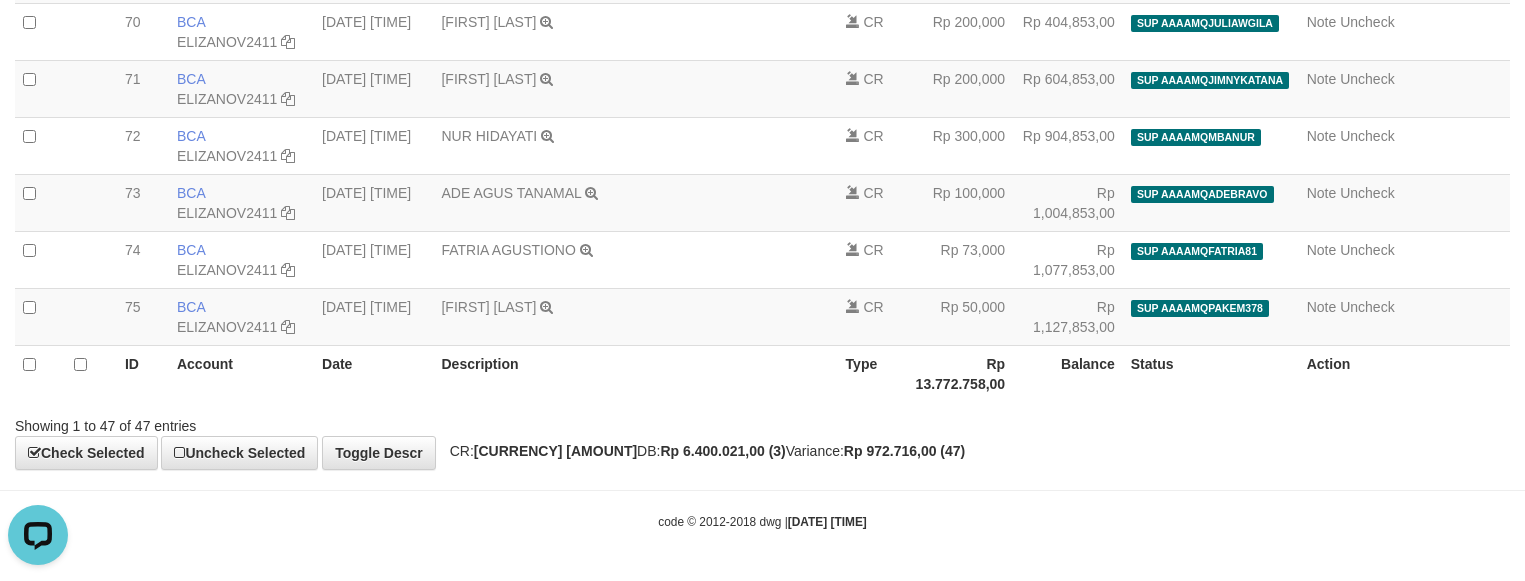 scroll, scrollTop: 0, scrollLeft: 0, axis: both 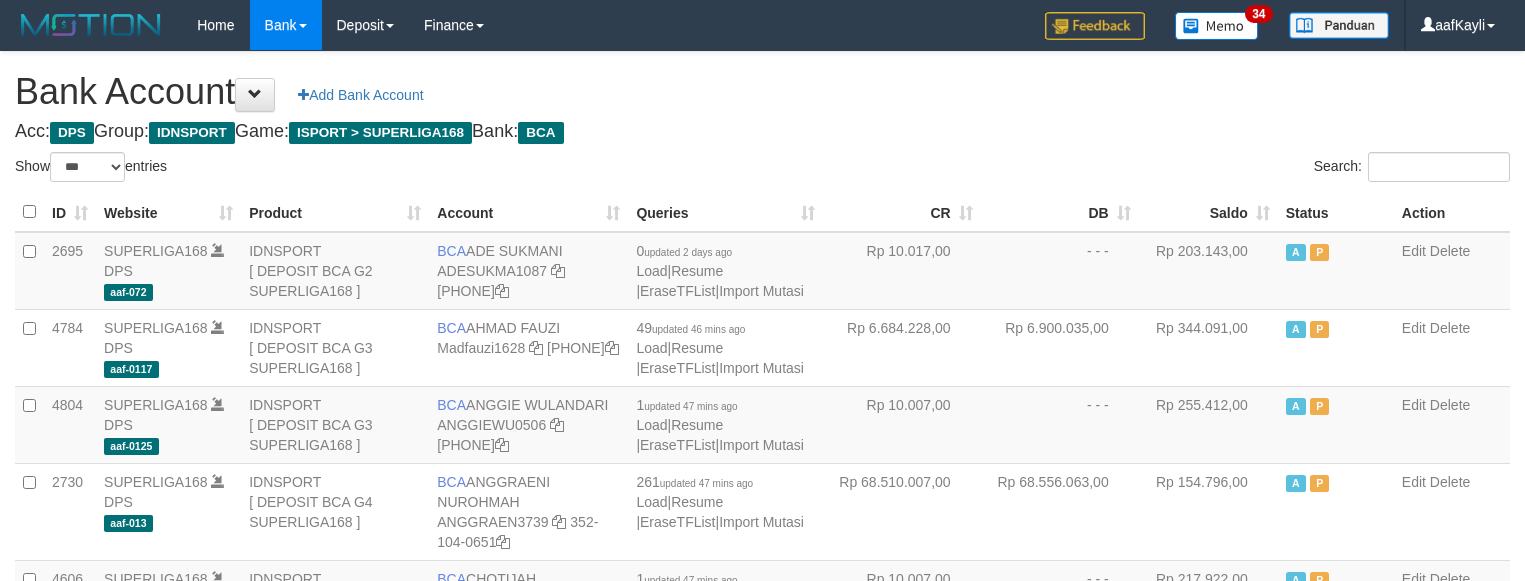 select on "***" 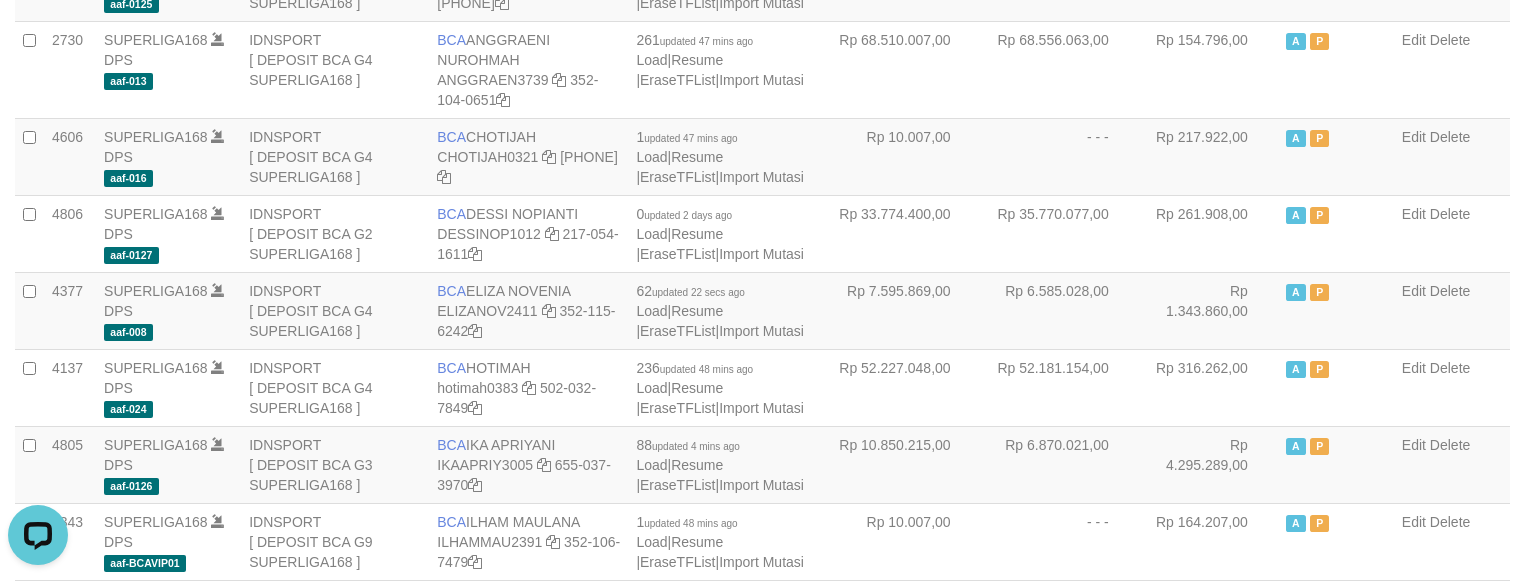 scroll, scrollTop: 0, scrollLeft: 0, axis: both 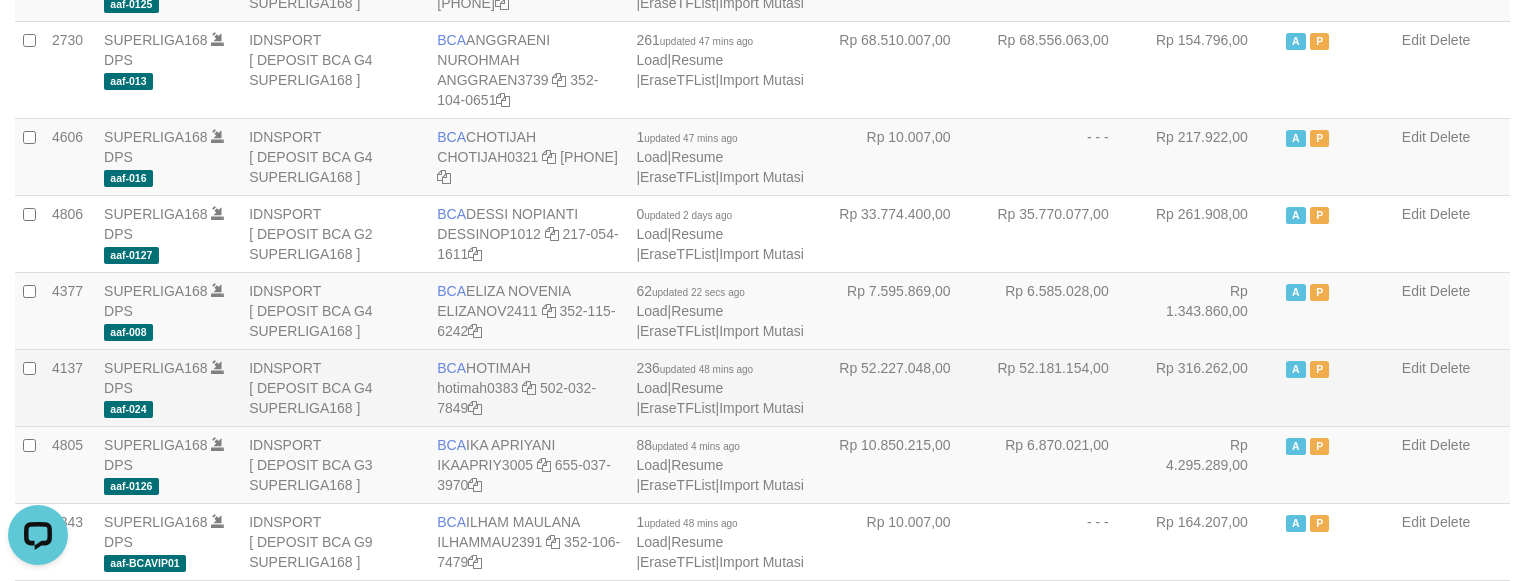 click on "Rp 316.262,00" at bounding box center [1208, 387] 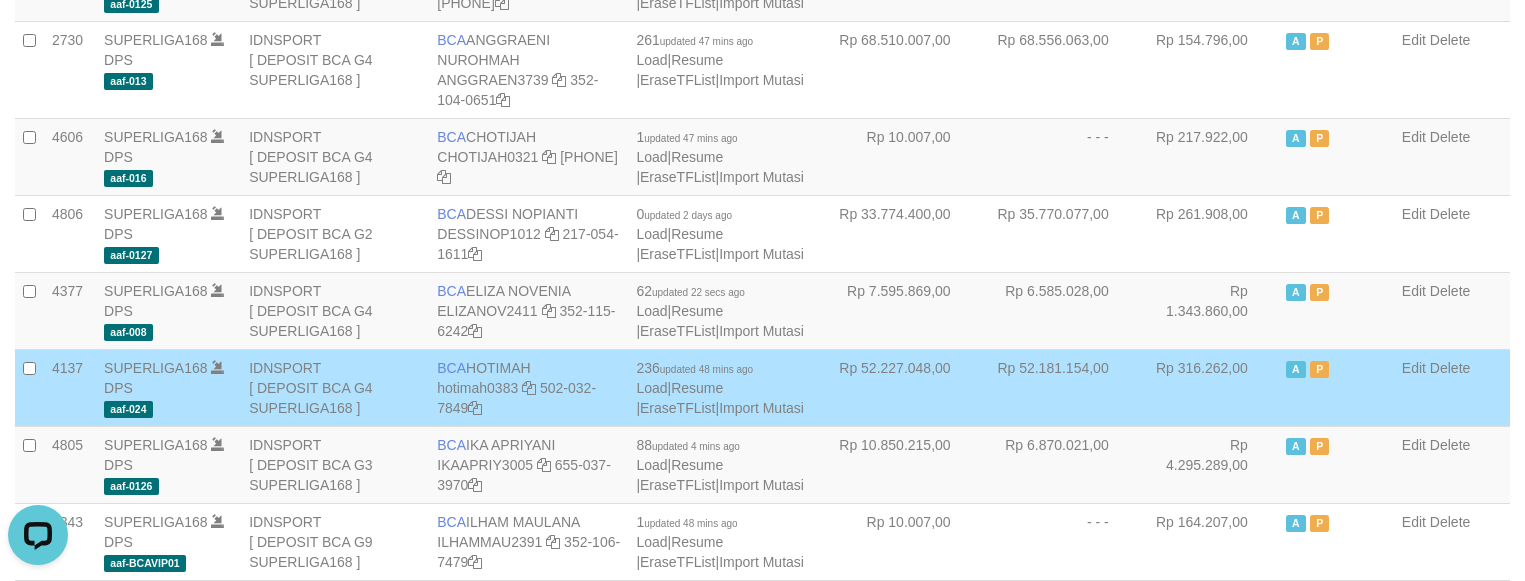 scroll, scrollTop: 1215, scrollLeft: 0, axis: vertical 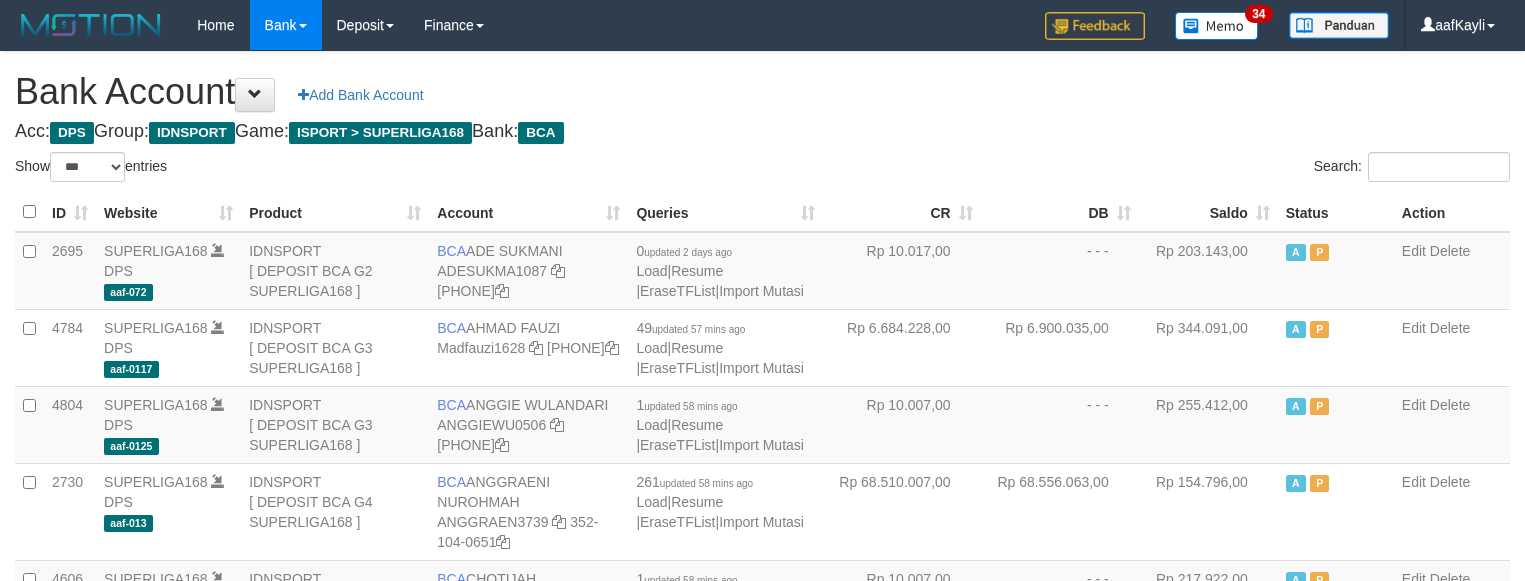 select on "***" 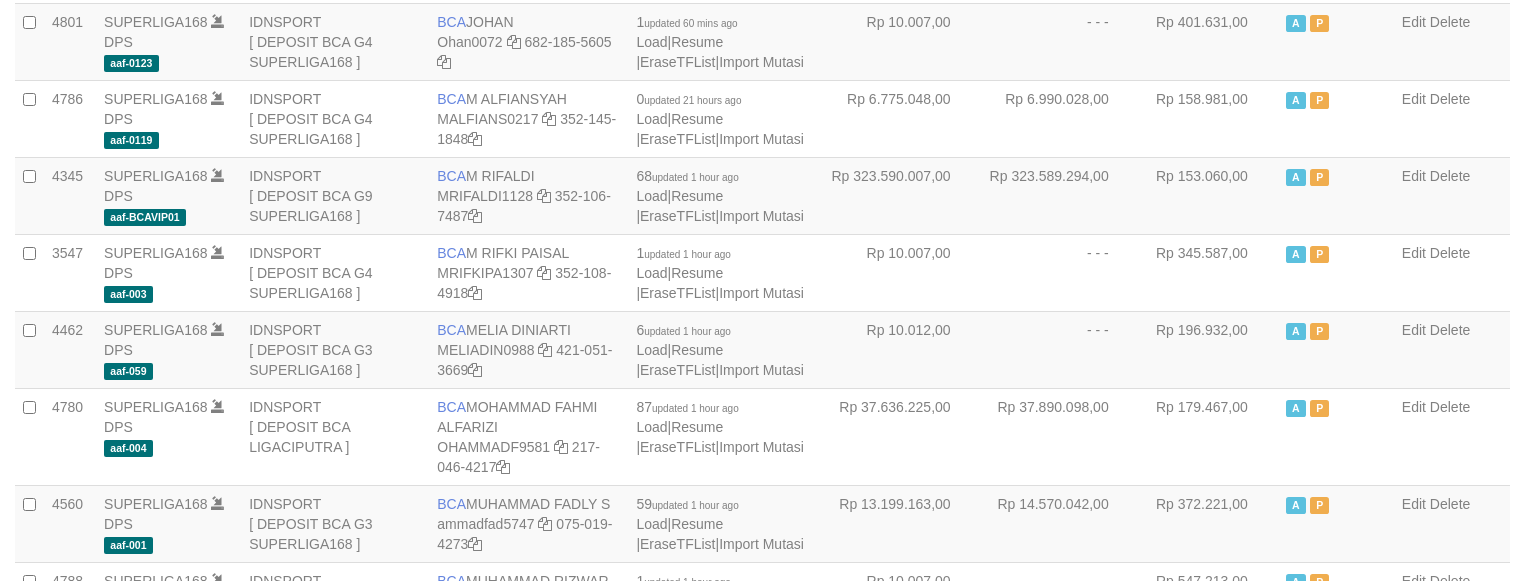 click on "- - -" at bounding box center [1060, 272] 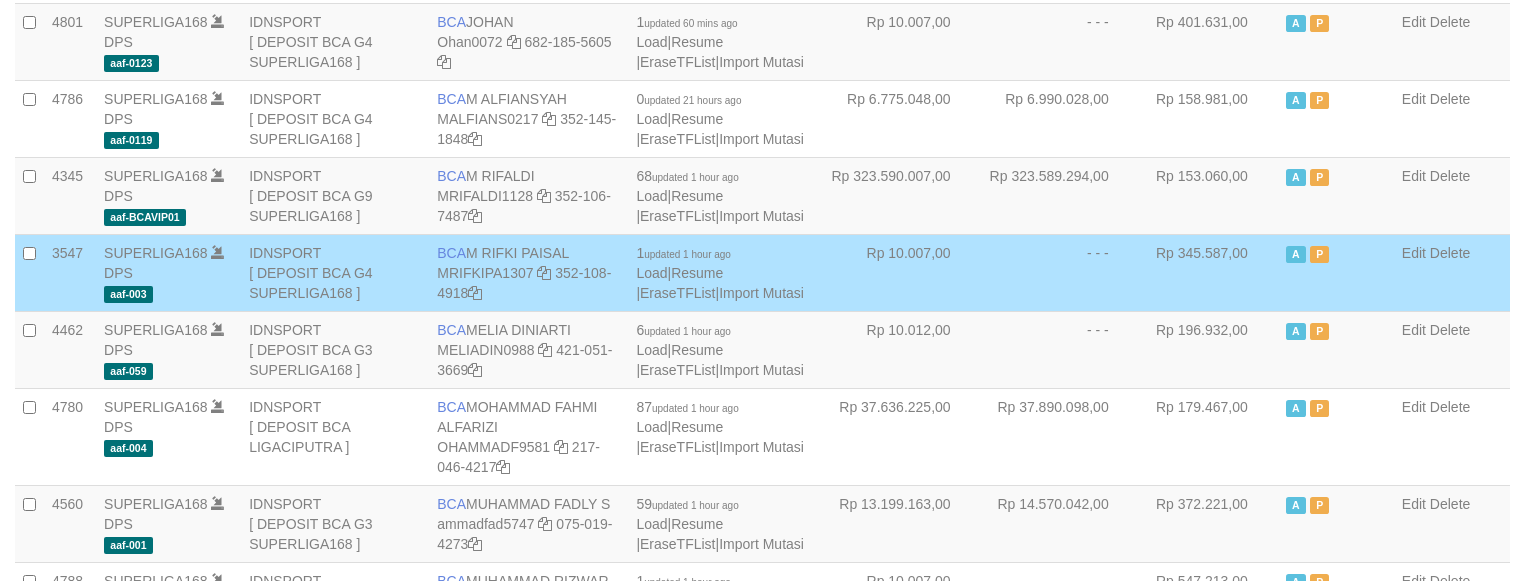 scroll, scrollTop: 1215, scrollLeft: 0, axis: vertical 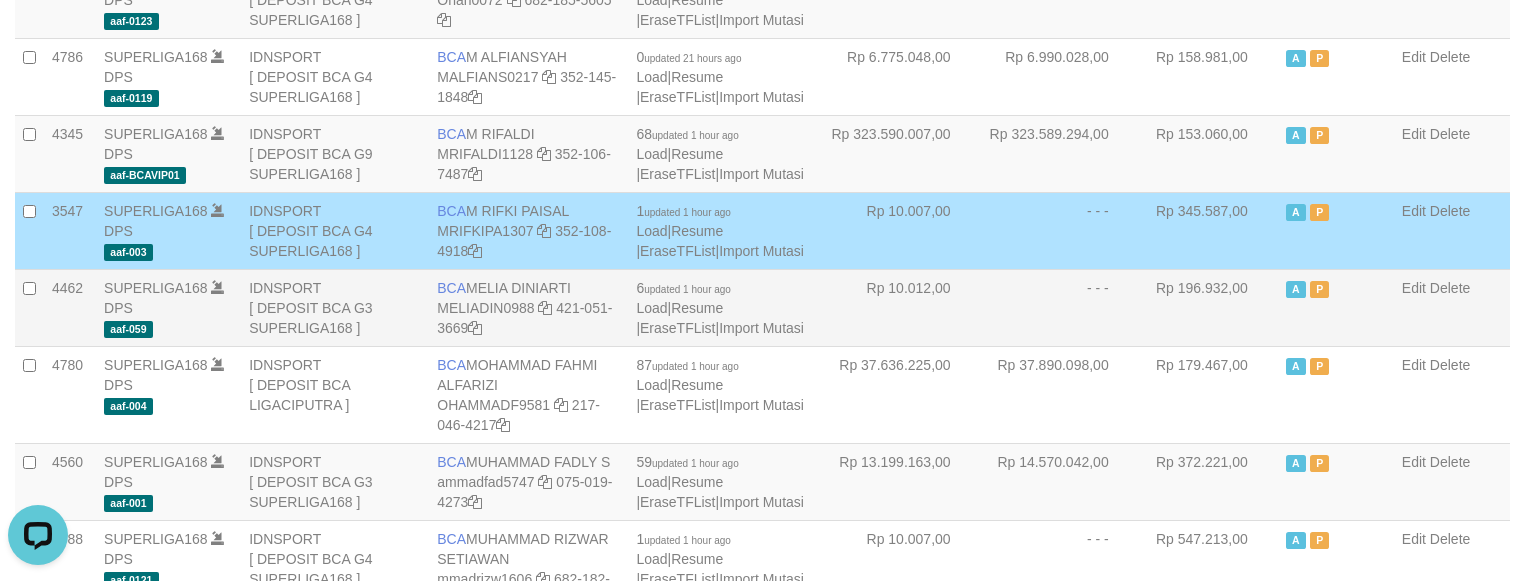 click on "- - -" at bounding box center [1060, 307] 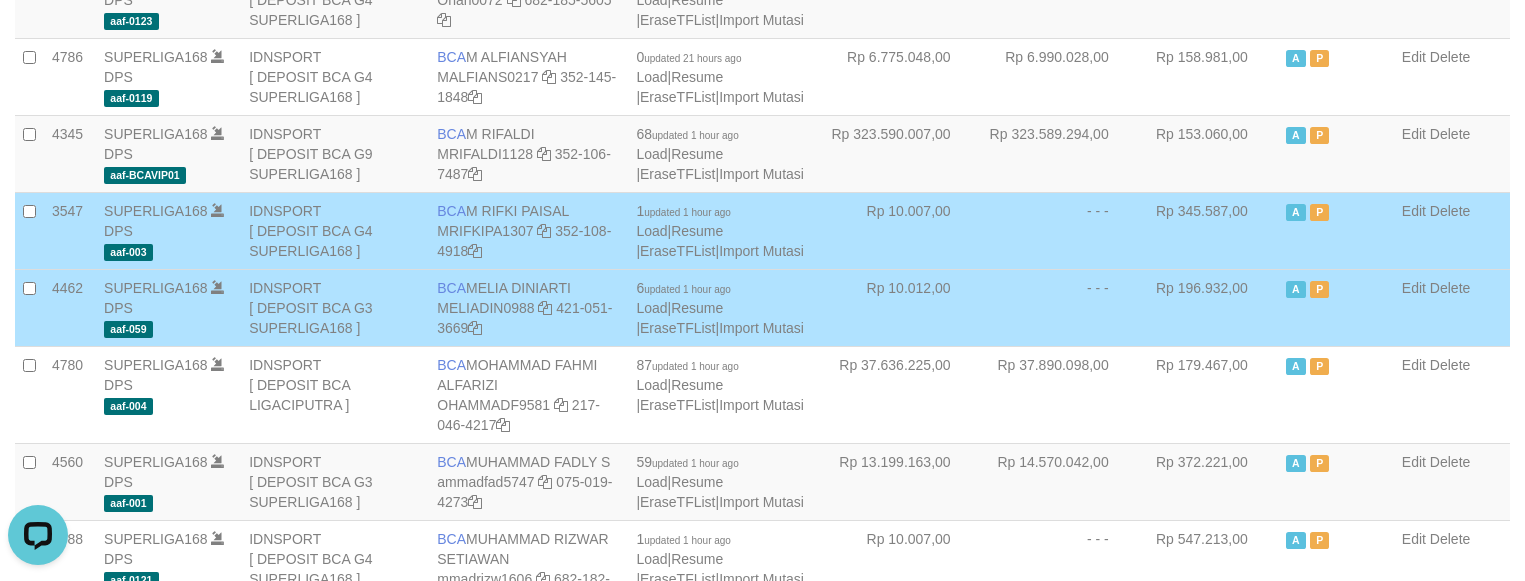 click on "Rp 196.932,00" at bounding box center [1208, 307] 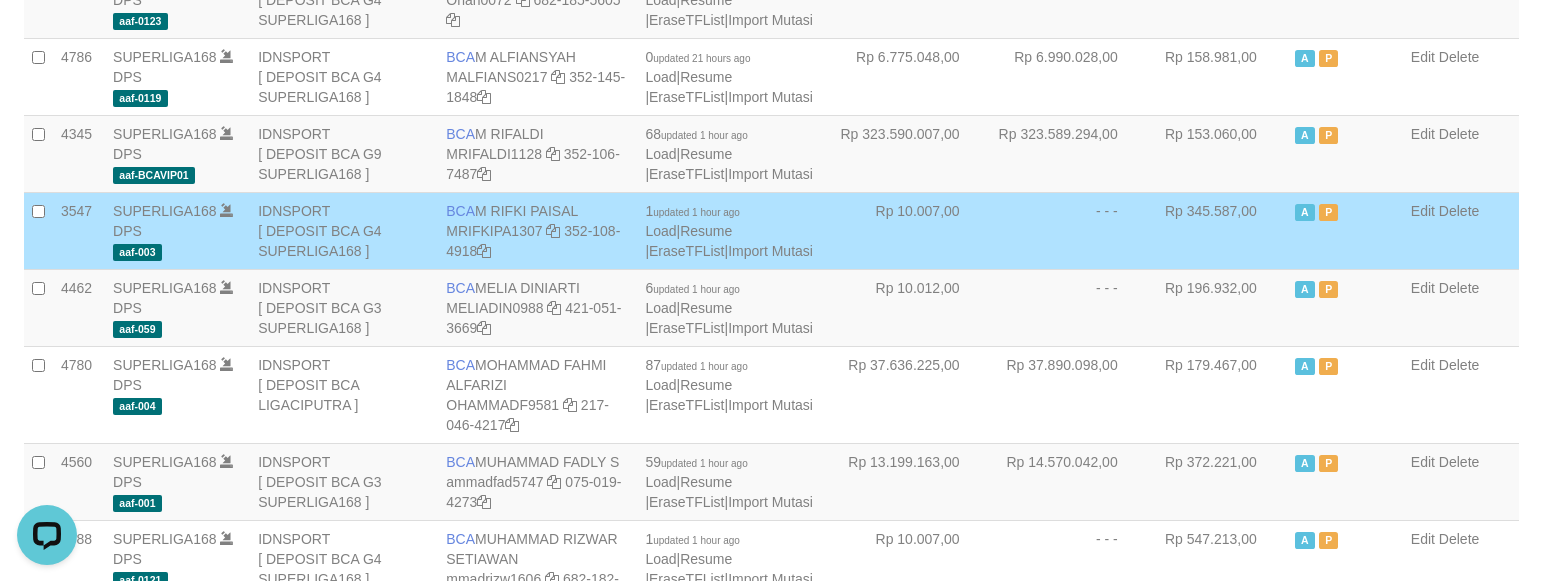 scroll, scrollTop: 1872, scrollLeft: 0, axis: vertical 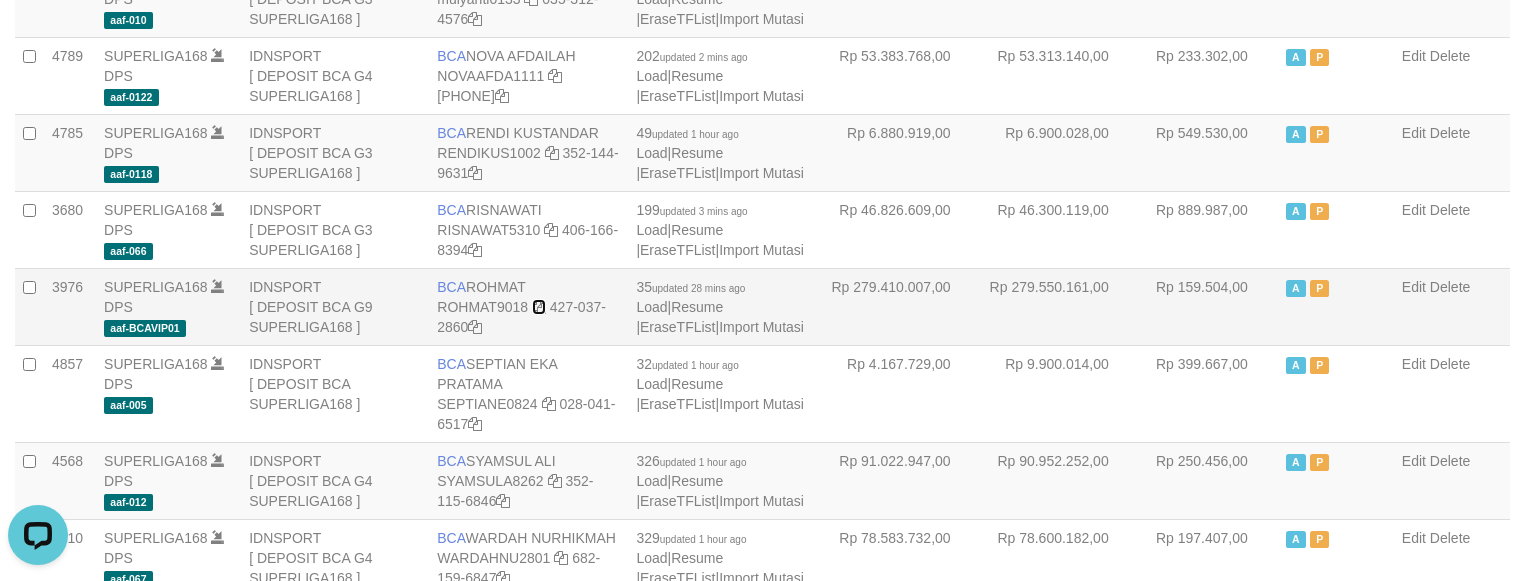 click at bounding box center [539, 307] 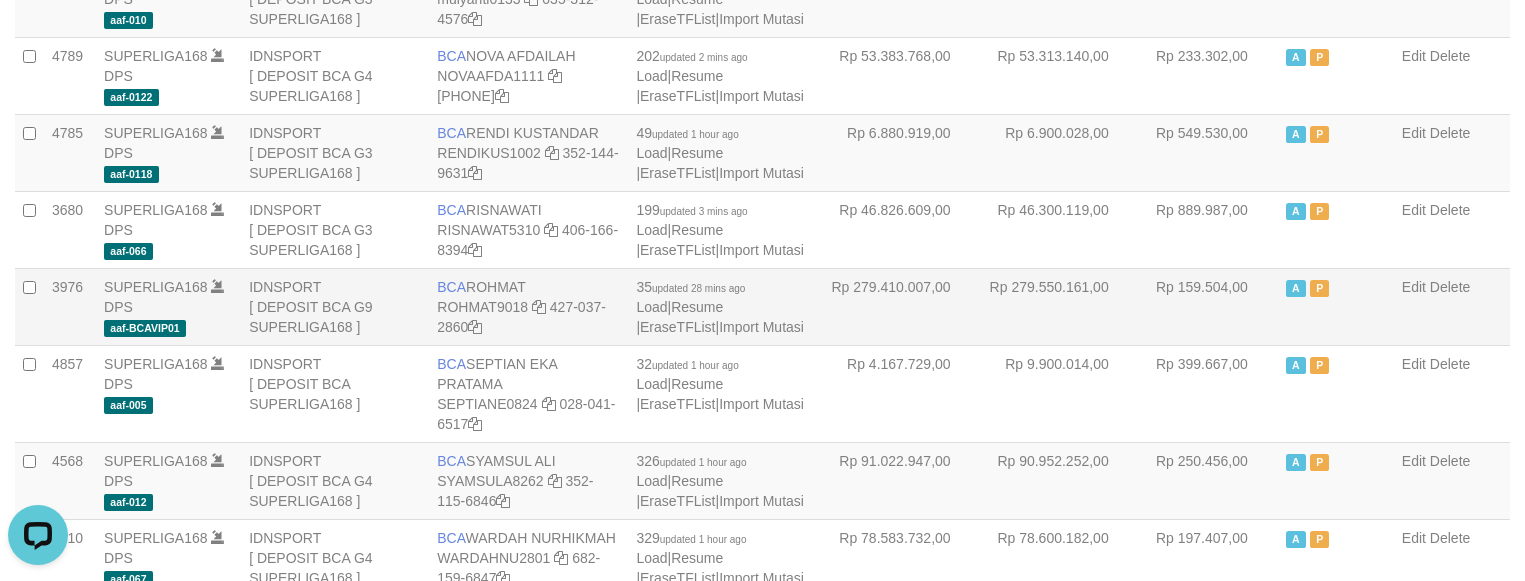 drag, startPoint x: 1032, startPoint y: 322, endPoint x: 831, endPoint y: 333, distance: 201.30077 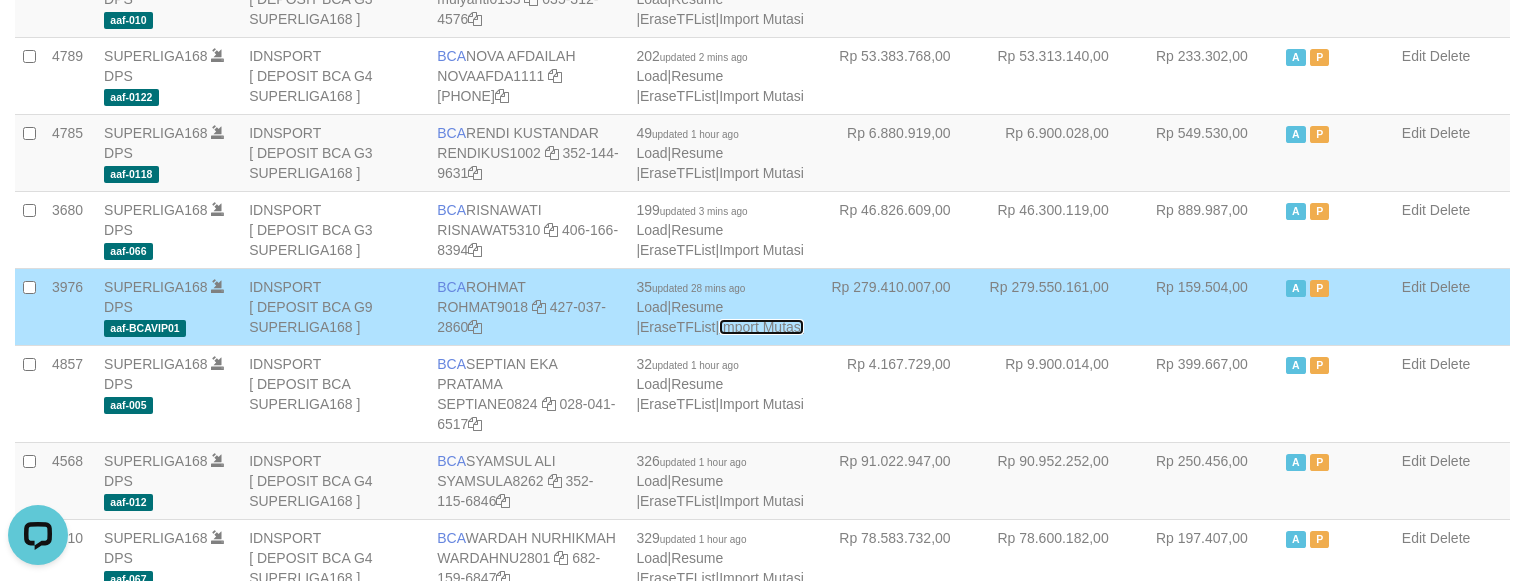 click on "Import Mutasi" at bounding box center (761, 327) 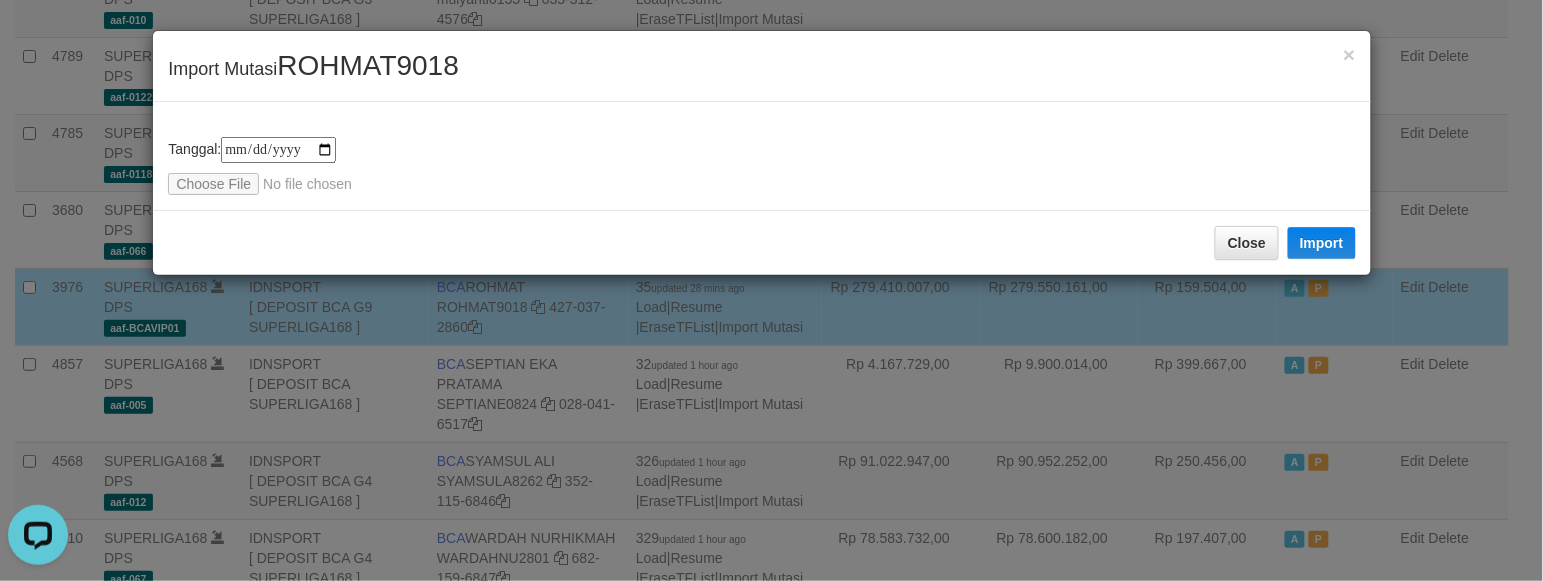 drag, startPoint x: 850, startPoint y: 188, endPoint x: 821, endPoint y: 157, distance: 42.44997 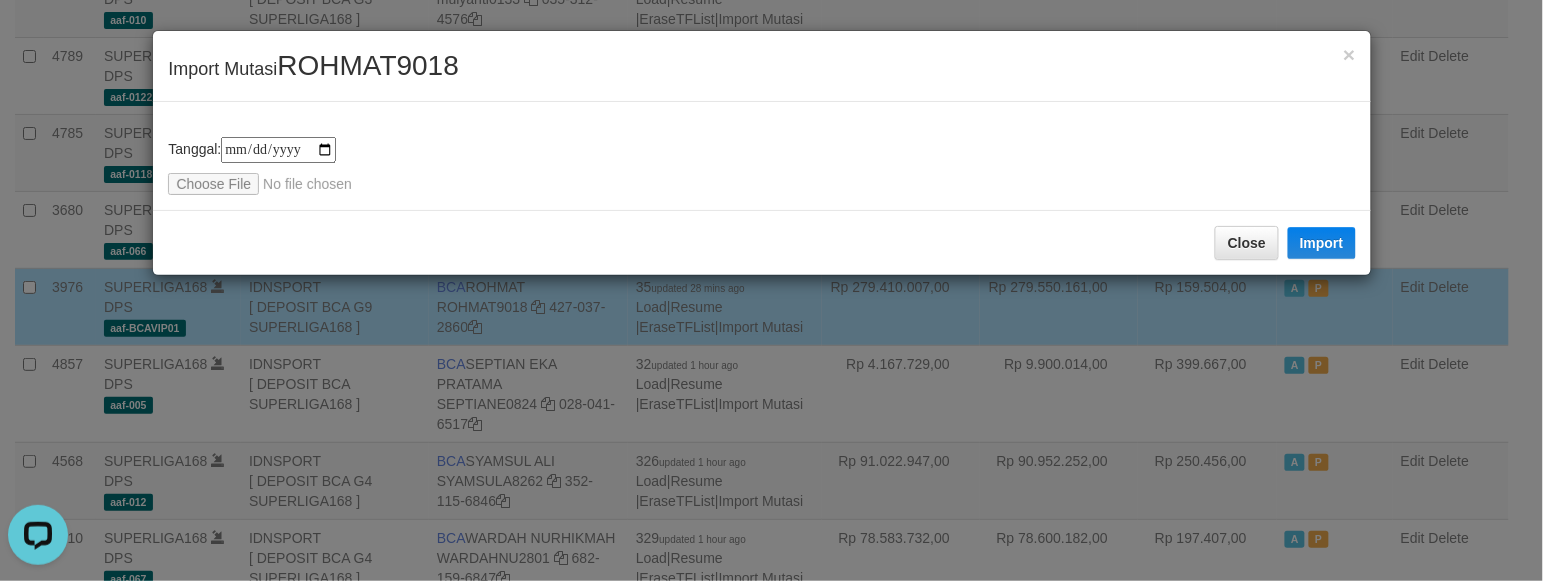 click on "**********" at bounding box center (761, 156) 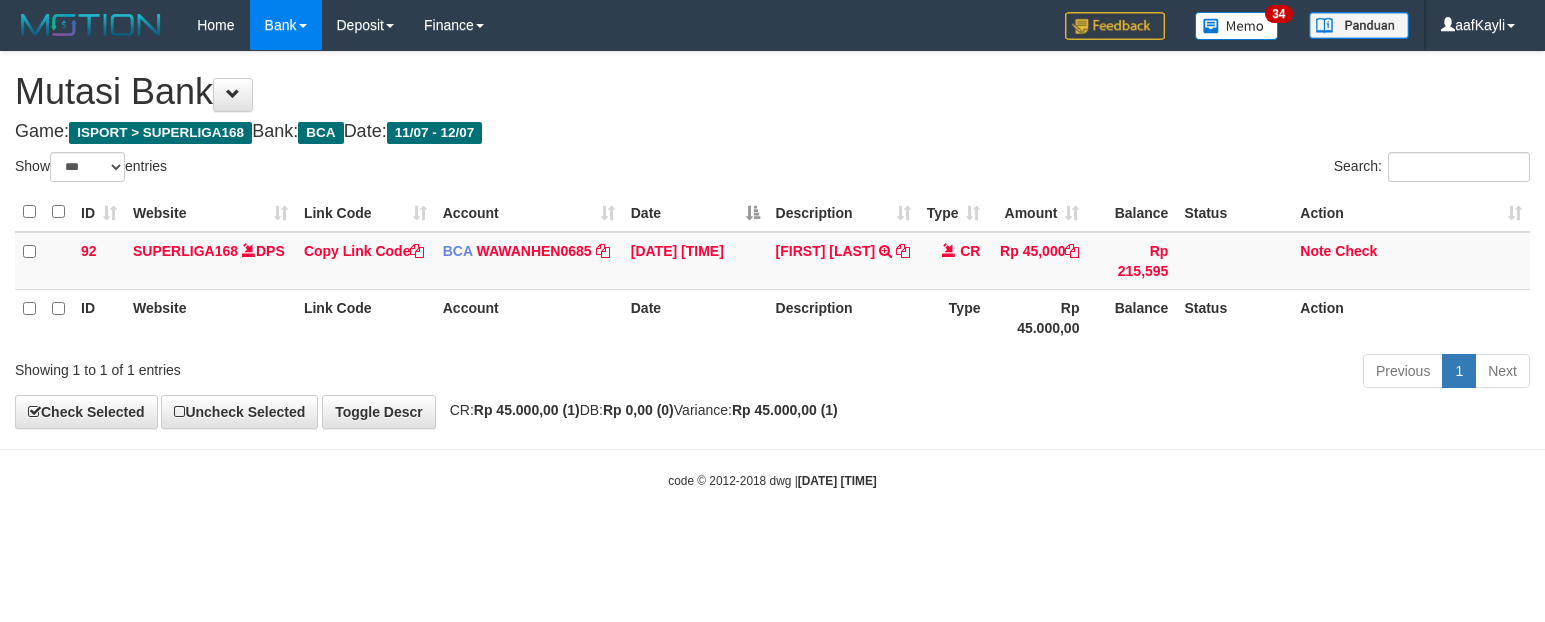 select on "***" 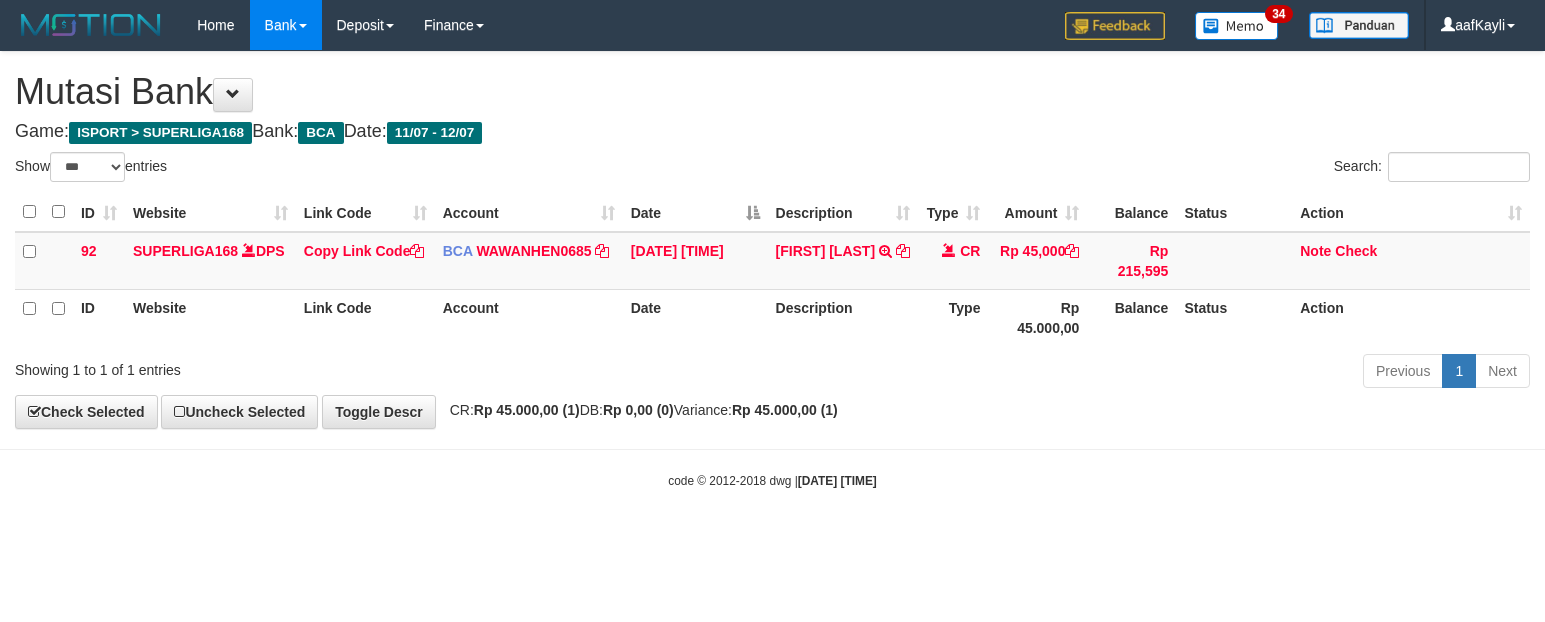 scroll, scrollTop: 0, scrollLeft: 0, axis: both 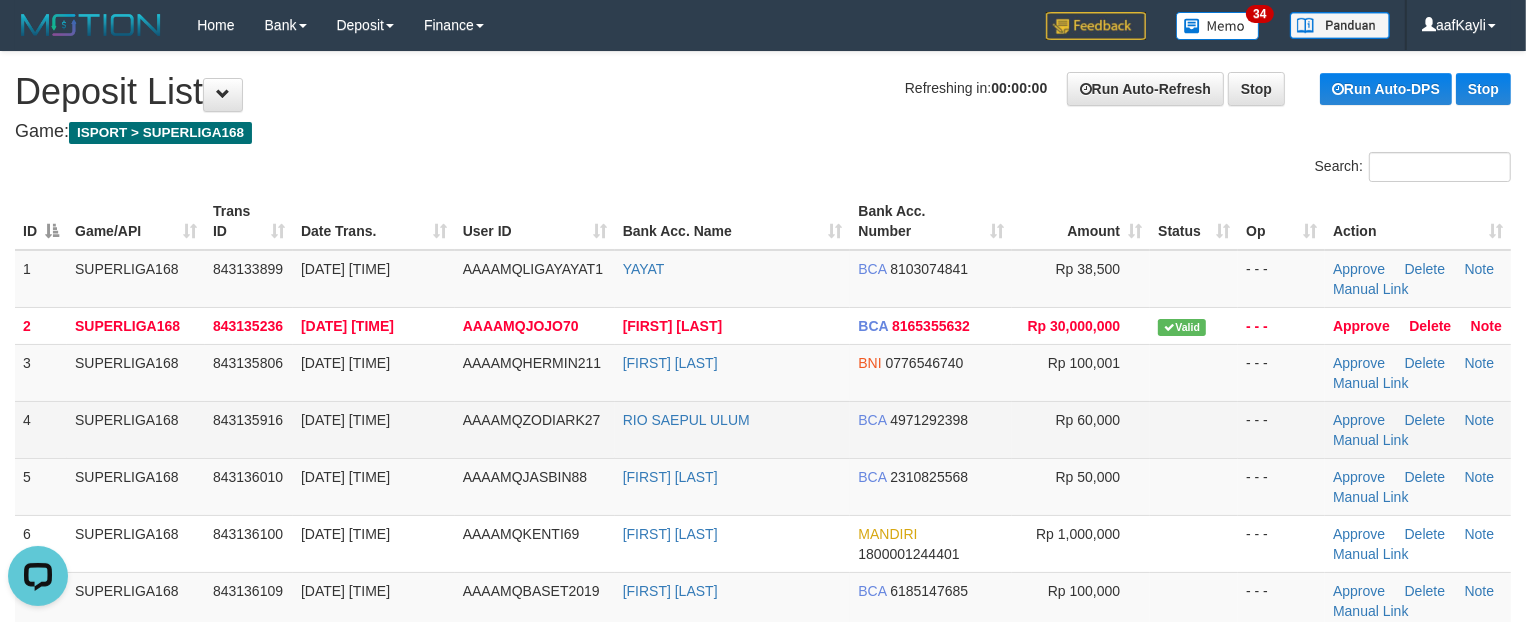 click at bounding box center [1194, 429] 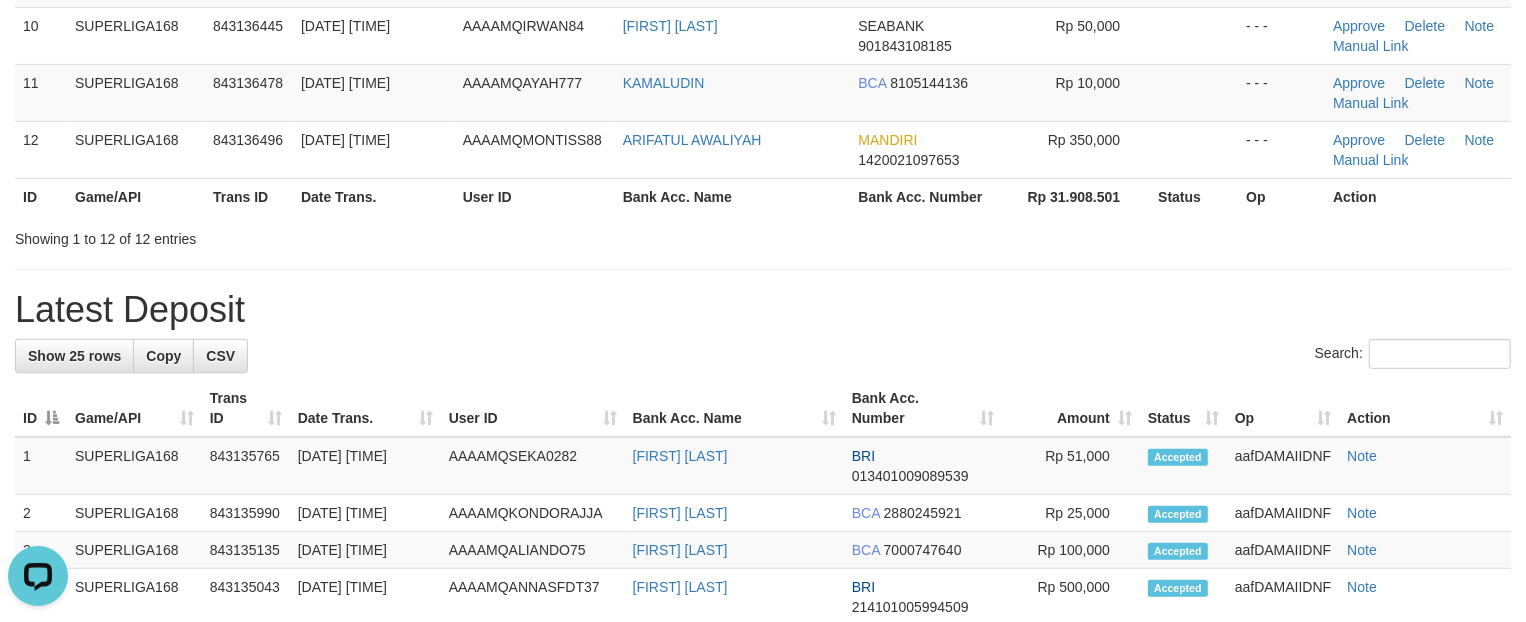 scroll, scrollTop: 916, scrollLeft: 0, axis: vertical 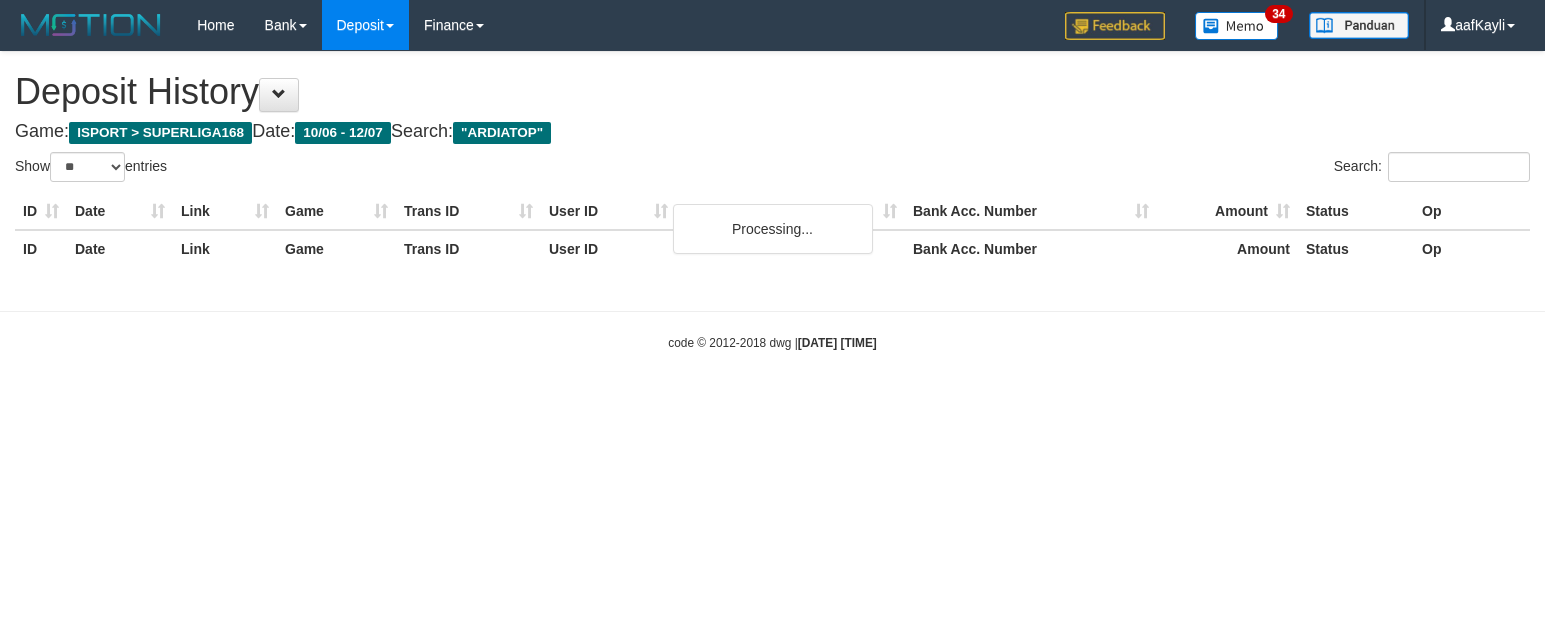 select on "**" 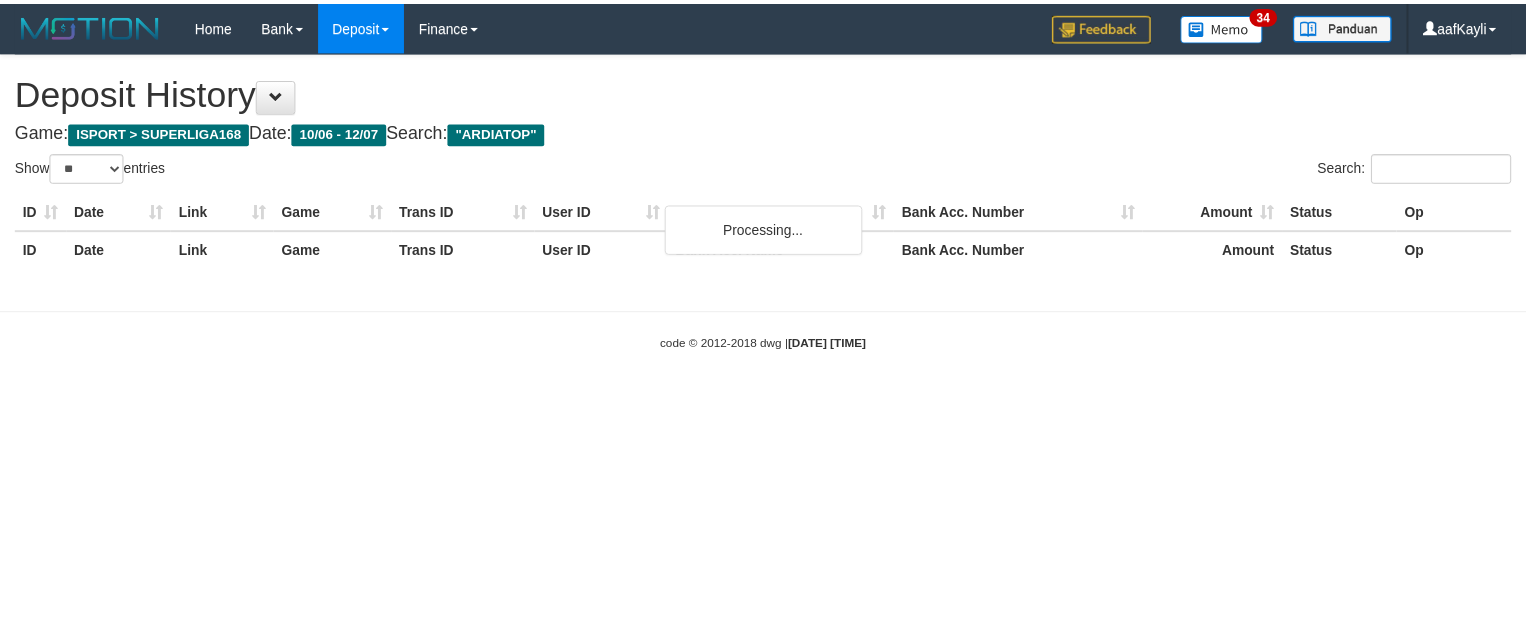 scroll, scrollTop: 0, scrollLeft: 0, axis: both 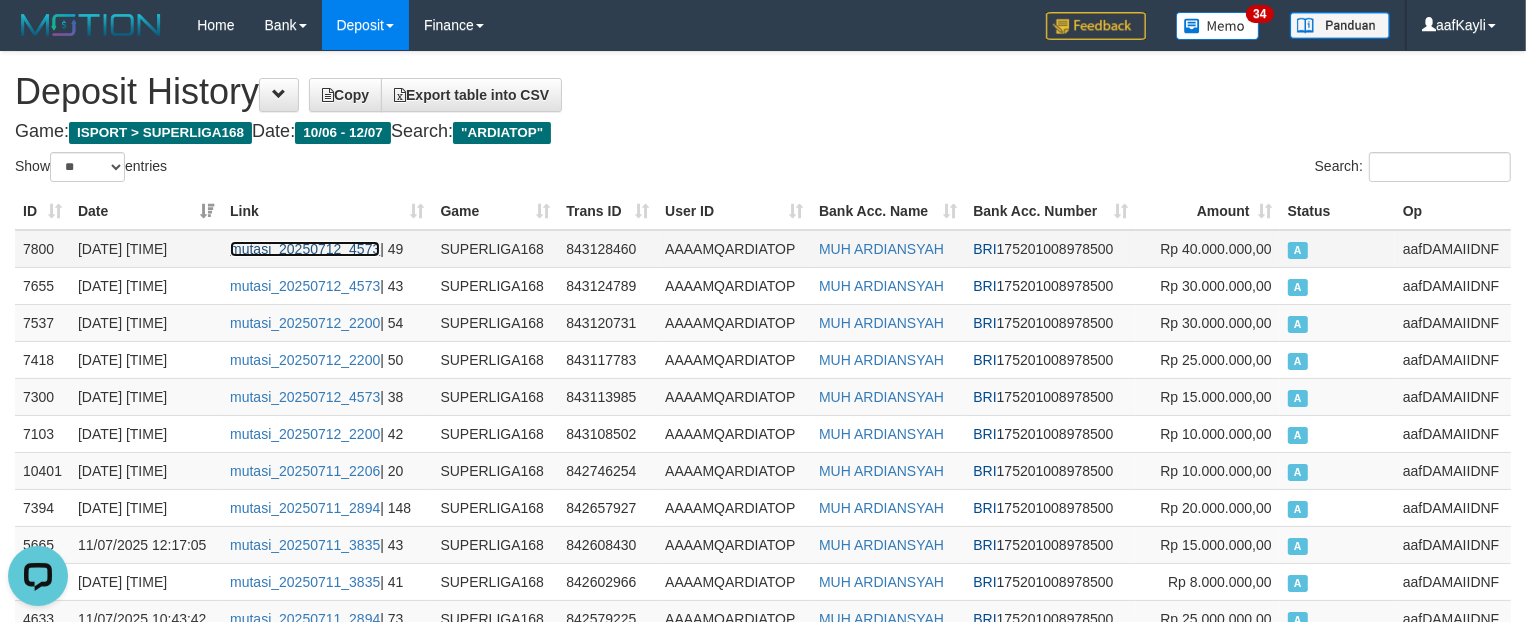 click on "mutasi_20250712_4573" at bounding box center [305, 249] 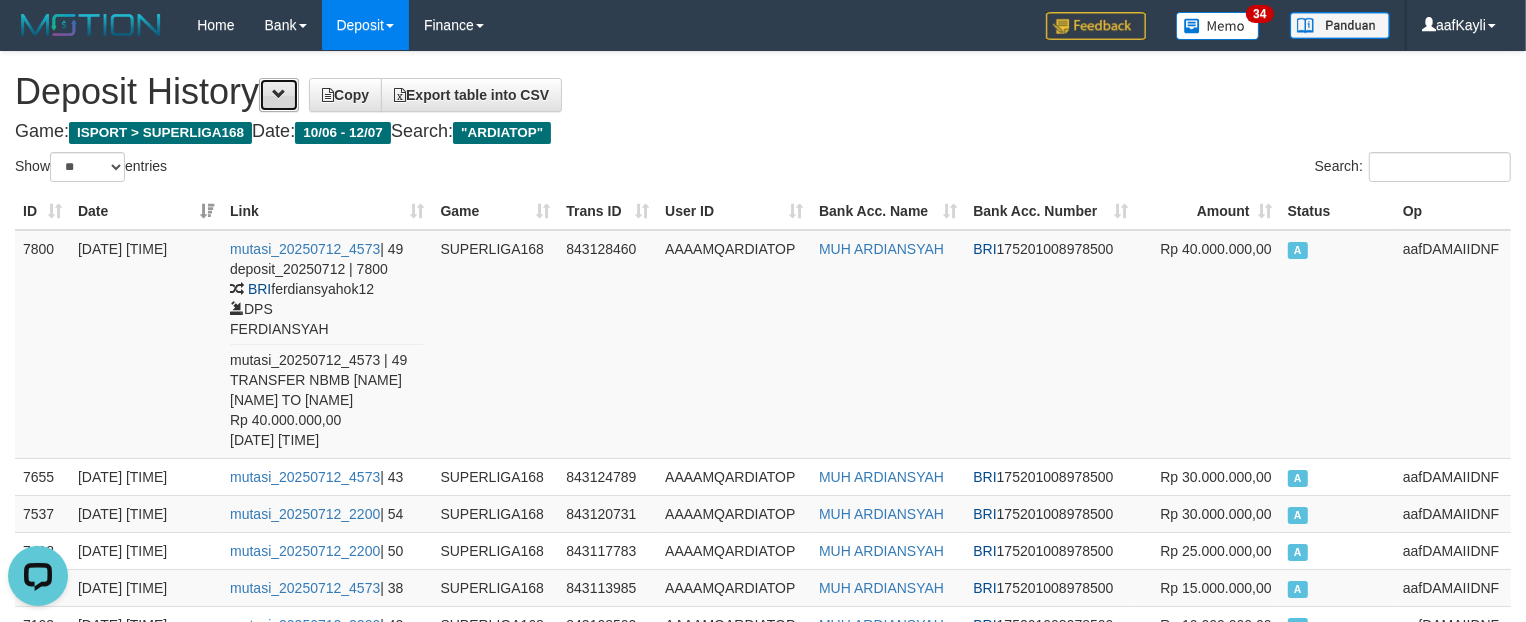 click at bounding box center [279, 95] 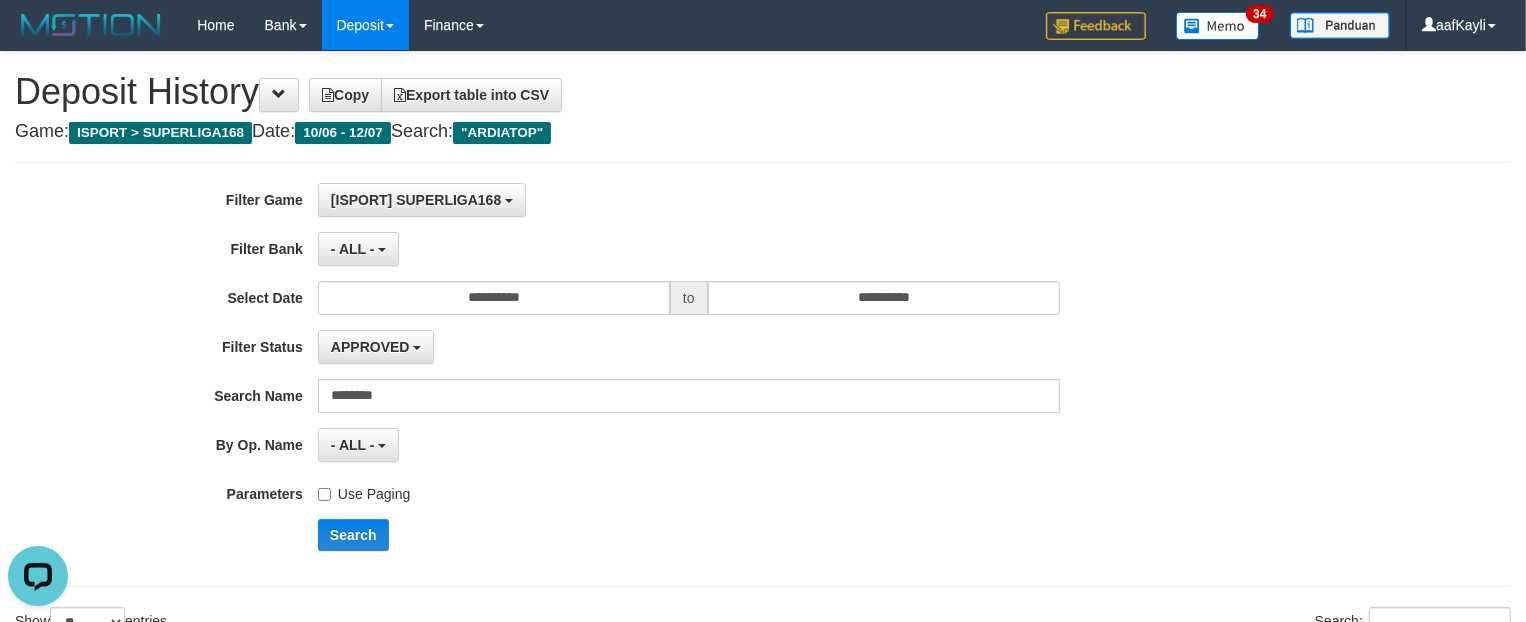 drag, startPoint x: 322, startPoint y: 395, endPoint x: -4, endPoint y: 413, distance: 326.49655 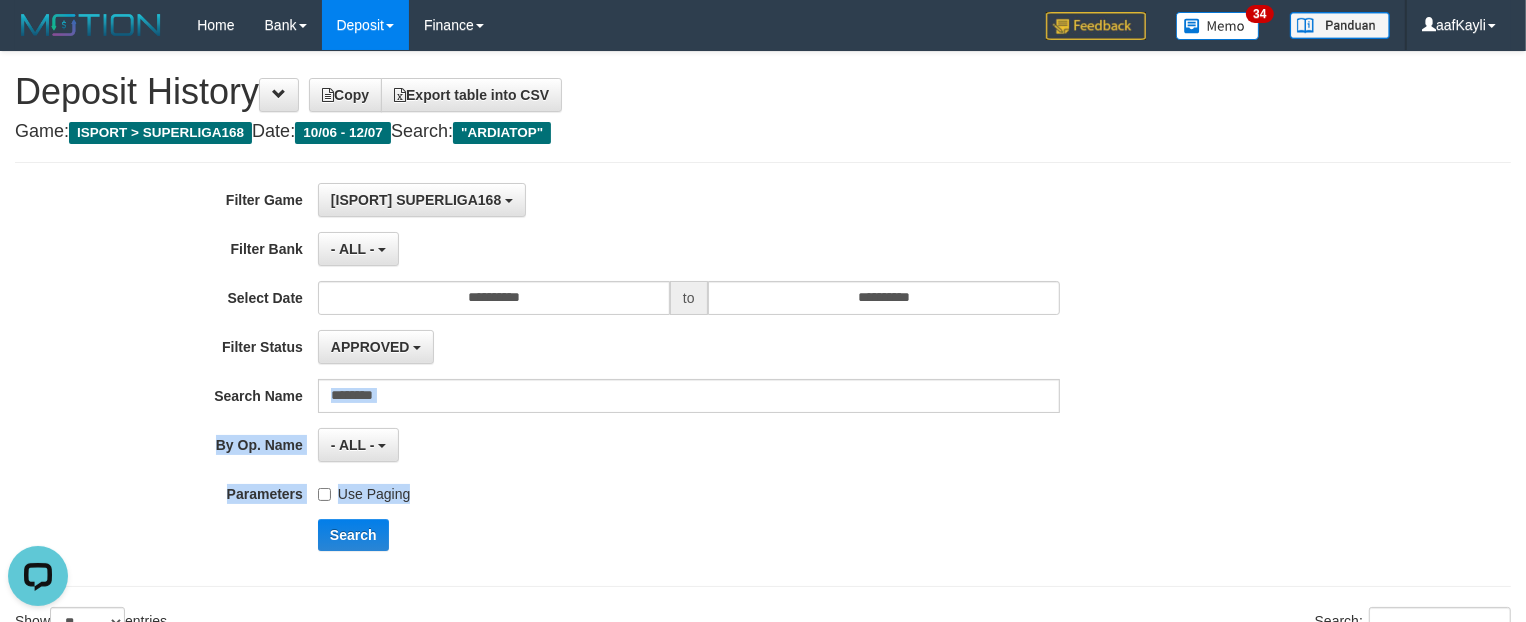 click on "**********" at bounding box center [636, 374] 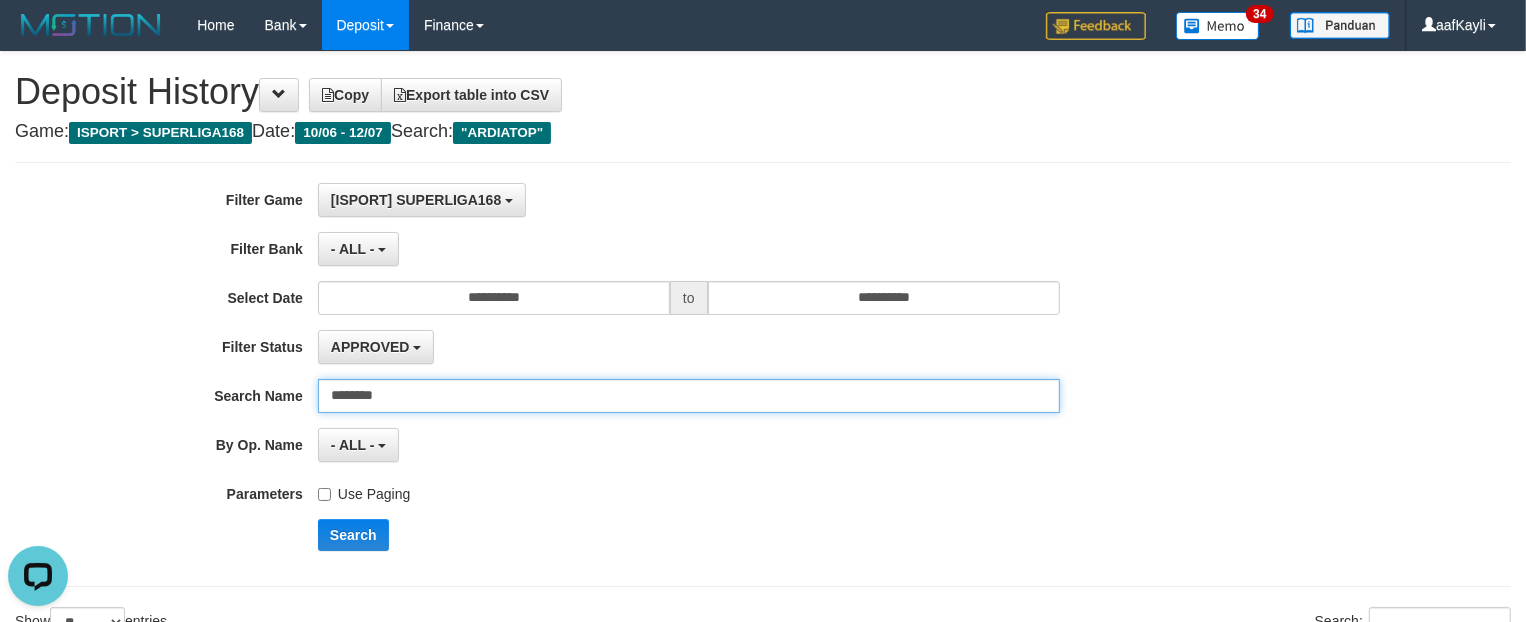 click on "Search Name
********" at bounding box center (636, 396) 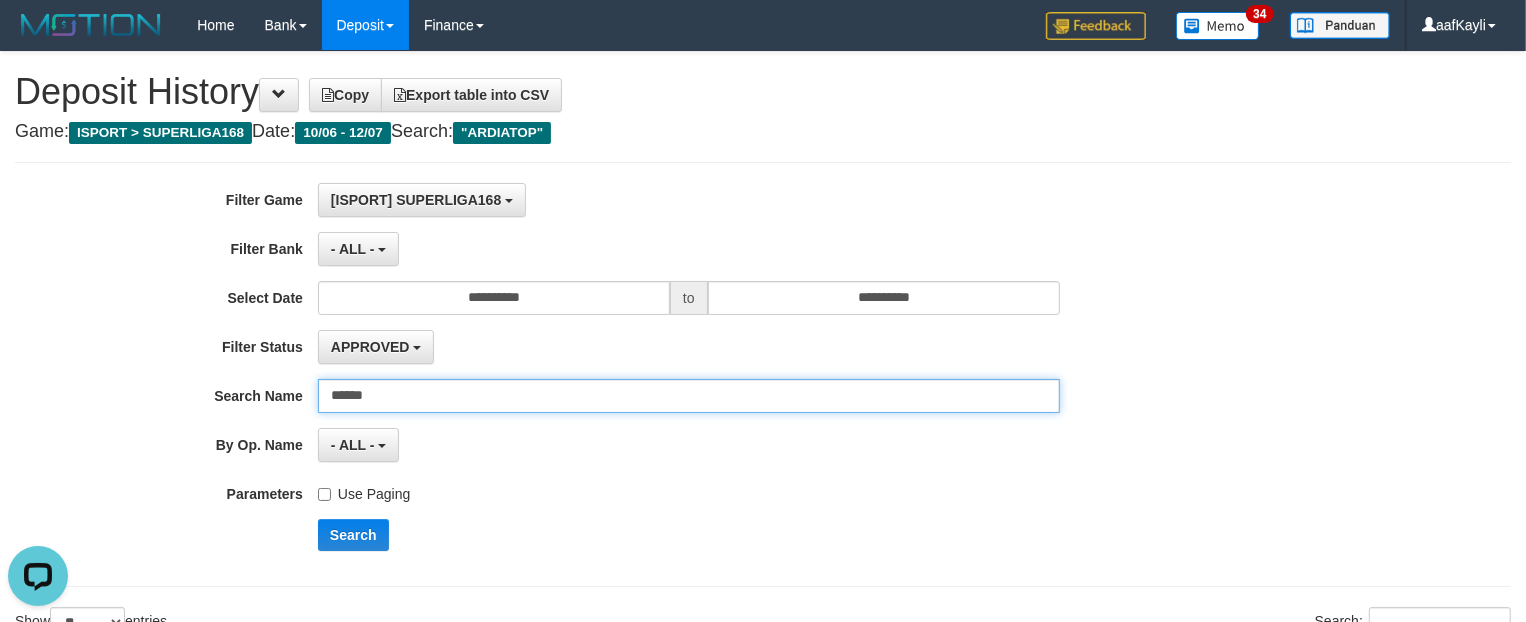 type on "******" 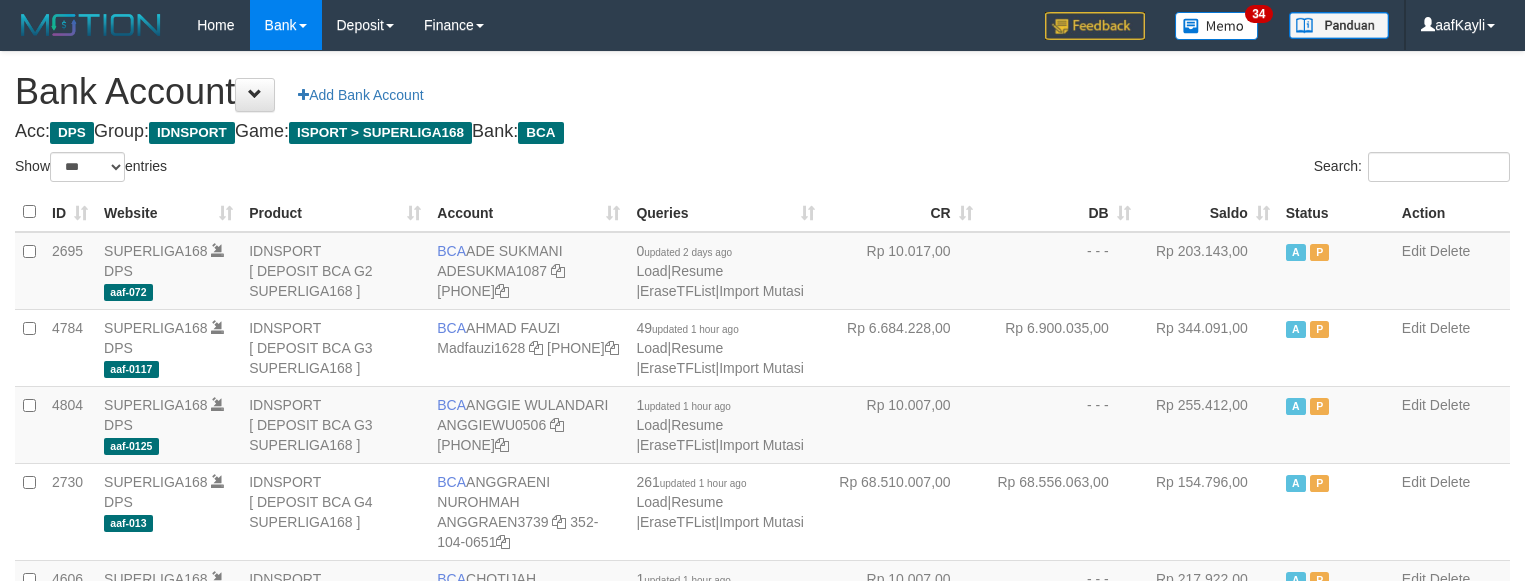 select on "***" 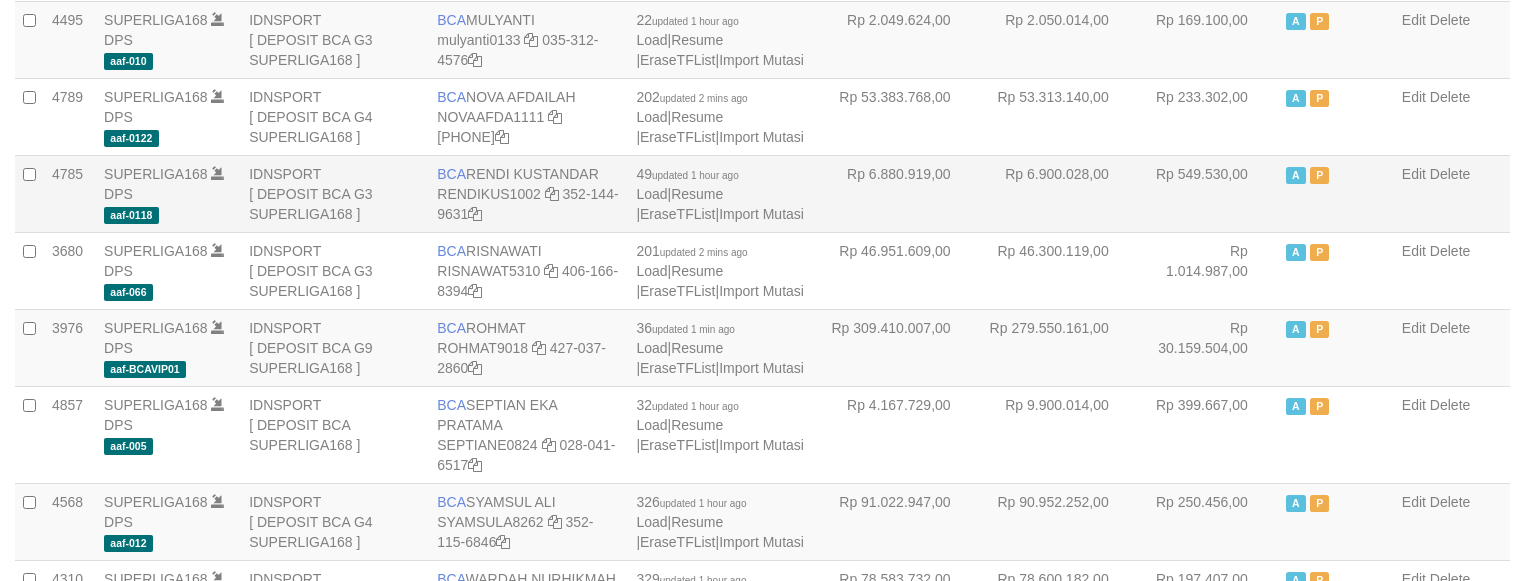 scroll, scrollTop: 1872, scrollLeft: 0, axis: vertical 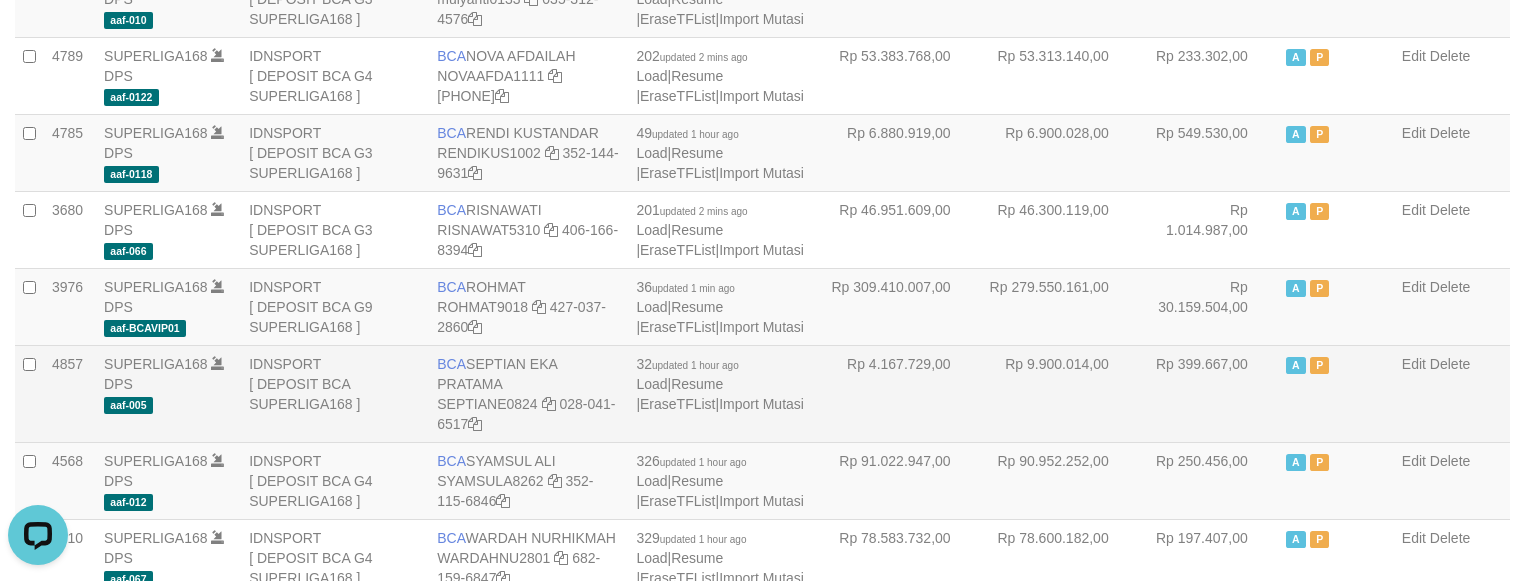 click on "Rp 9.900.014,00" at bounding box center (1060, 393) 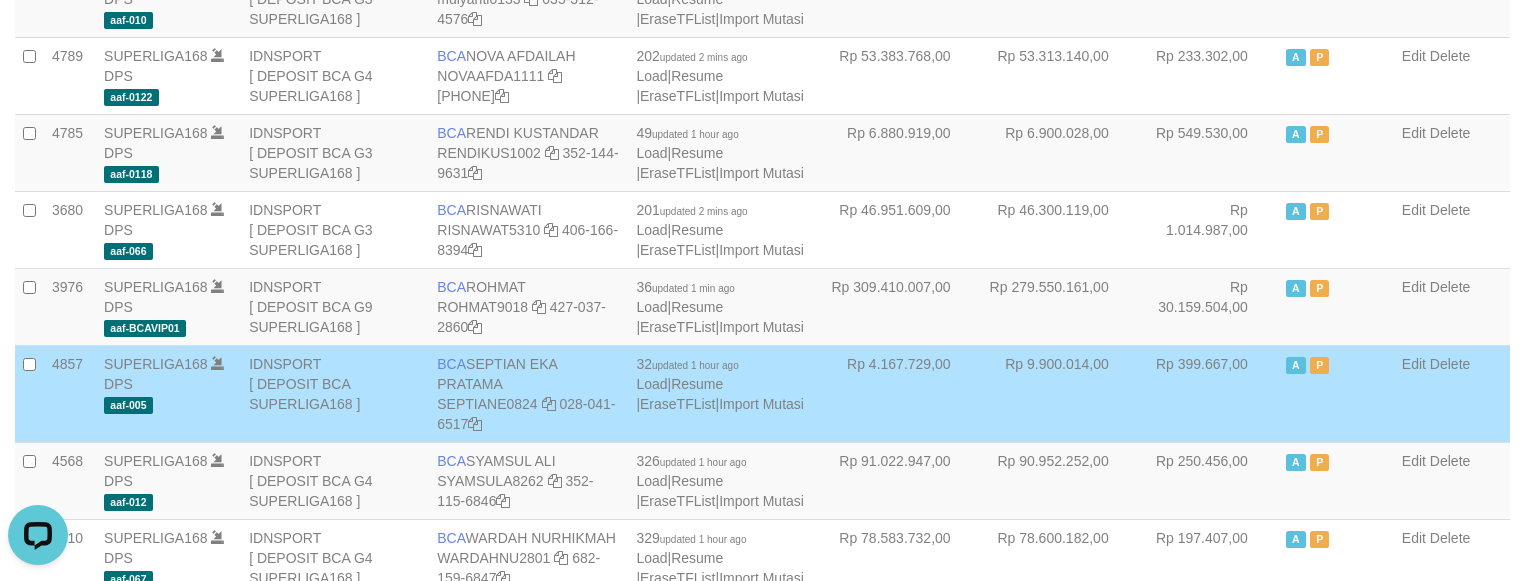 scroll, scrollTop: 1215, scrollLeft: 0, axis: vertical 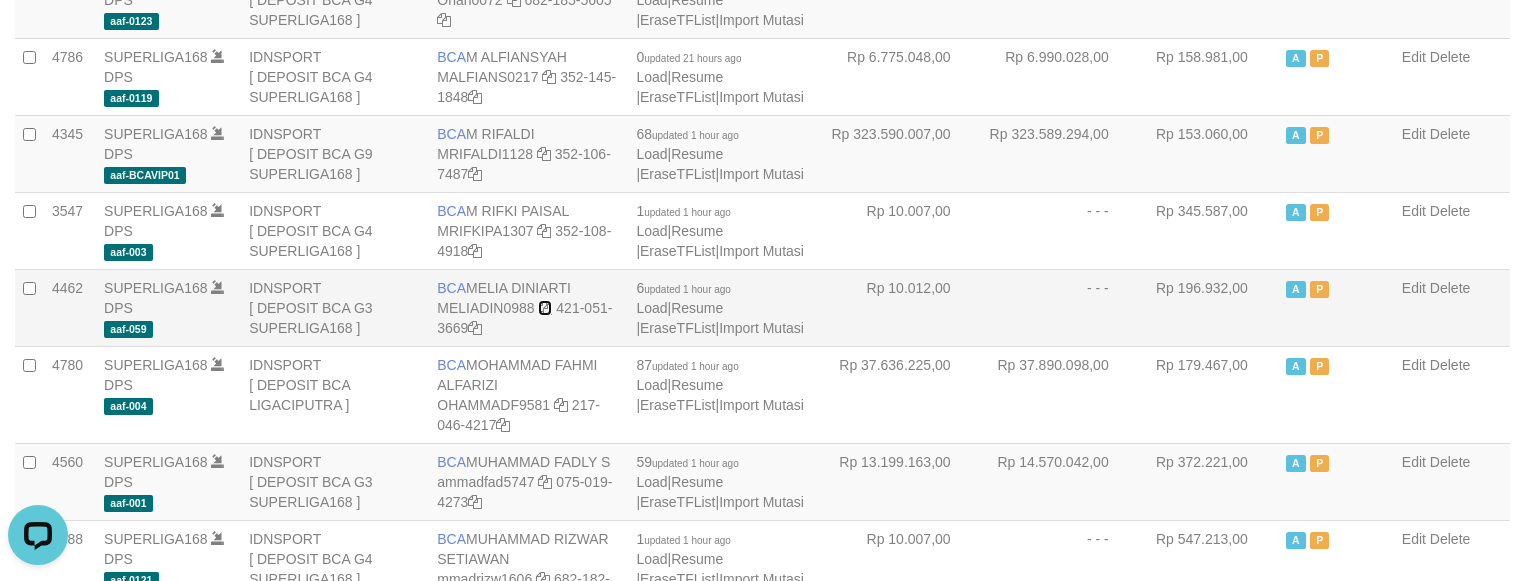 click at bounding box center (545, 308) 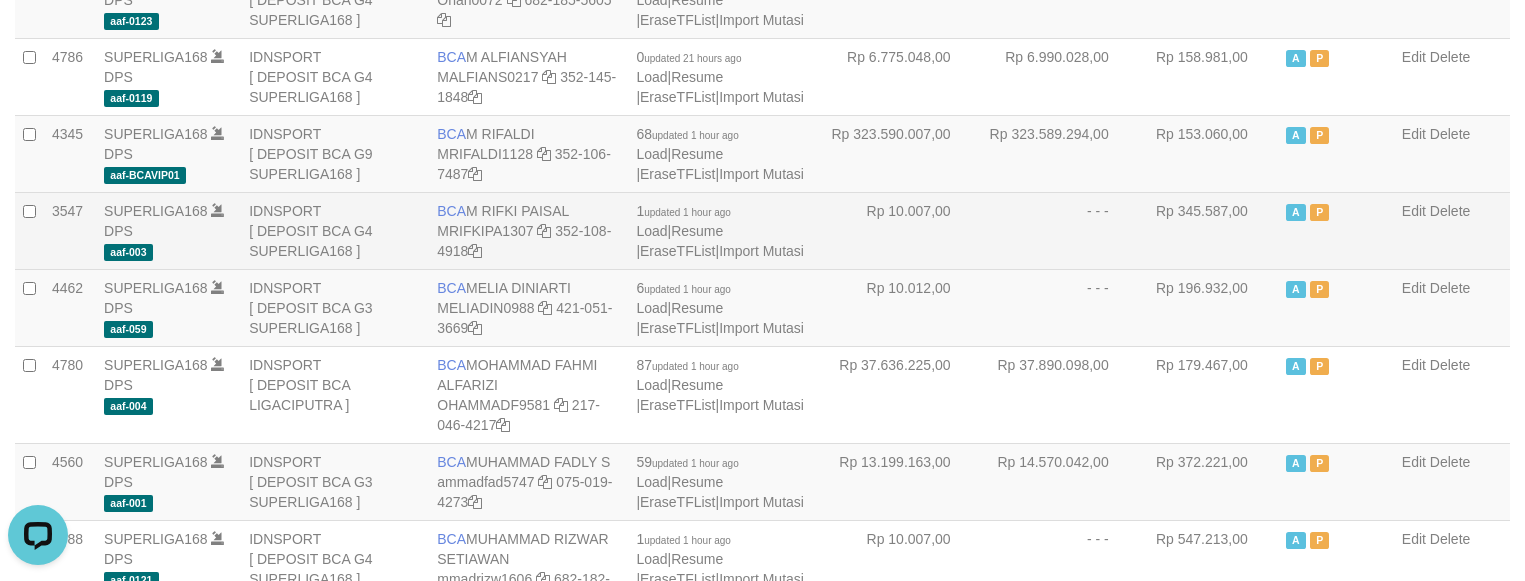 click on "Rp 345.587,00" at bounding box center [1208, 230] 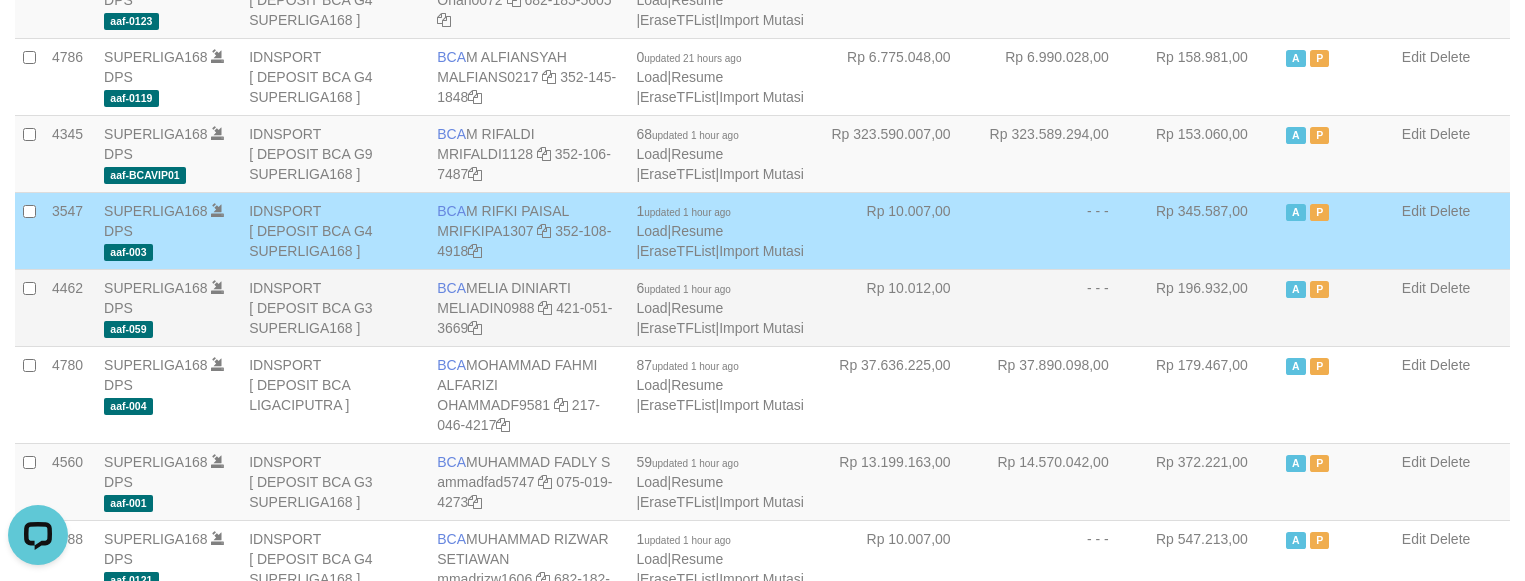 click on "A
P" at bounding box center [1336, 307] 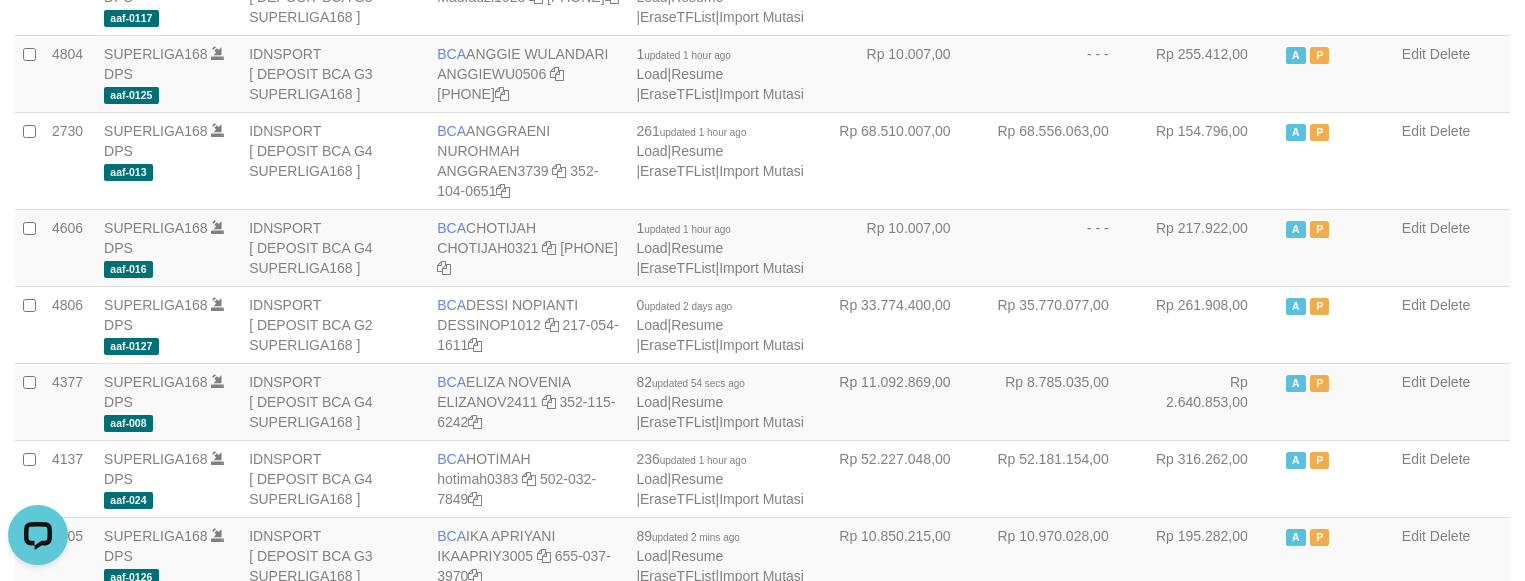 scroll, scrollTop: 0, scrollLeft: 0, axis: both 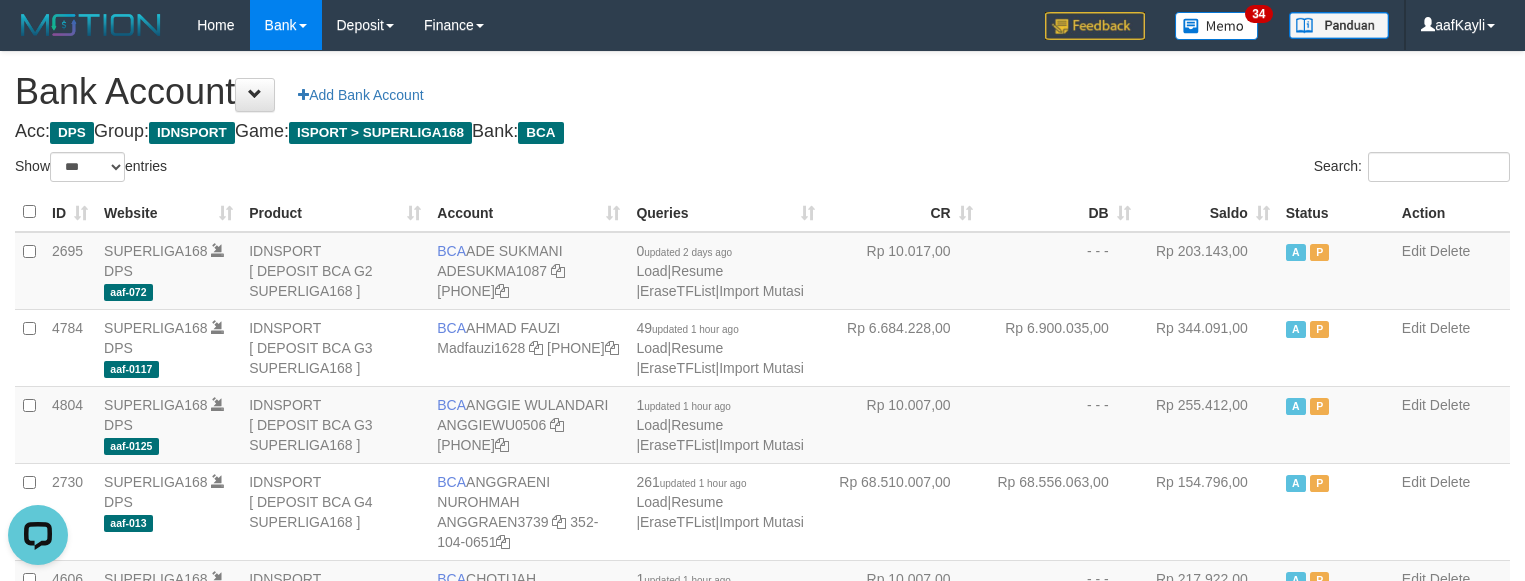 click on "Saldo" at bounding box center [1208, 212] 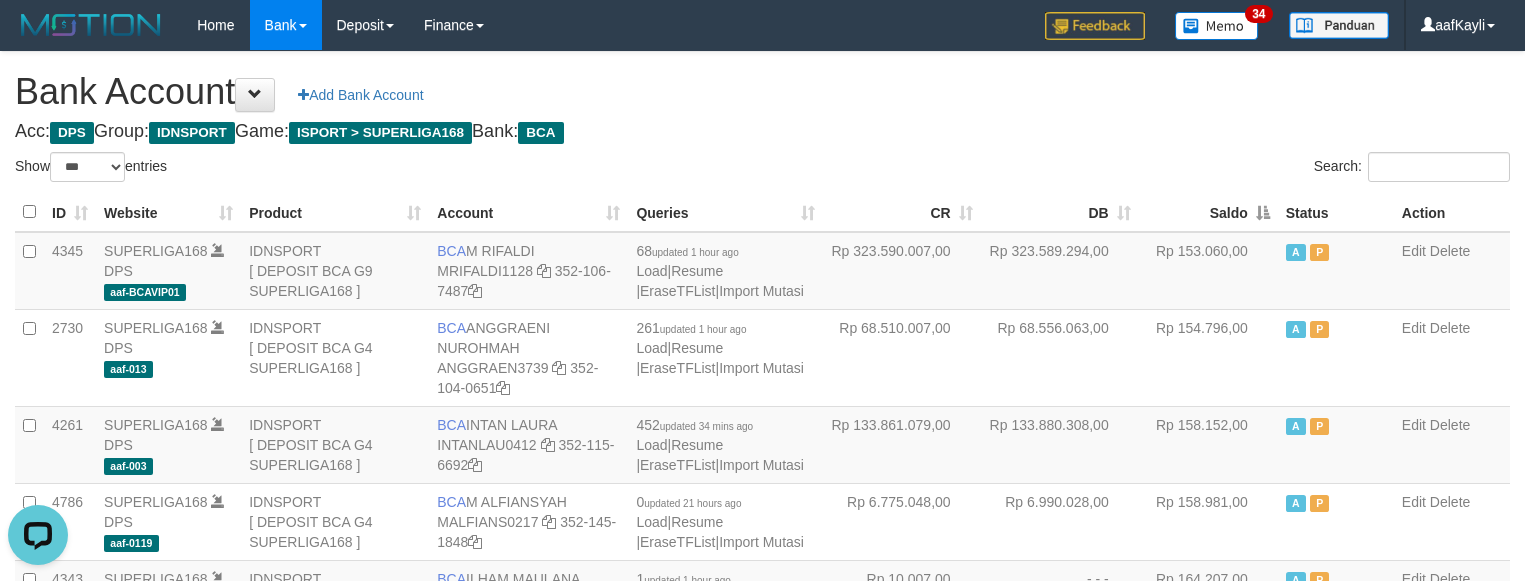 click on "Saldo" at bounding box center [1208, 212] 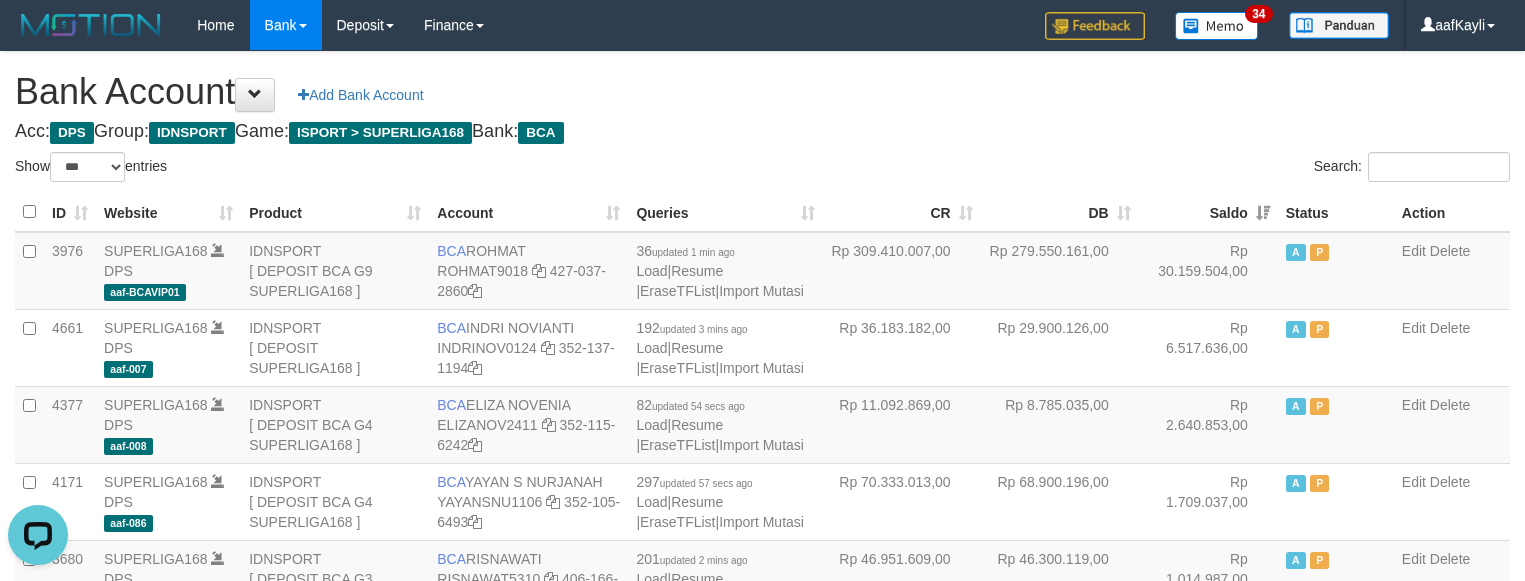 click on "Acc: 										 DPS
Group:   IDNSPORT    		Game:   ISPORT > SUPERLIGA168    		Bank:   BCA" at bounding box center (762, 132) 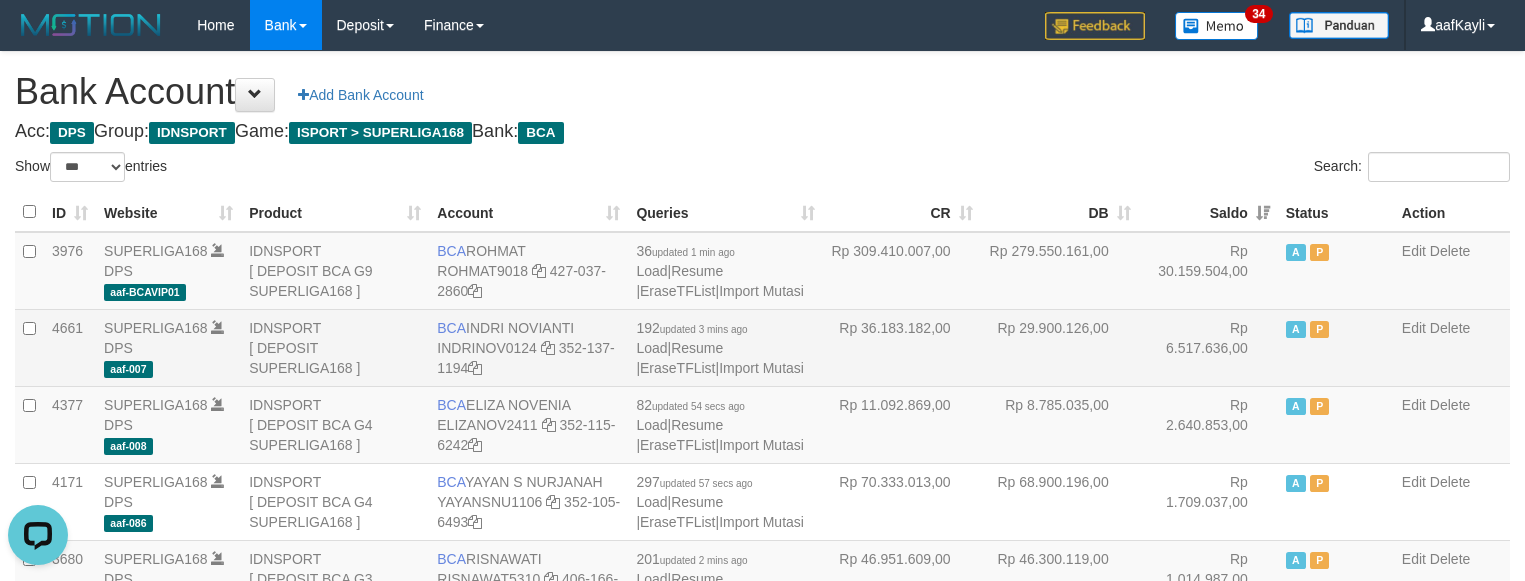 click on "Rp 6.517.636,00" at bounding box center (1208, 347) 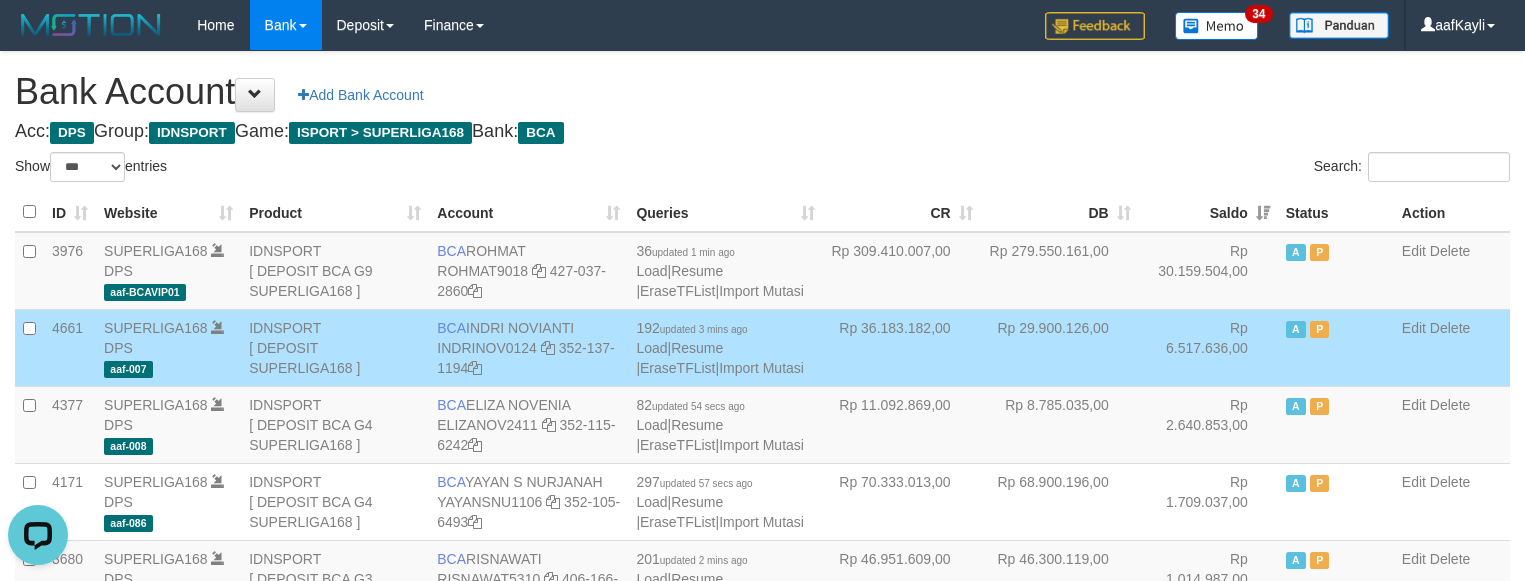 scroll, scrollTop: 520, scrollLeft: 0, axis: vertical 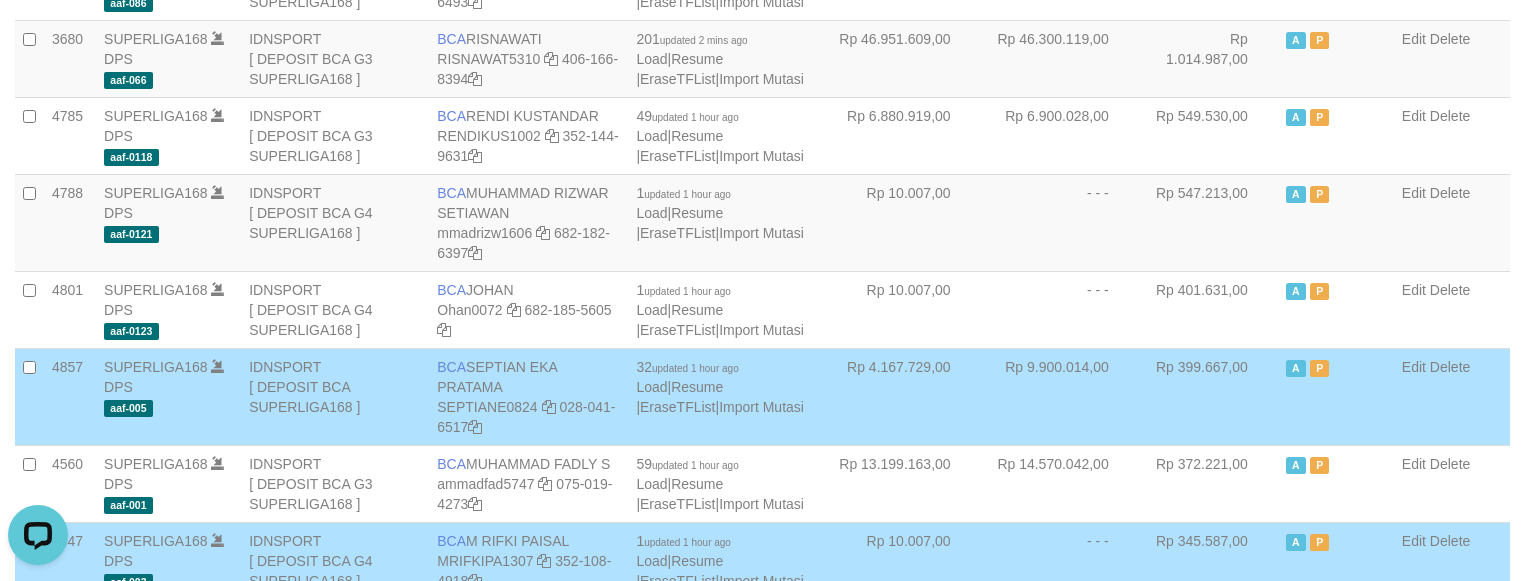 click on "Rp 401.631,00" at bounding box center [1208, 309] 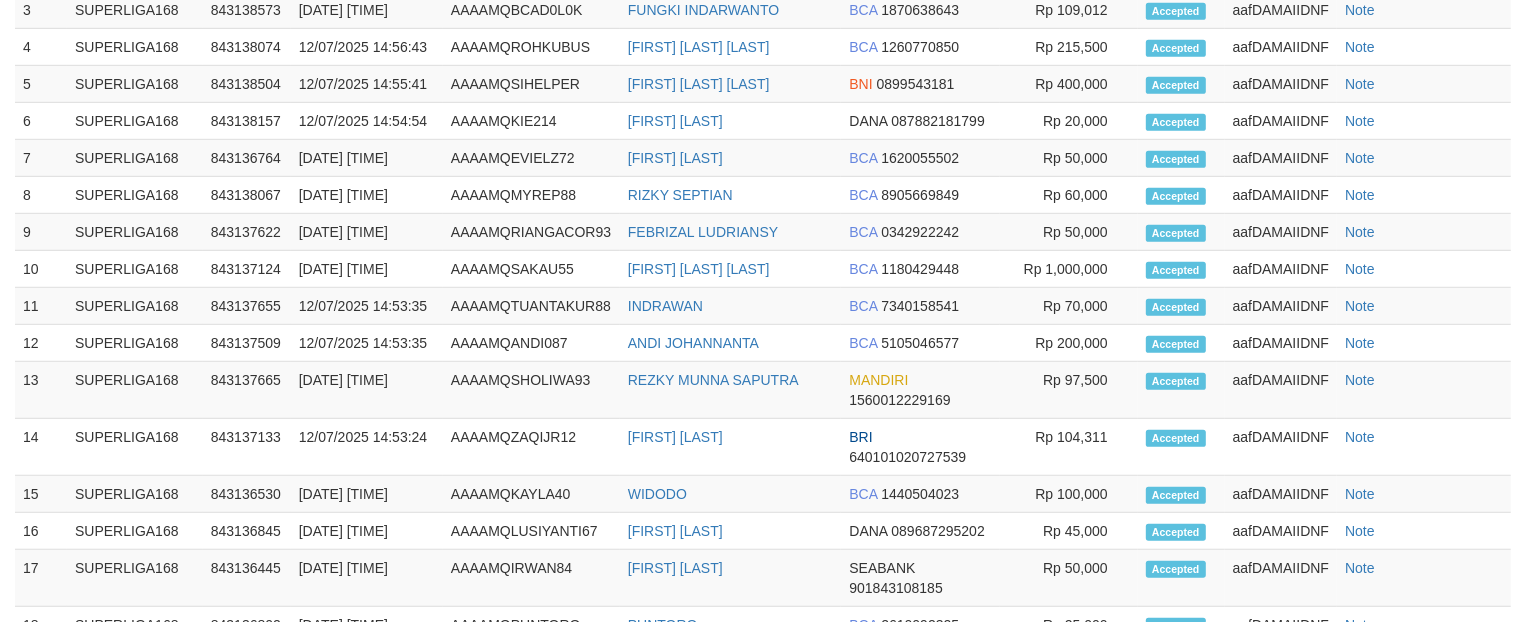 scroll, scrollTop: 916, scrollLeft: 0, axis: vertical 